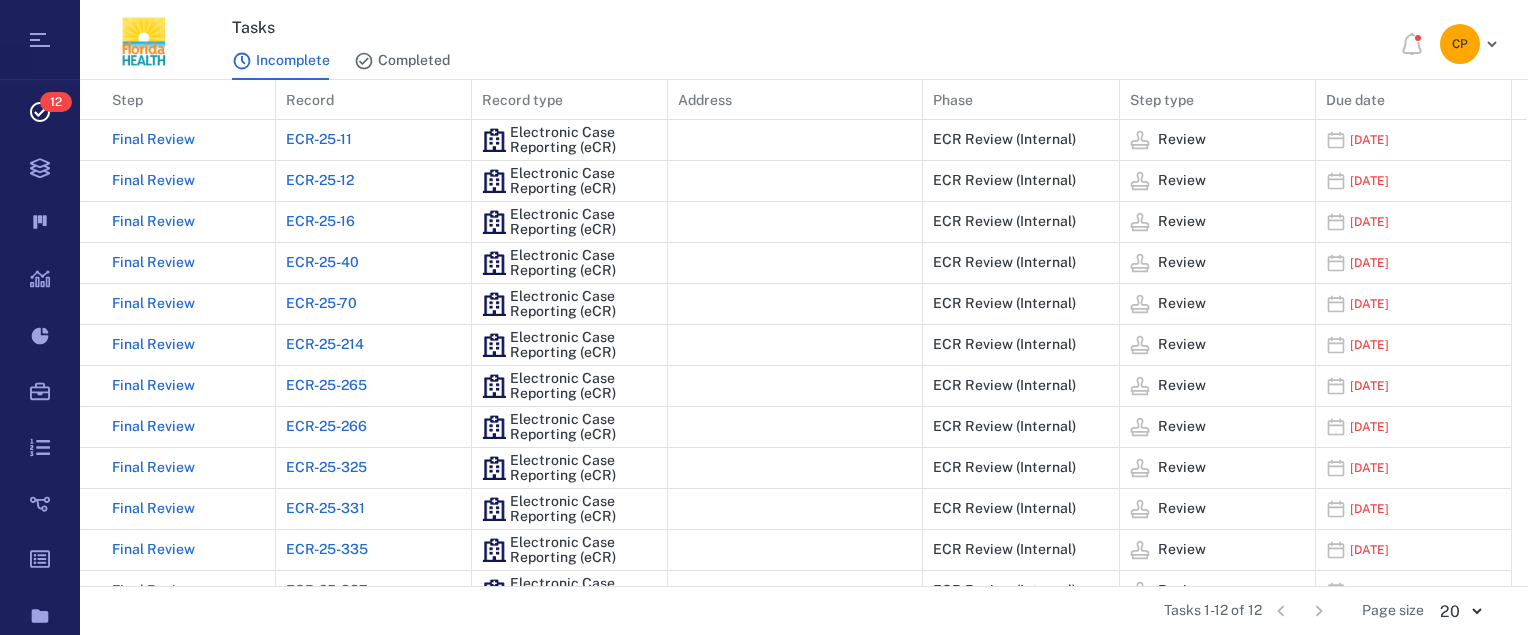 scroll, scrollTop: 0, scrollLeft: 0, axis: both 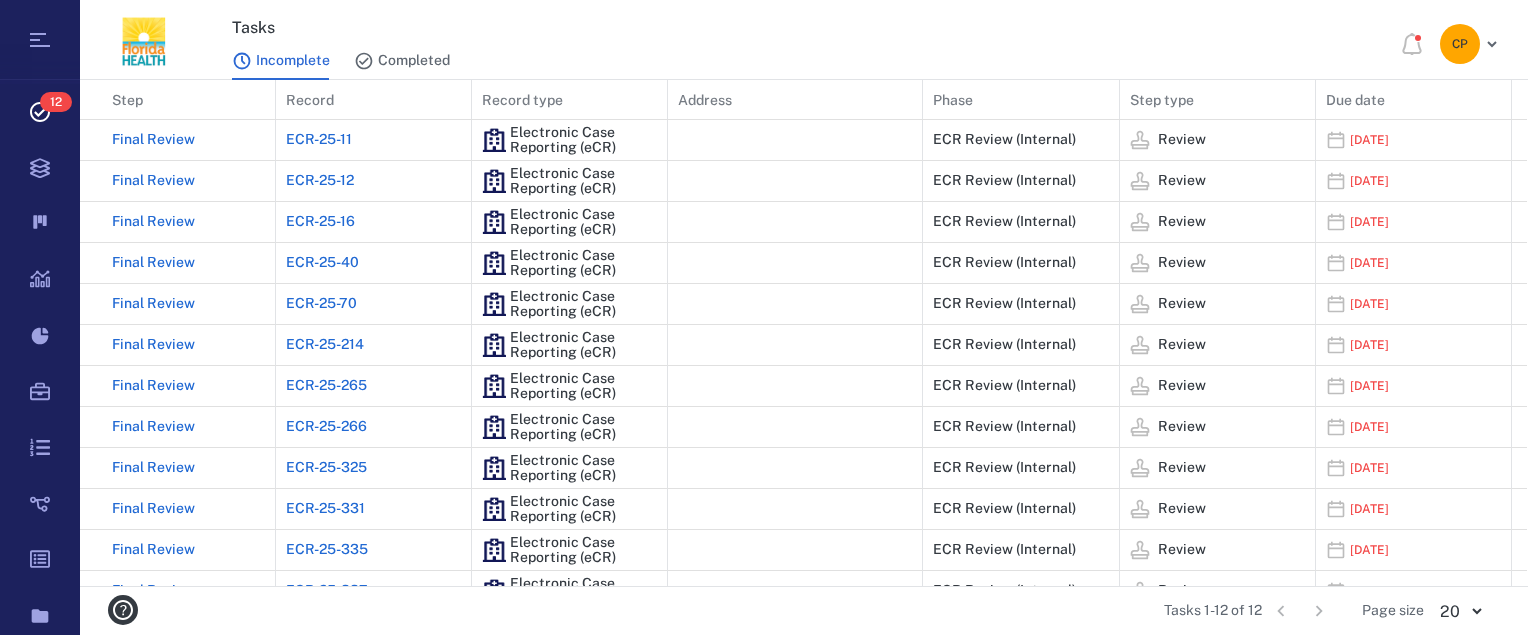 click 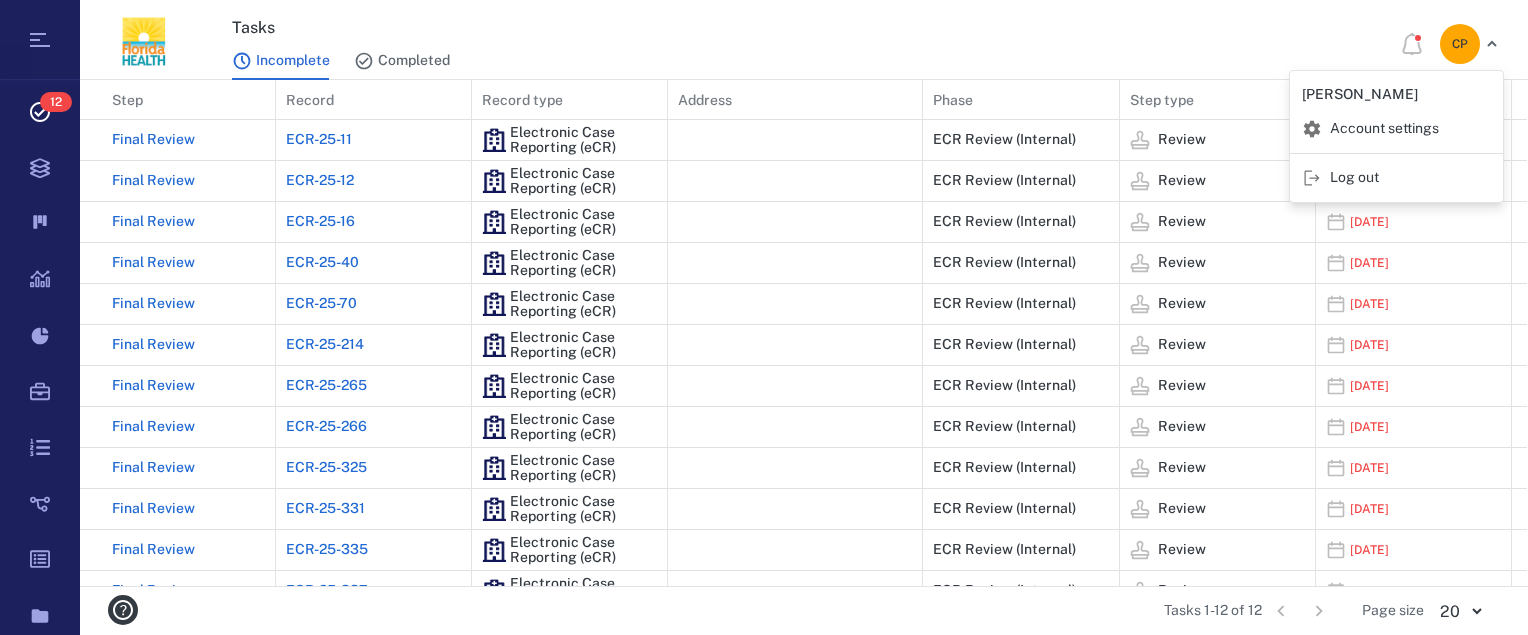 click at bounding box center [764, 317] 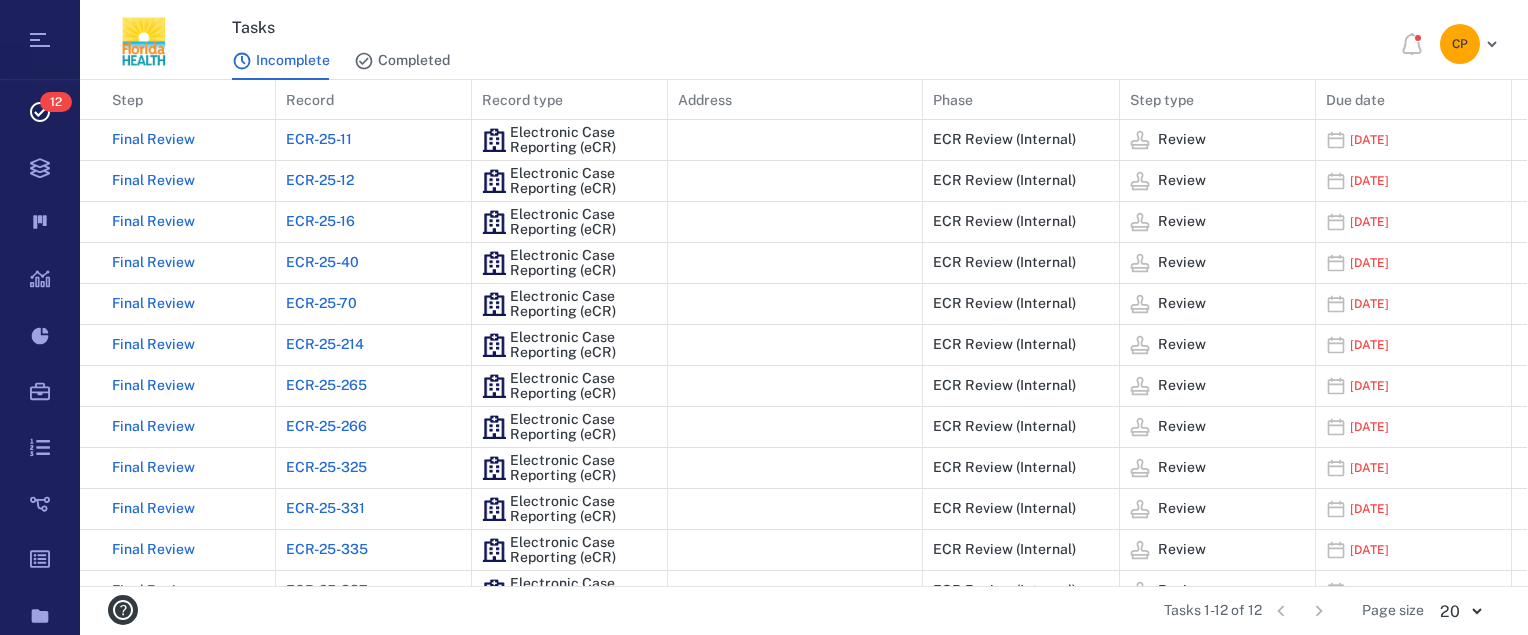 click on "C P" at bounding box center [1460, 44] 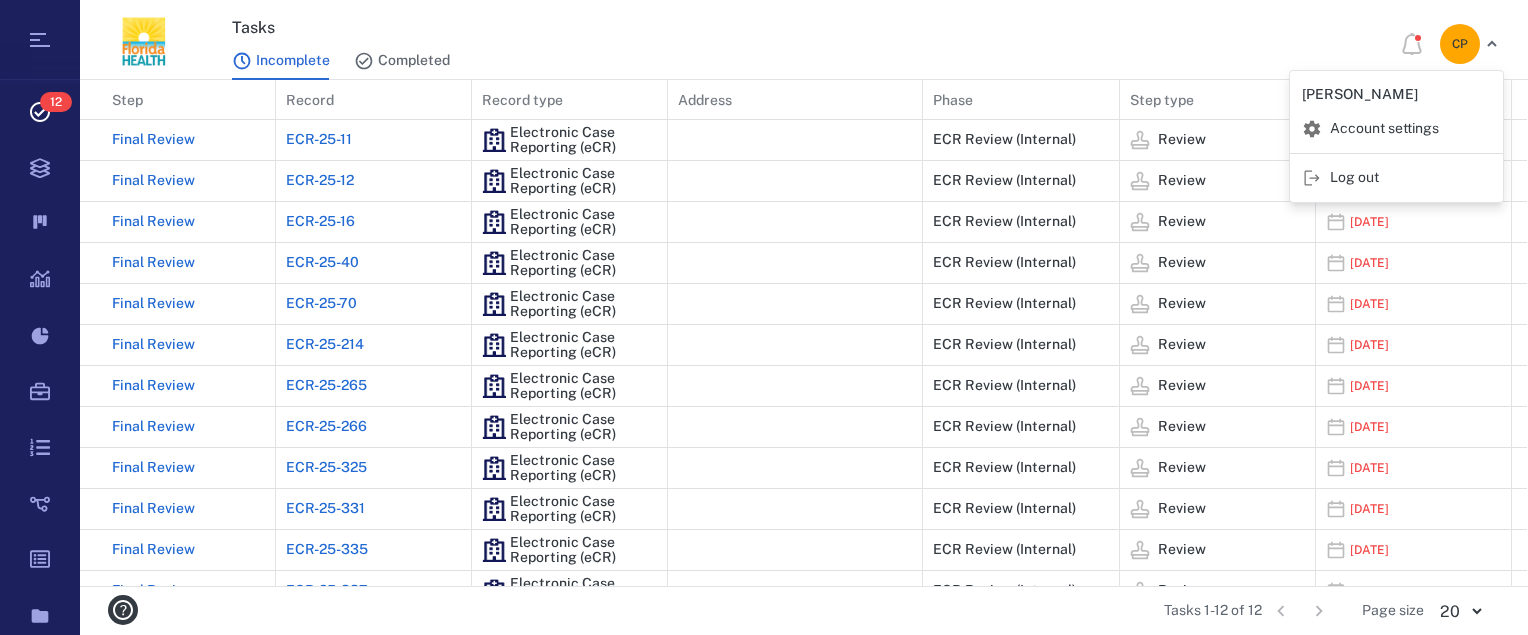 click at bounding box center (764, 317) 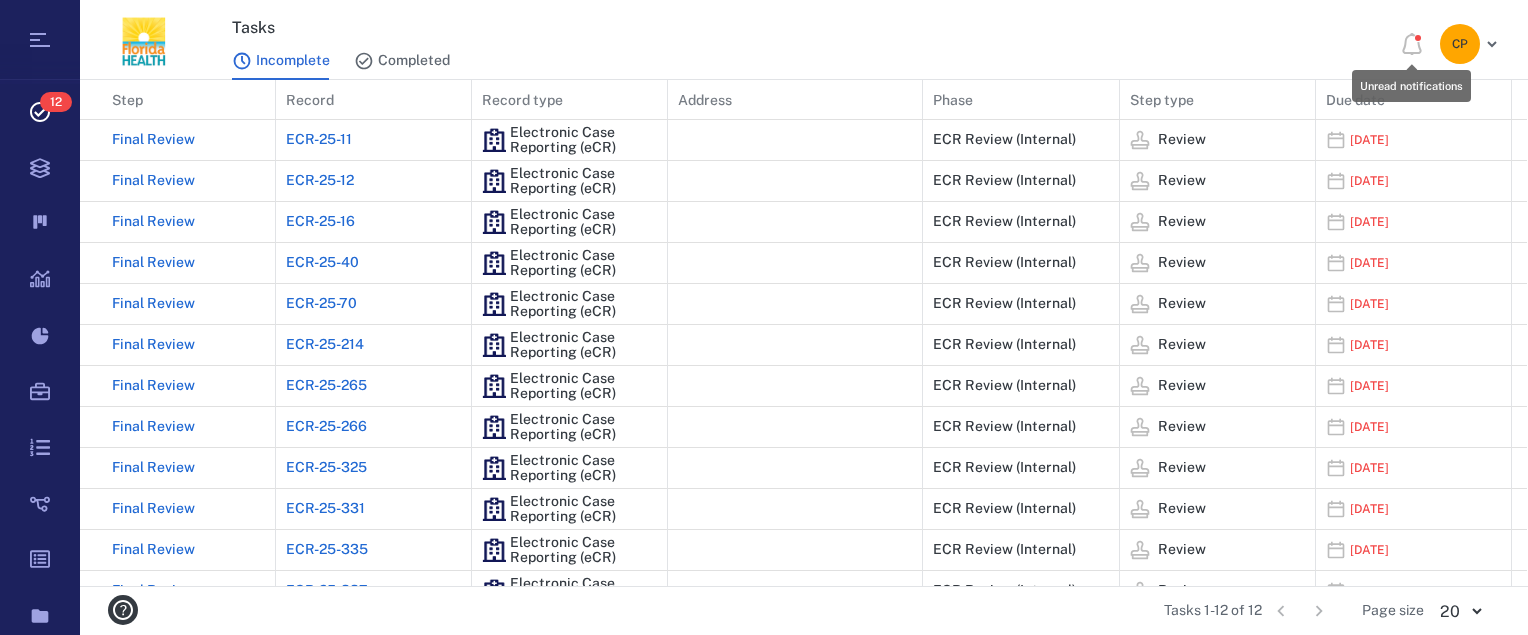 click 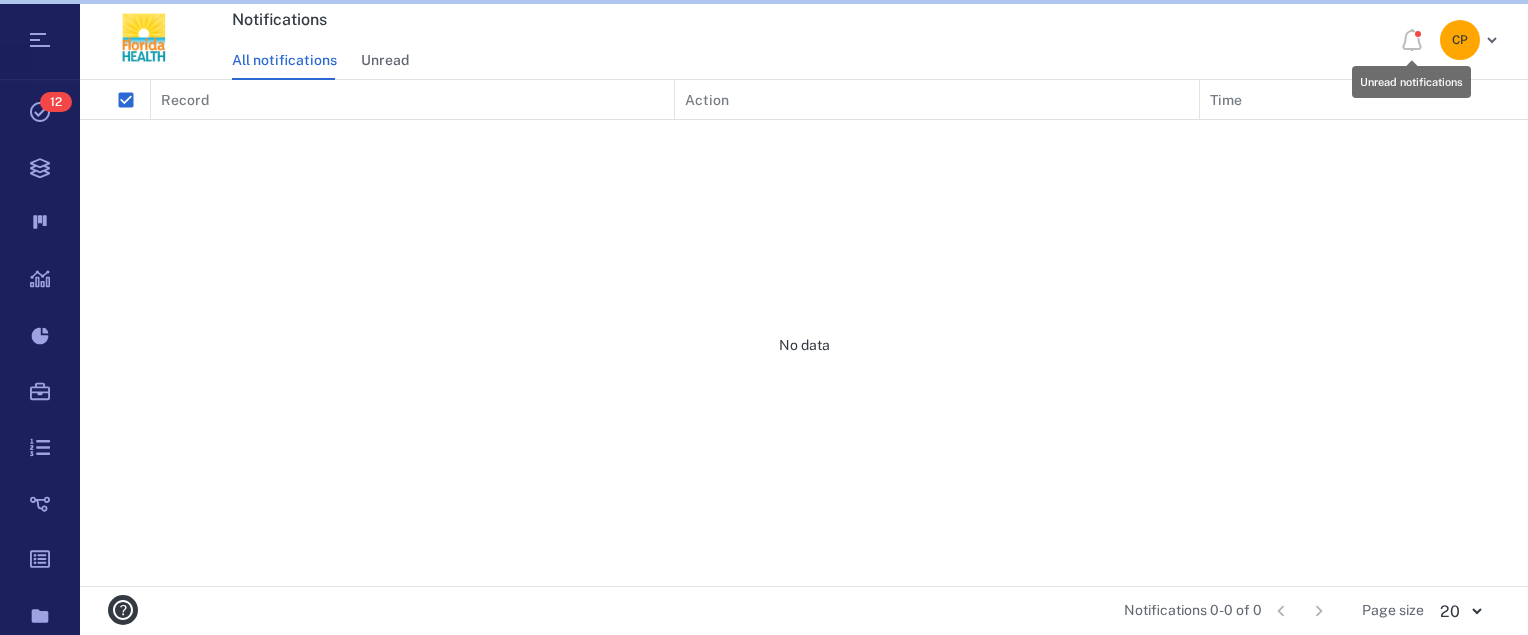 scroll, scrollTop: 16, scrollLeft: 16, axis: both 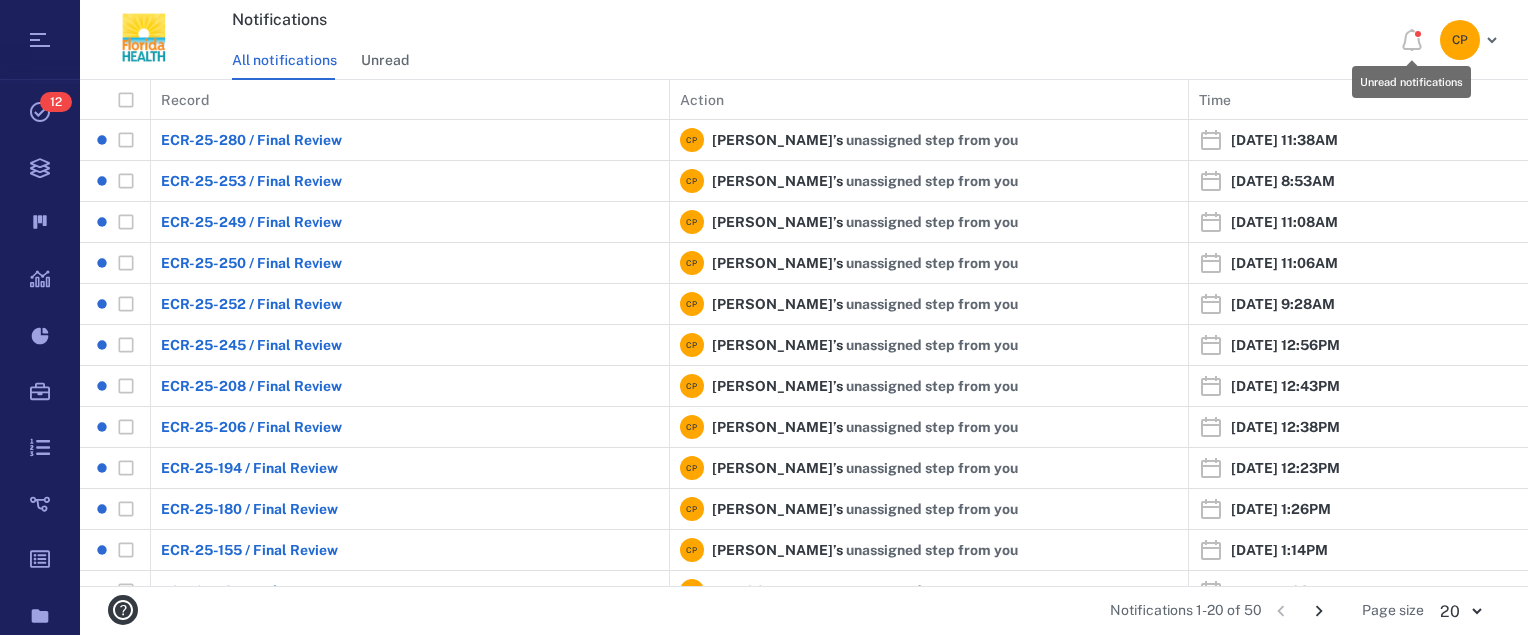 click 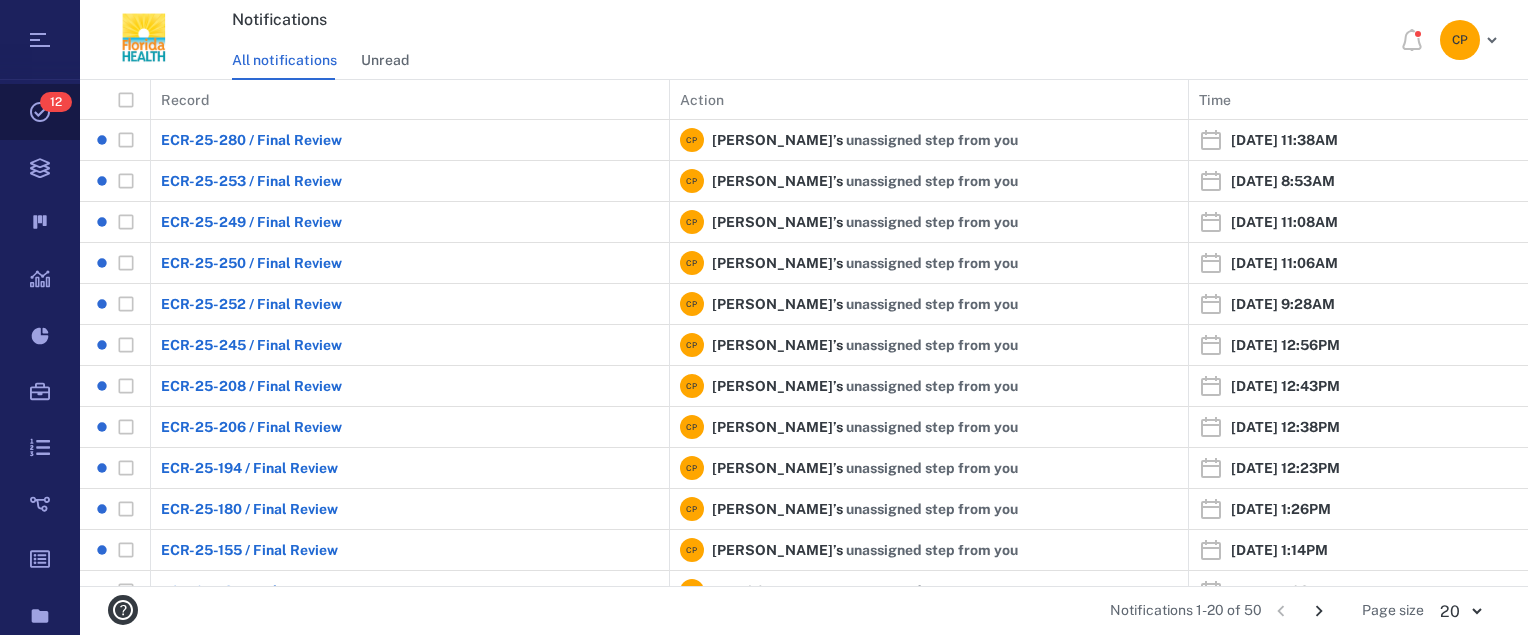 click on "12" at bounding box center (56, 102) 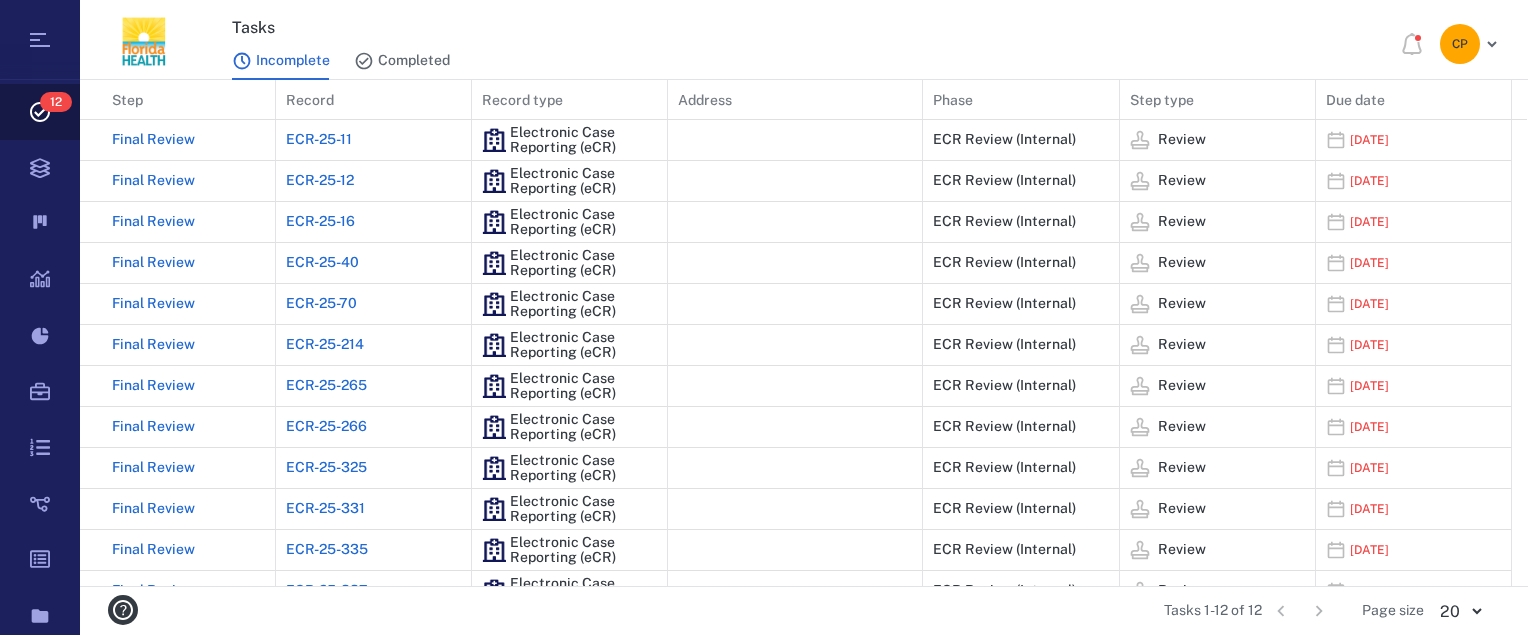 scroll, scrollTop: 16, scrollLeft: 16, axis: both 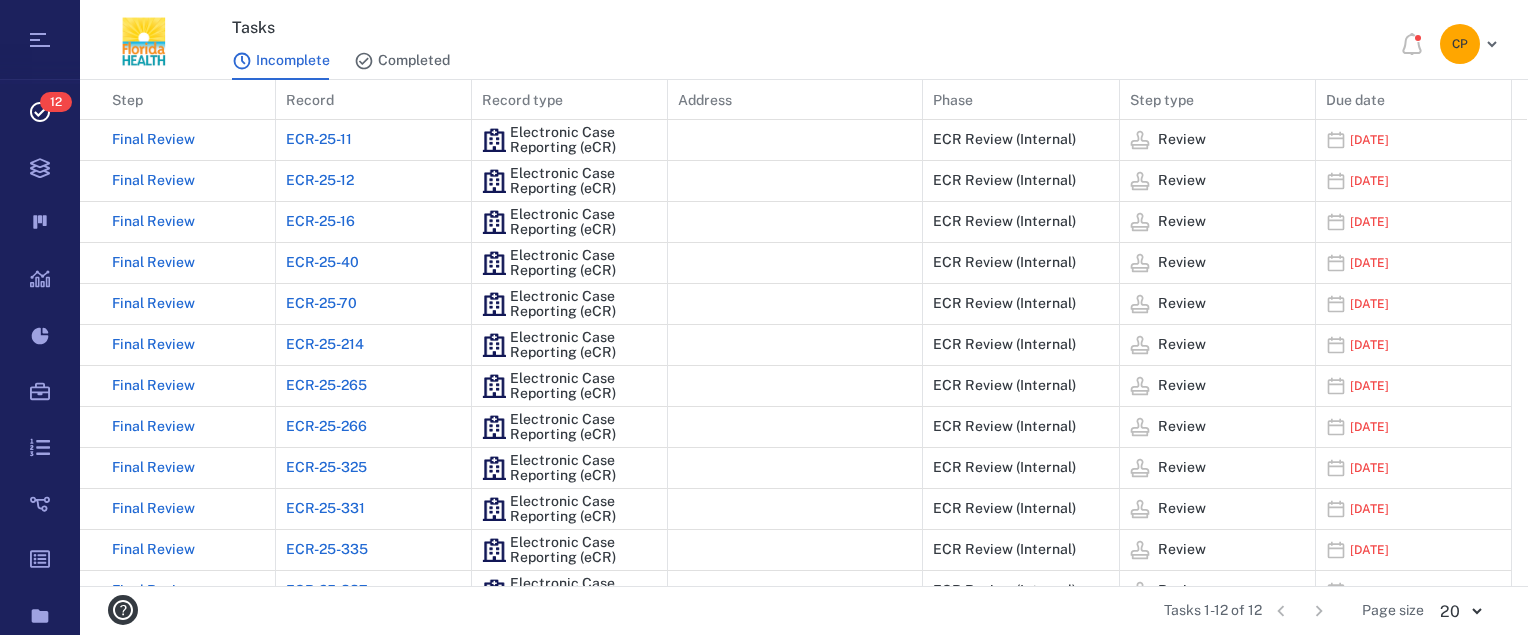 click 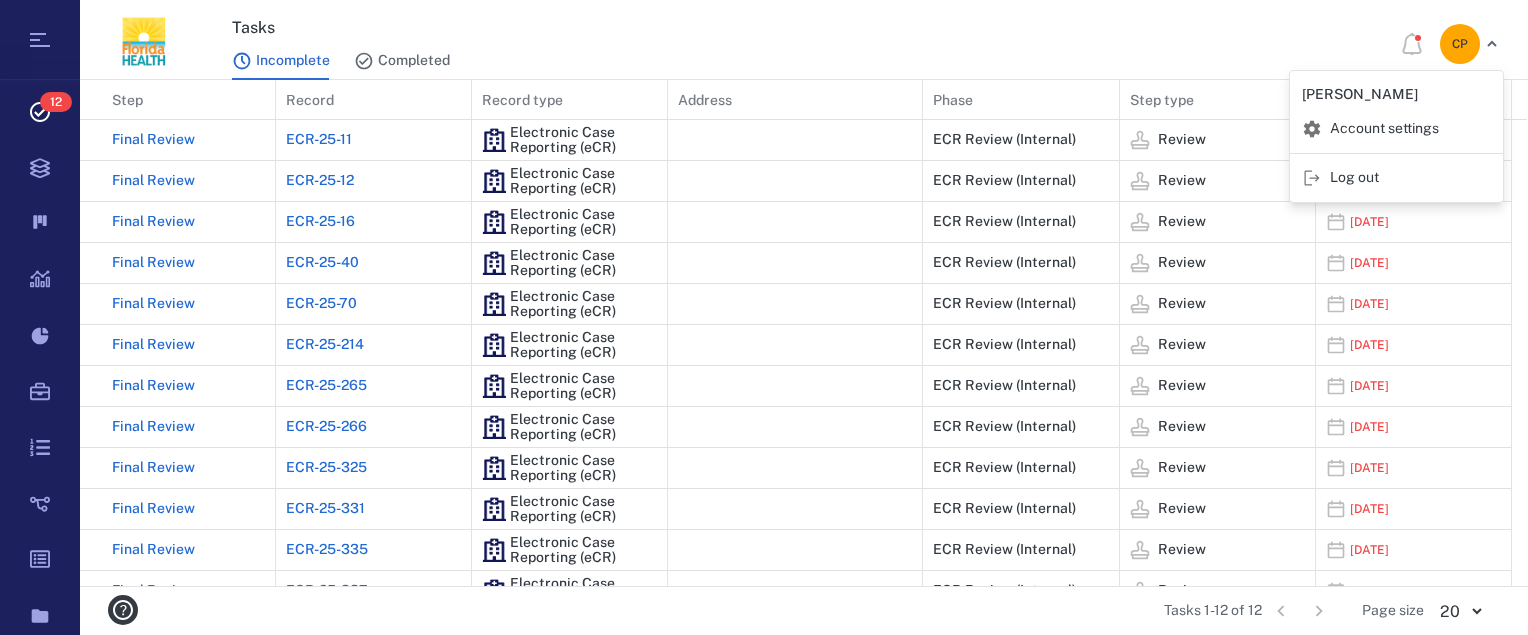 click at bounding box center [764, 317] 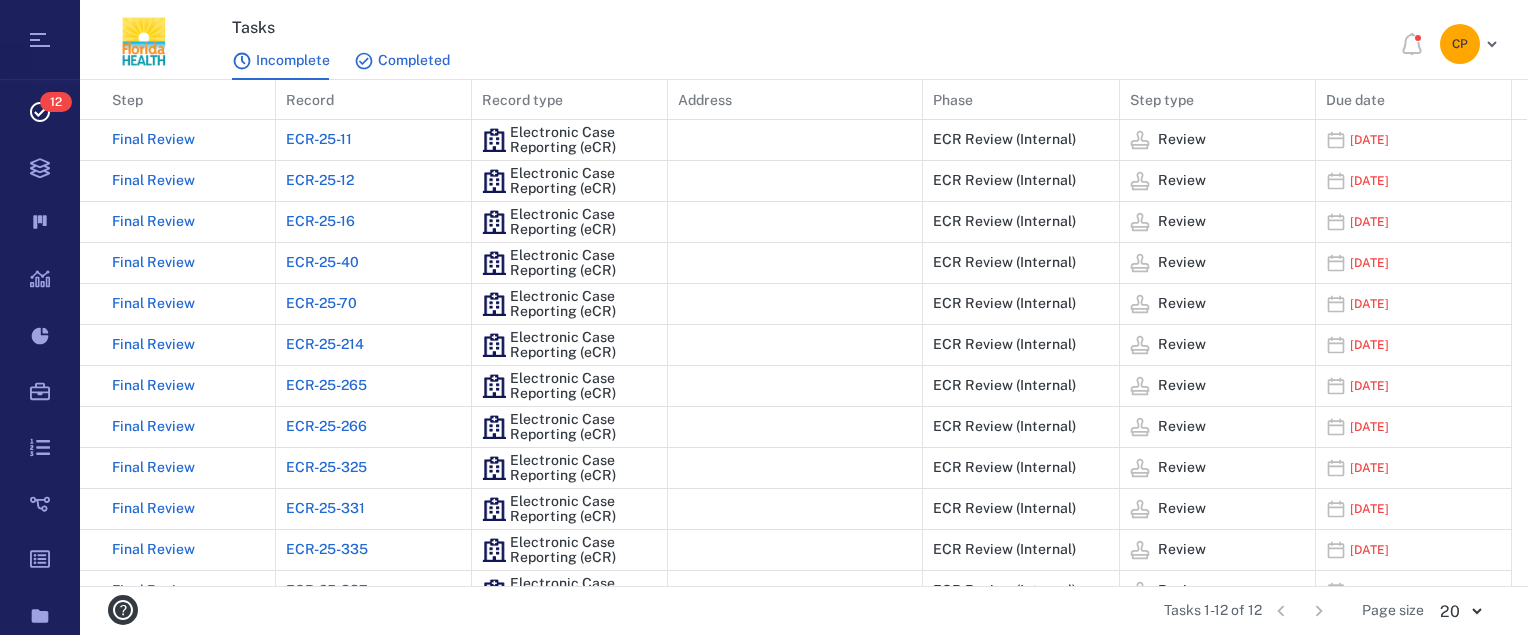 click on "Completed" at bounding box center [402, 61] 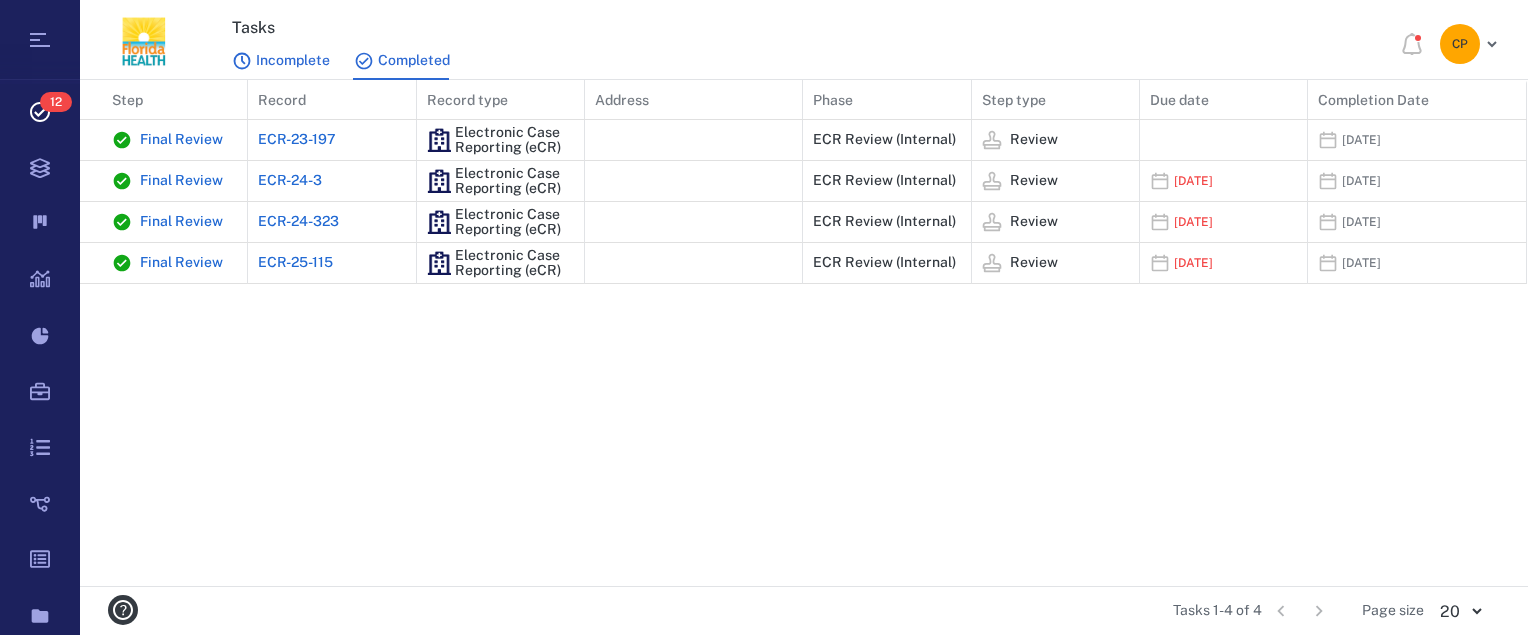 click on "Incomplete" at bounding box center (281, 61) 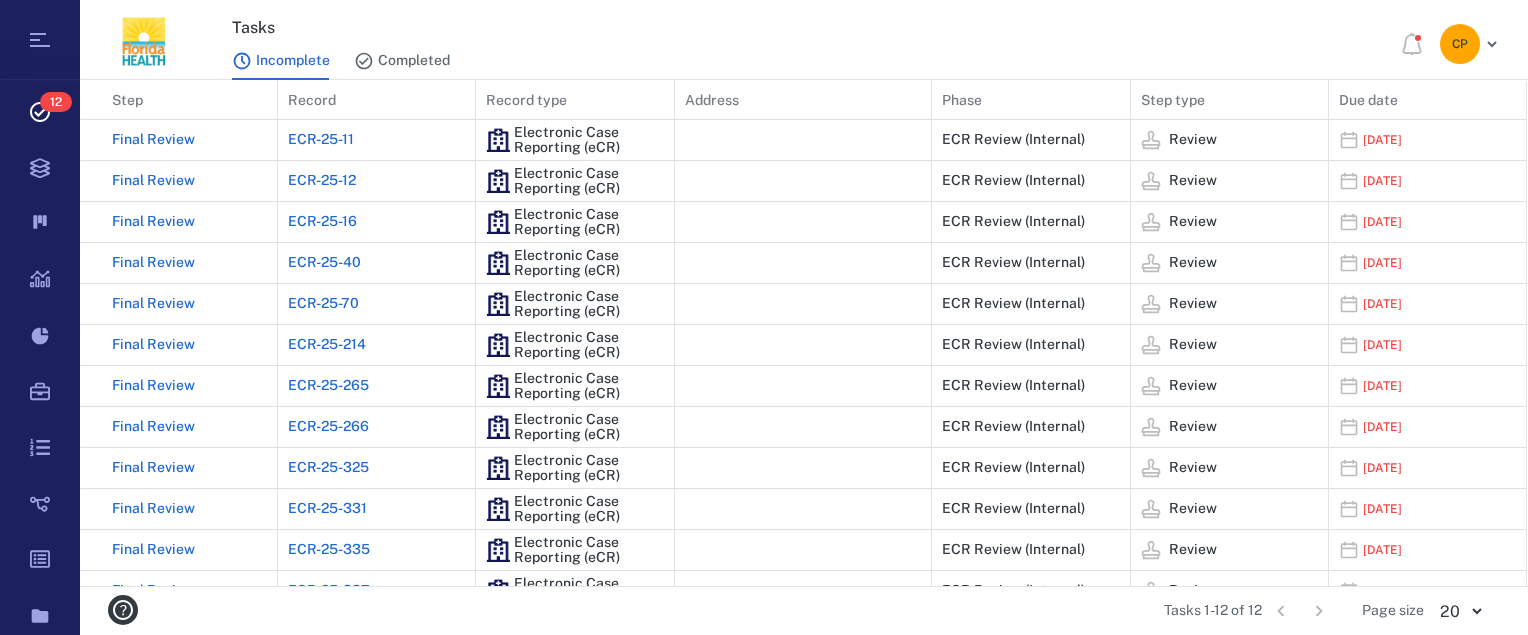 scroll, scrollTop: 16, scrollLeft: 16, axis: both 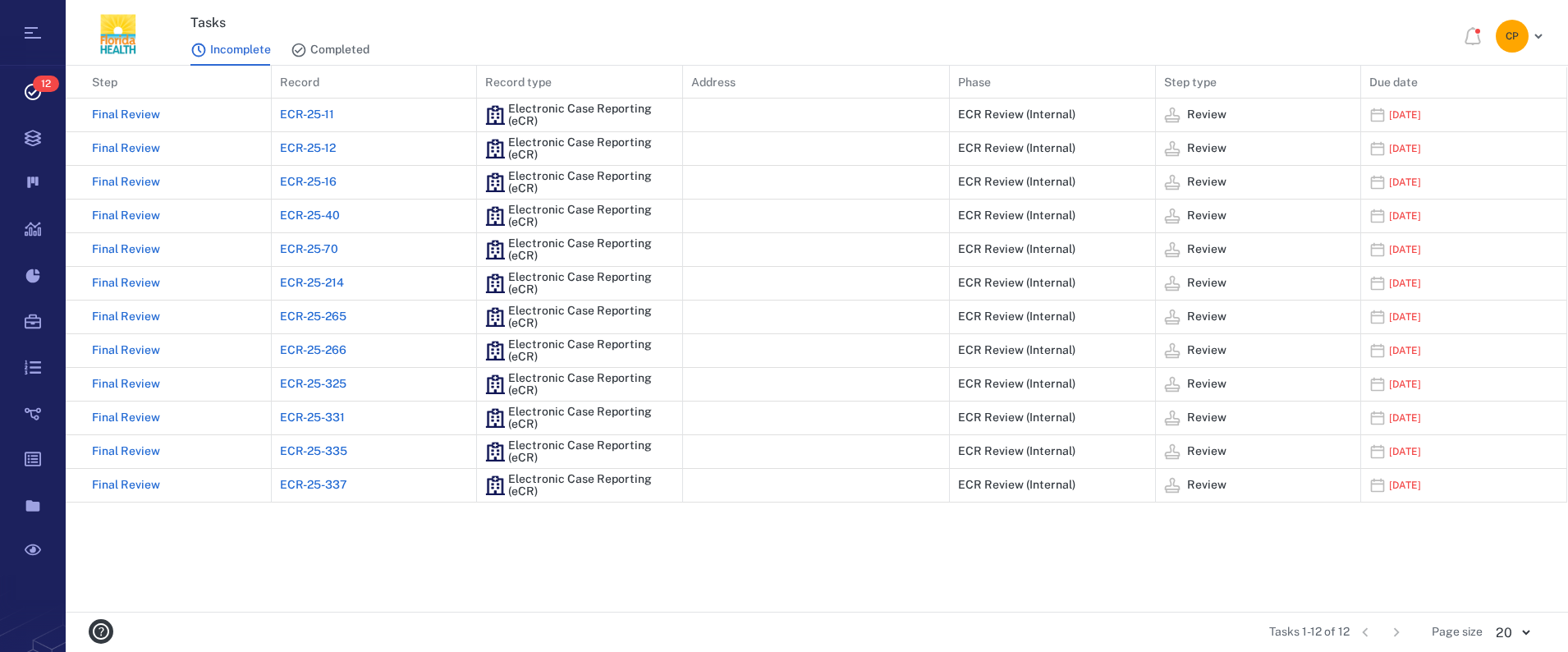 drag, startPoint x: 1115, startPoint y: 8, endPoint x: 992, endPoint y: 12, distance: 123.06502 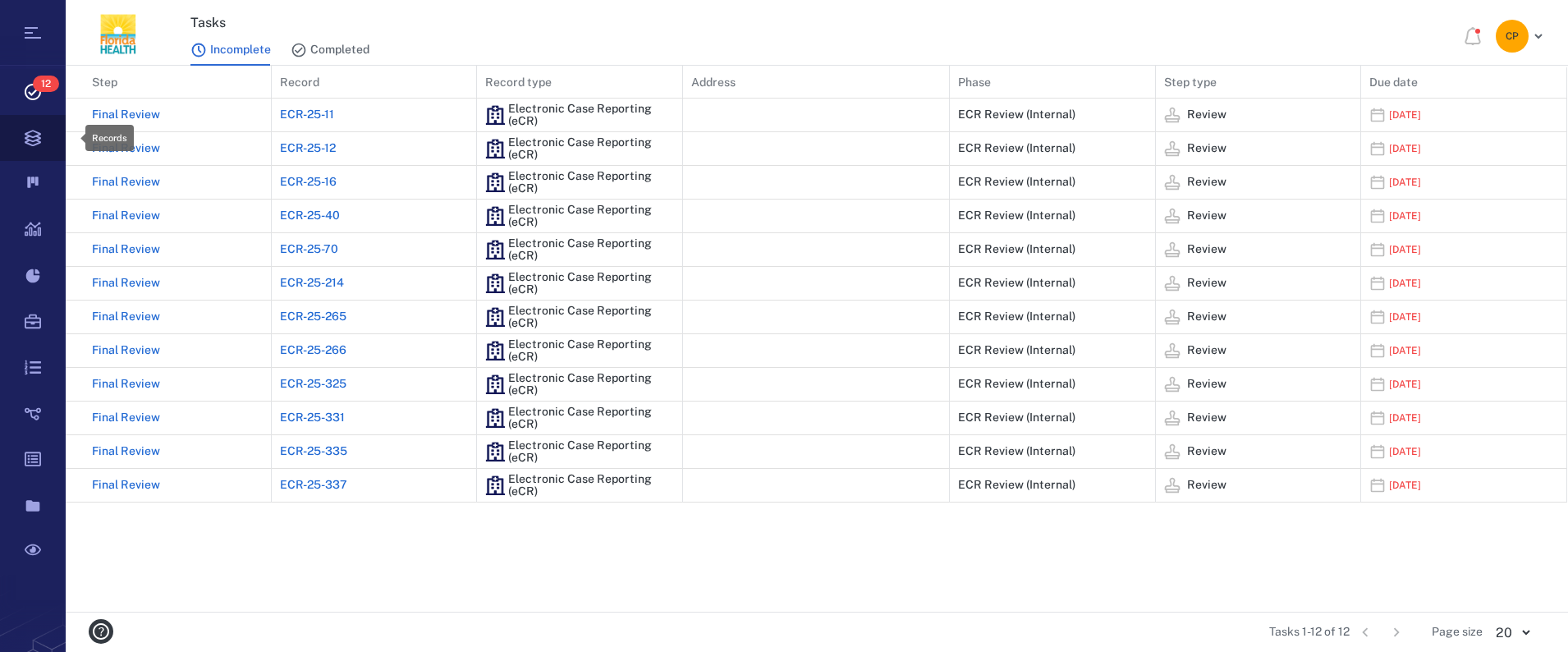 click 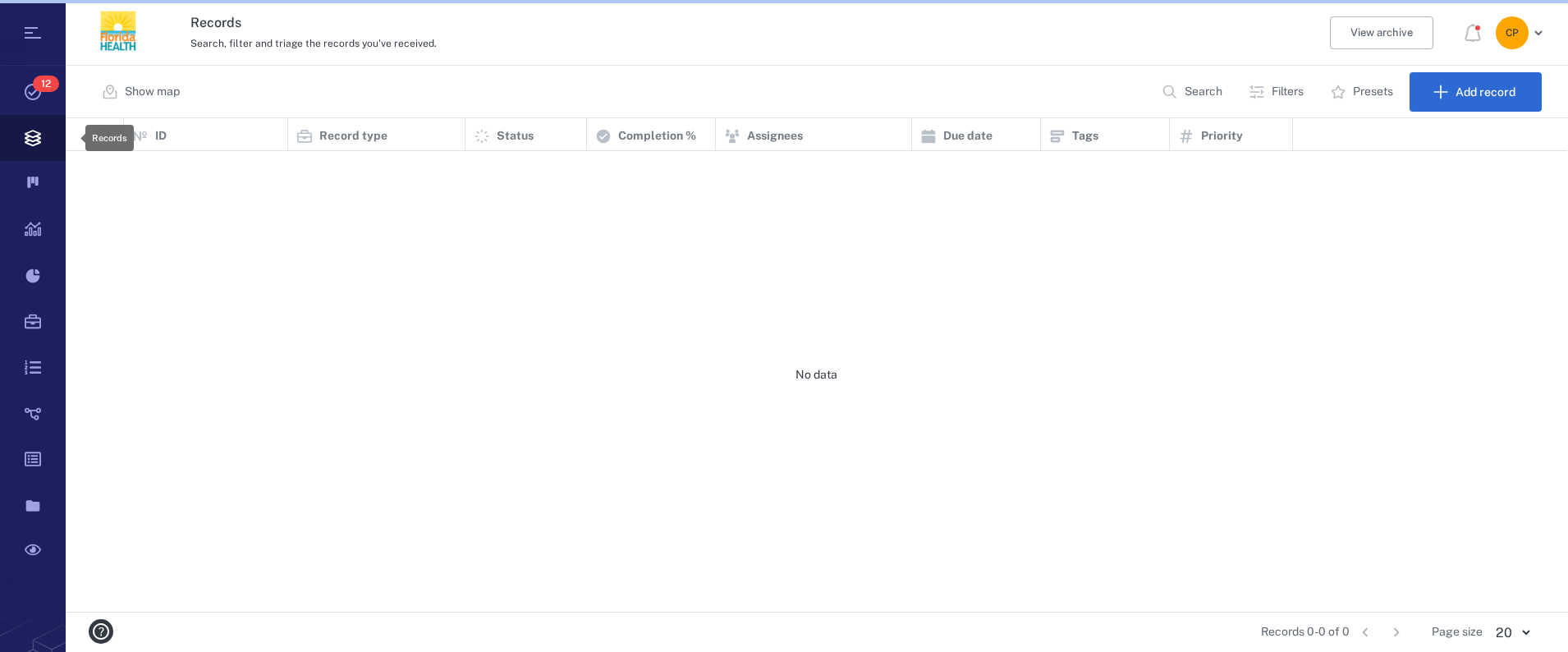 scroll, scrollTop: 16, scrollLeft: 16, axis: both 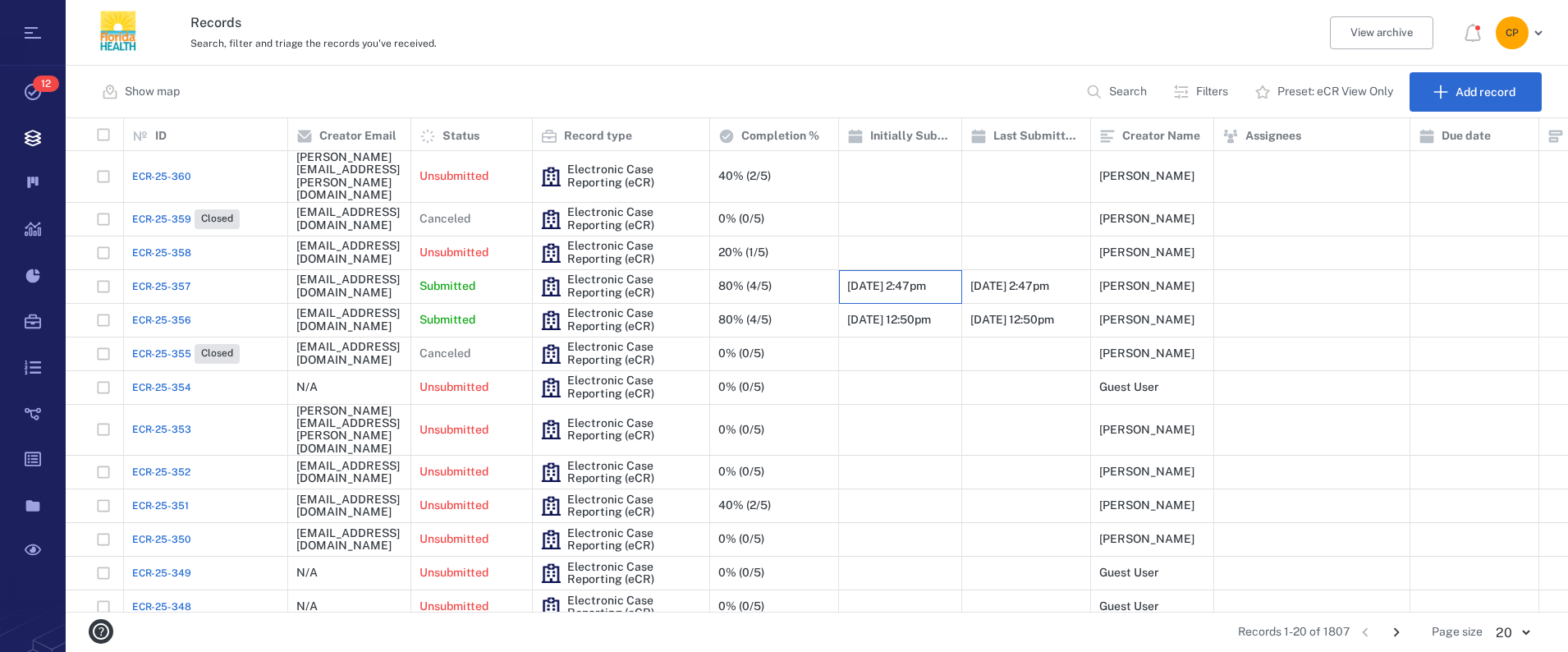click on "[DATE] 2:47pm" at bounding box center [887, 287] 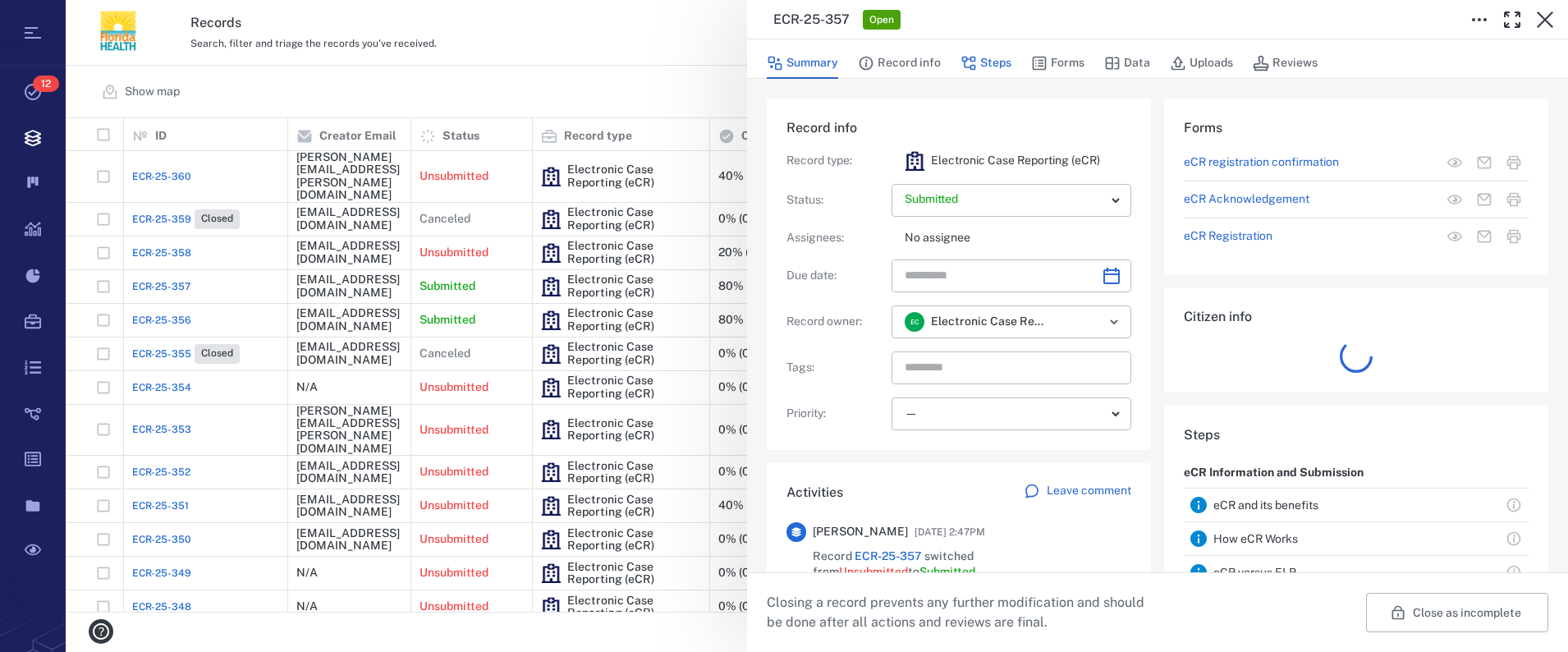 click on "Steps" at bounding box center (986, 63) 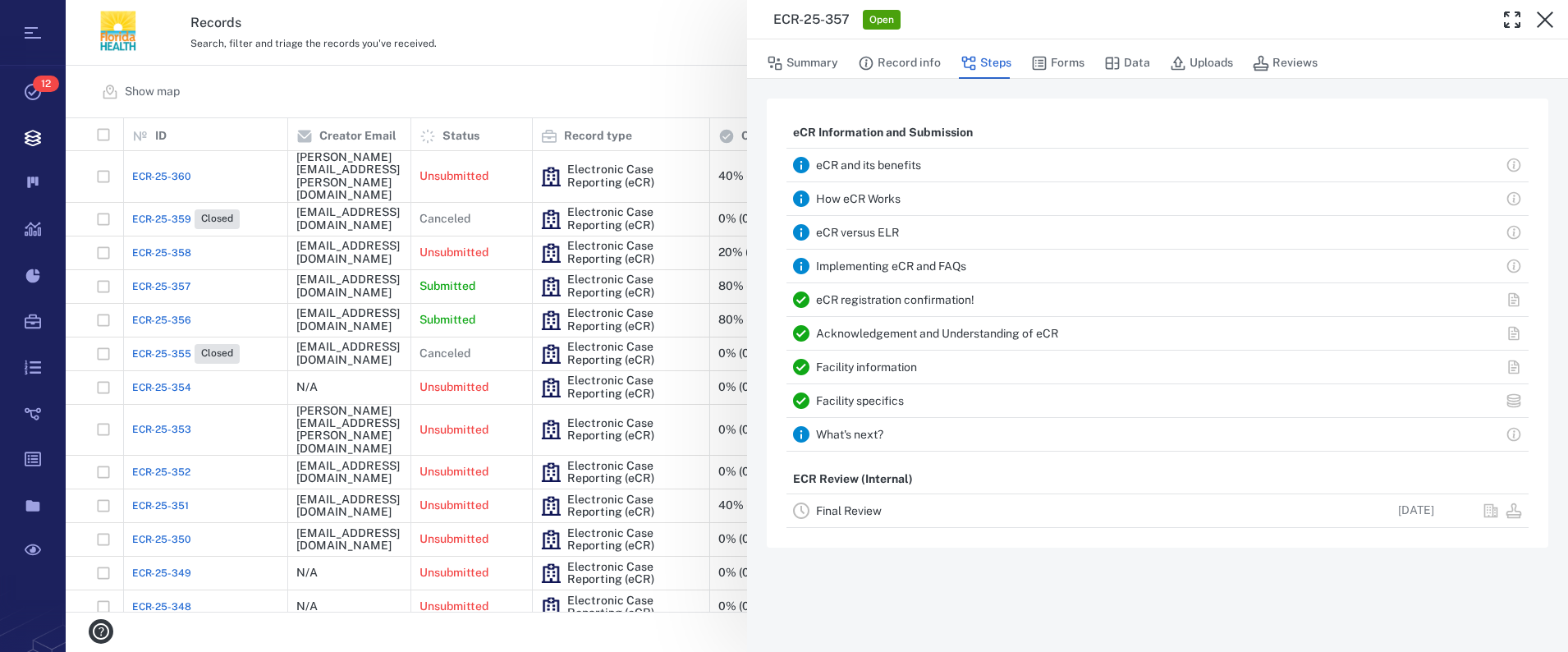 click on "Facility information" at bounding box center [866, 367] 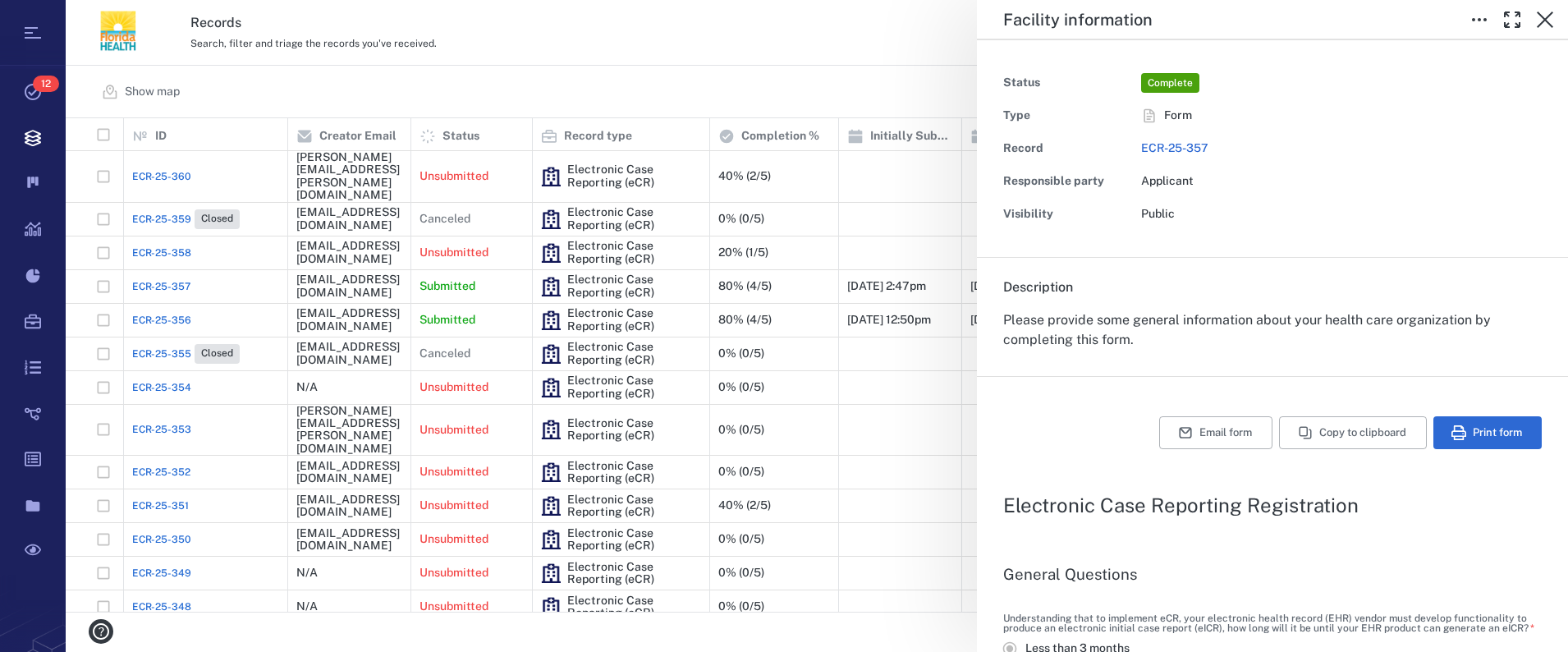scroll, scrollTop: 0, scrollLeft: 0, axis: both 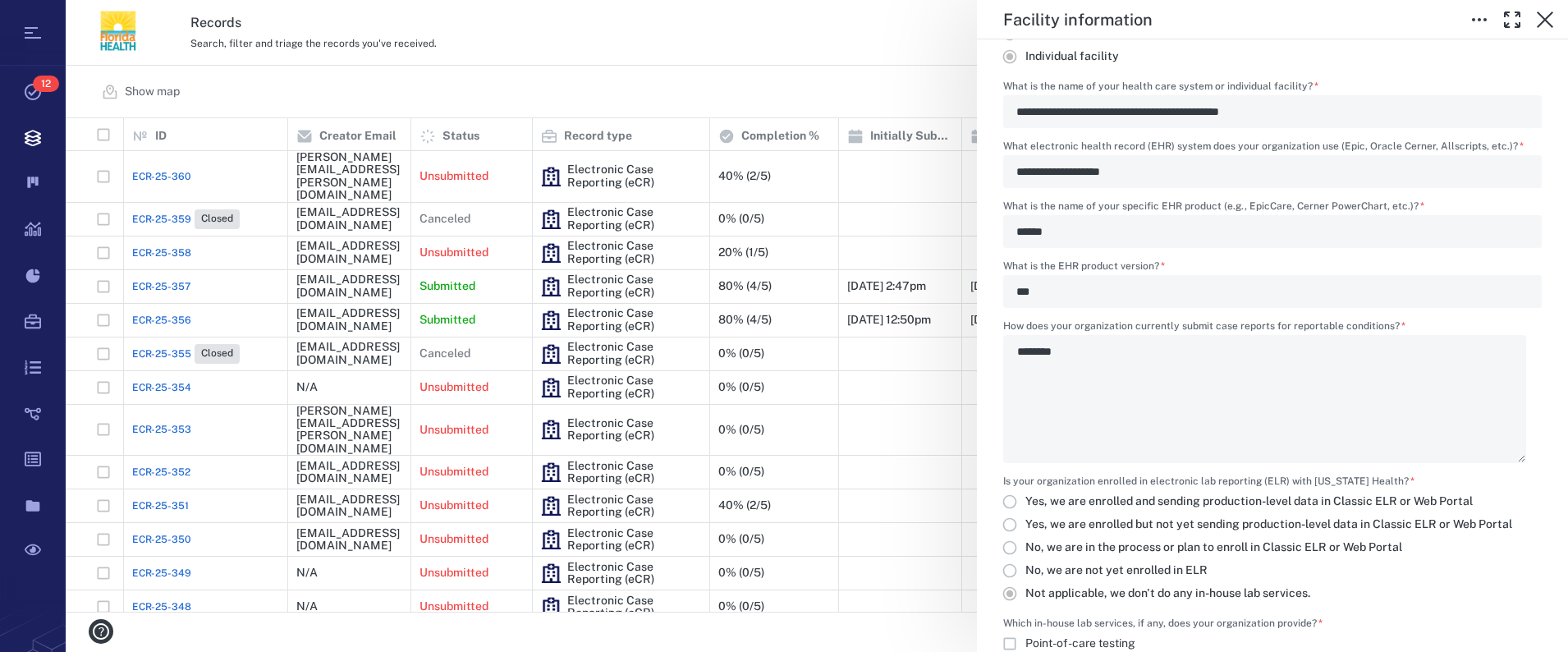 click on "**********" at bounding box center (1272, 439) 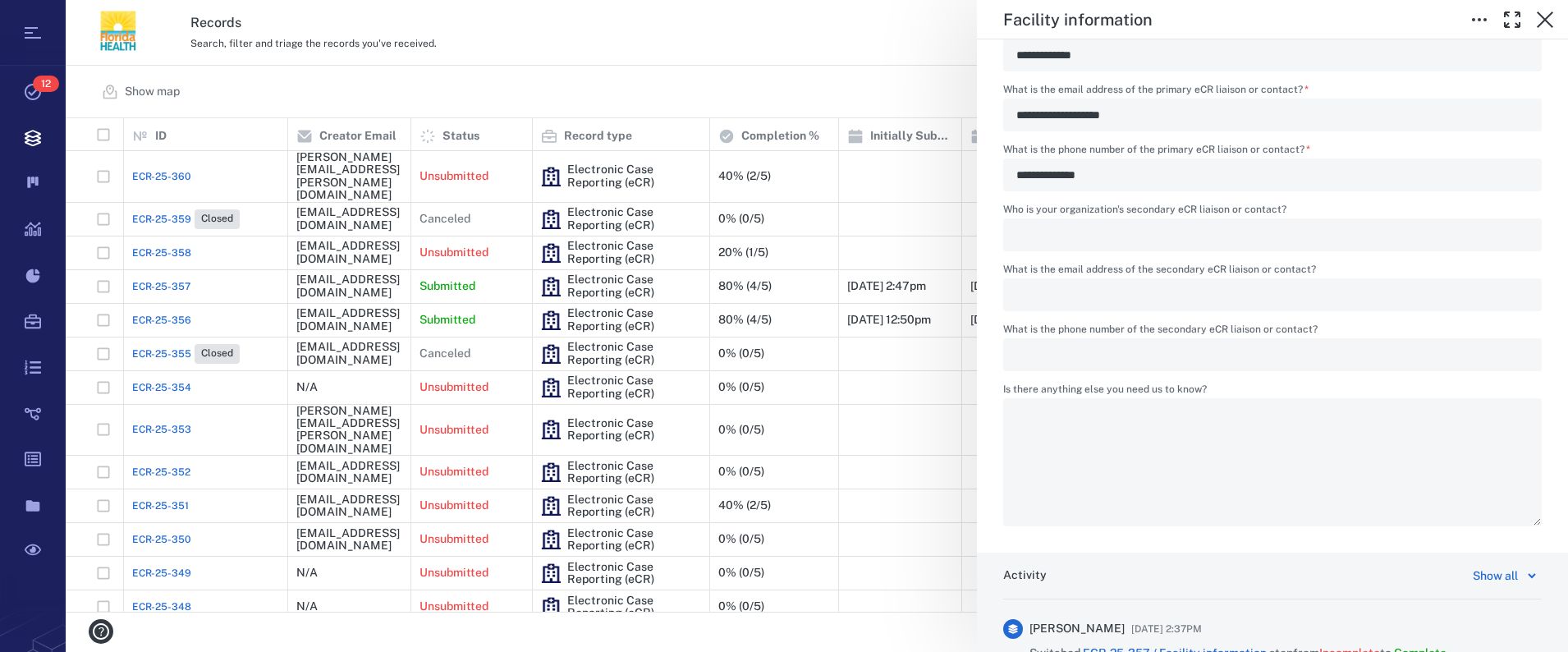 scroll, scrollTop: 1665, scrollLeft: 0, axis: vertical 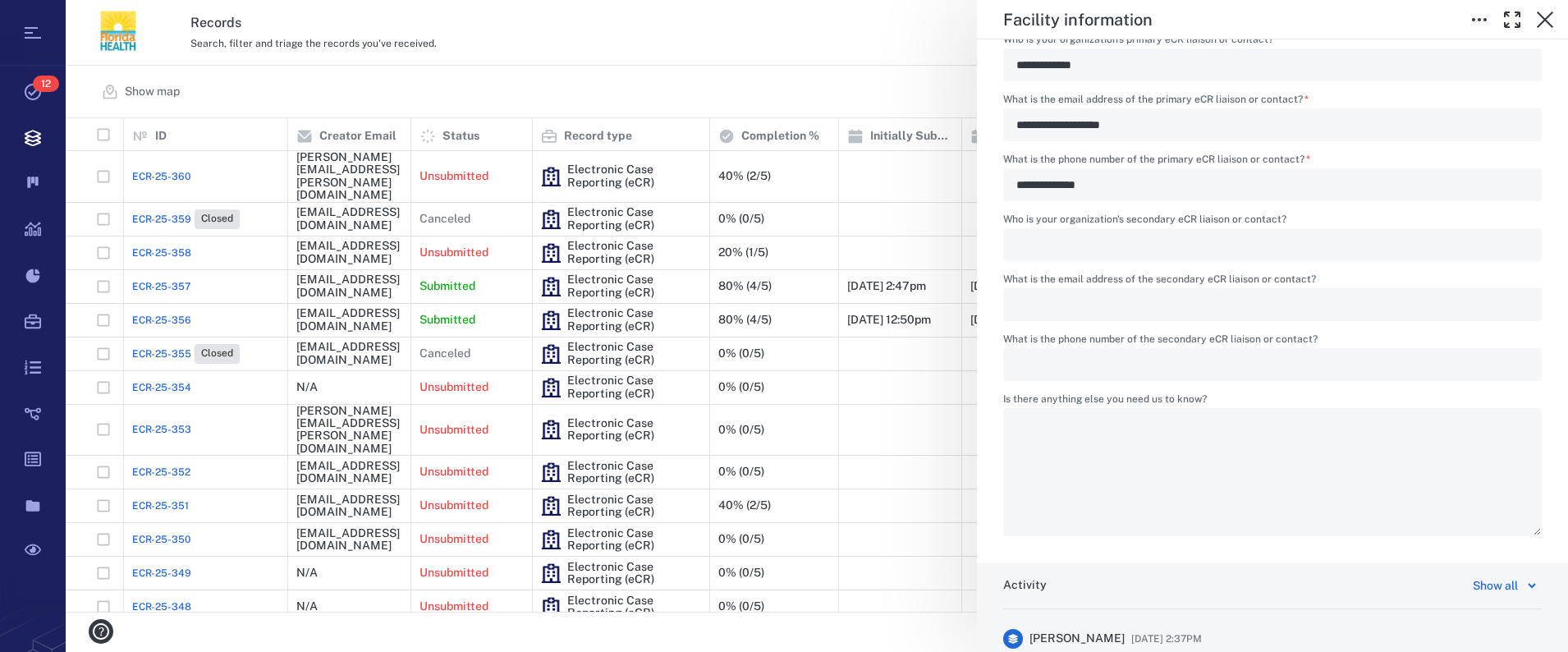 click on "**********" at bounding box center (1272, -363) 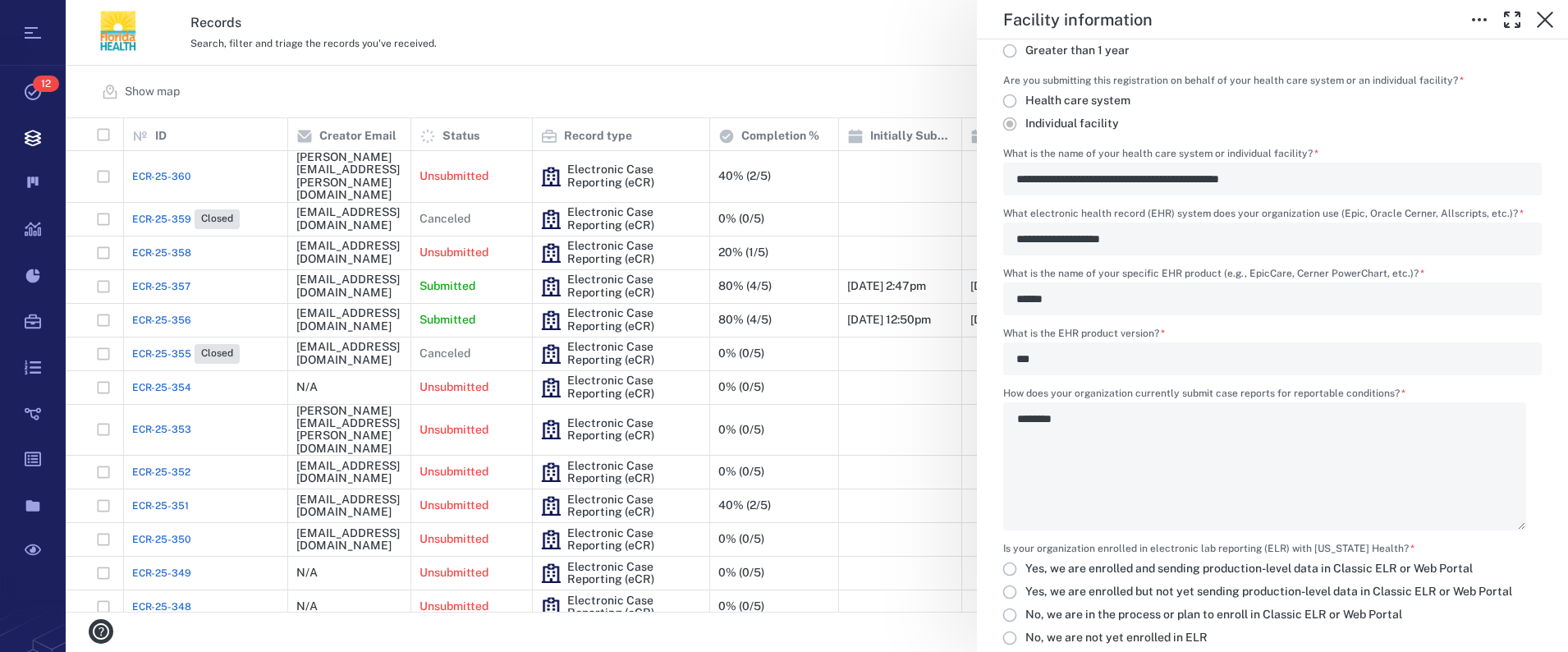 scroll, scrollTop: 792, scrollLeft: 0, axis: vertical 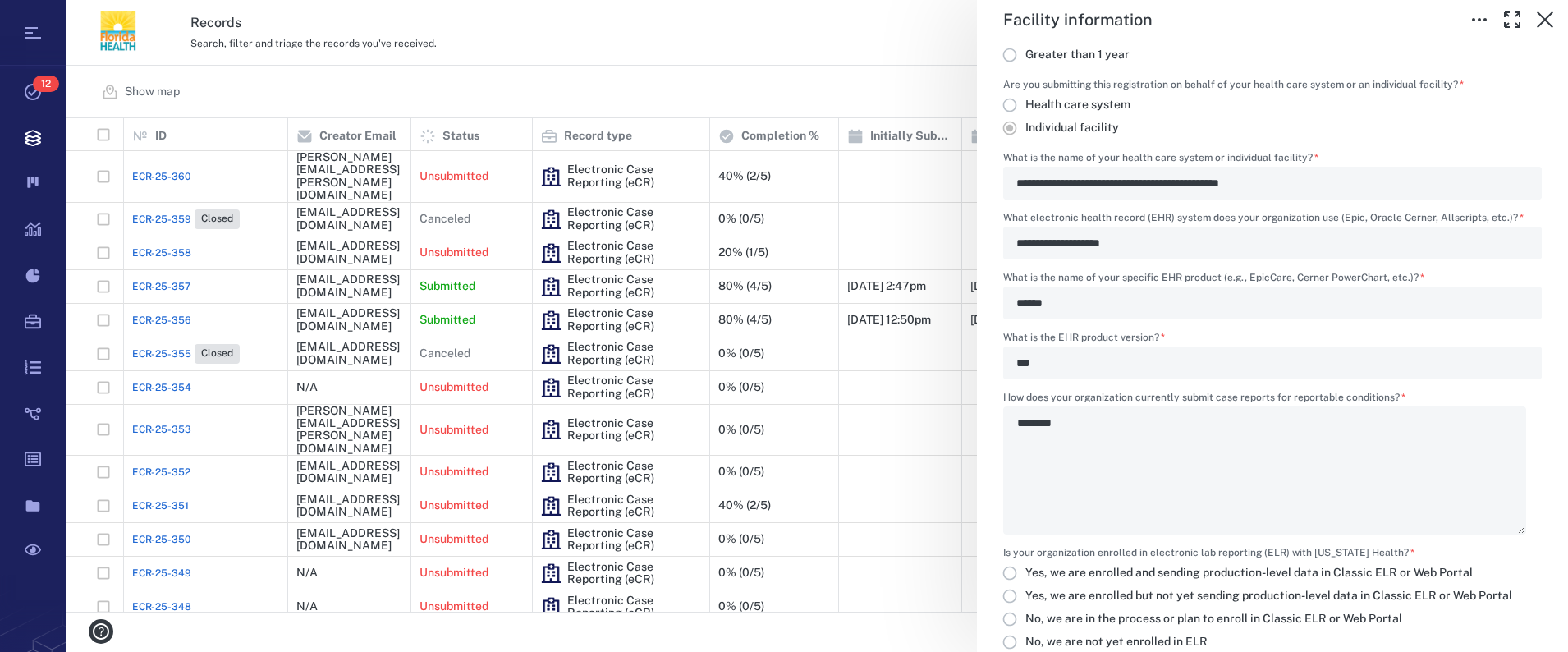 click on "**********" at bounding box center (1272, 183) 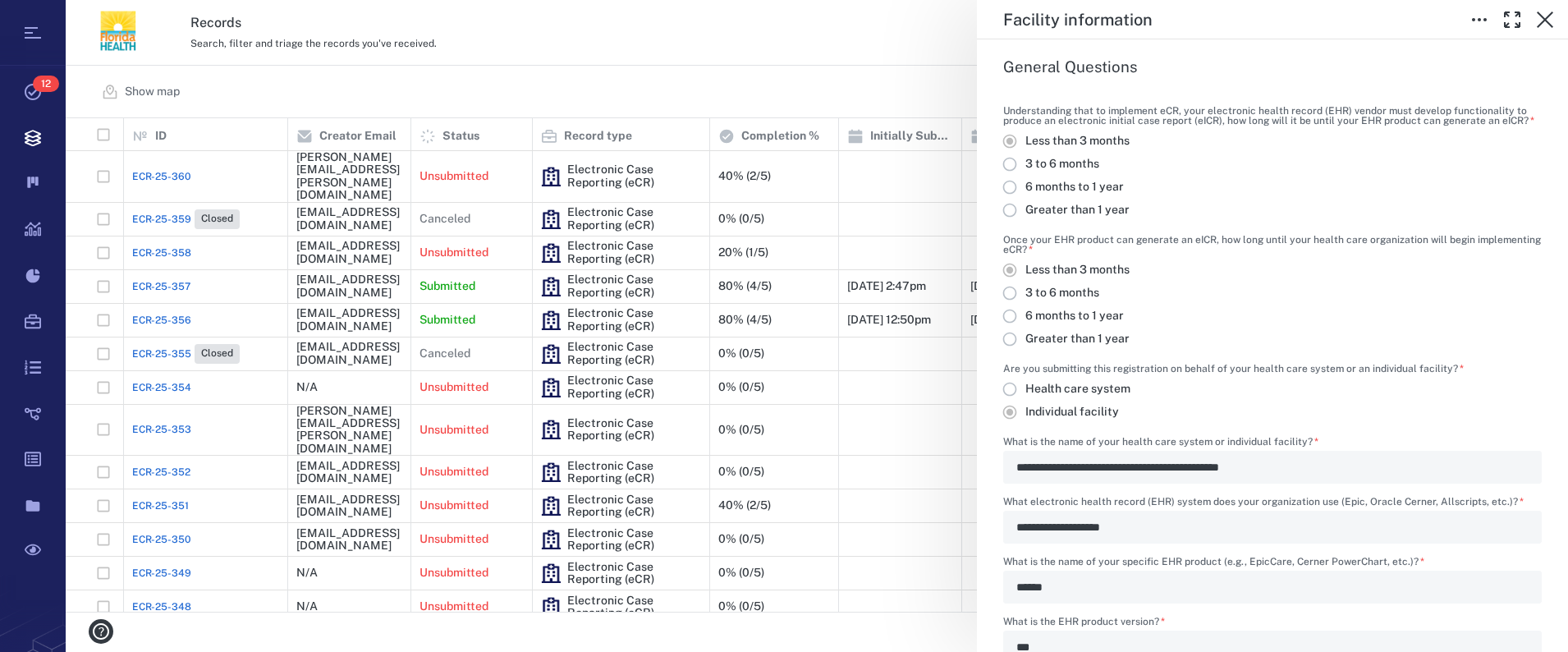 scroll, scrollTop: 510, scrollLeft: 0, axis: vertical 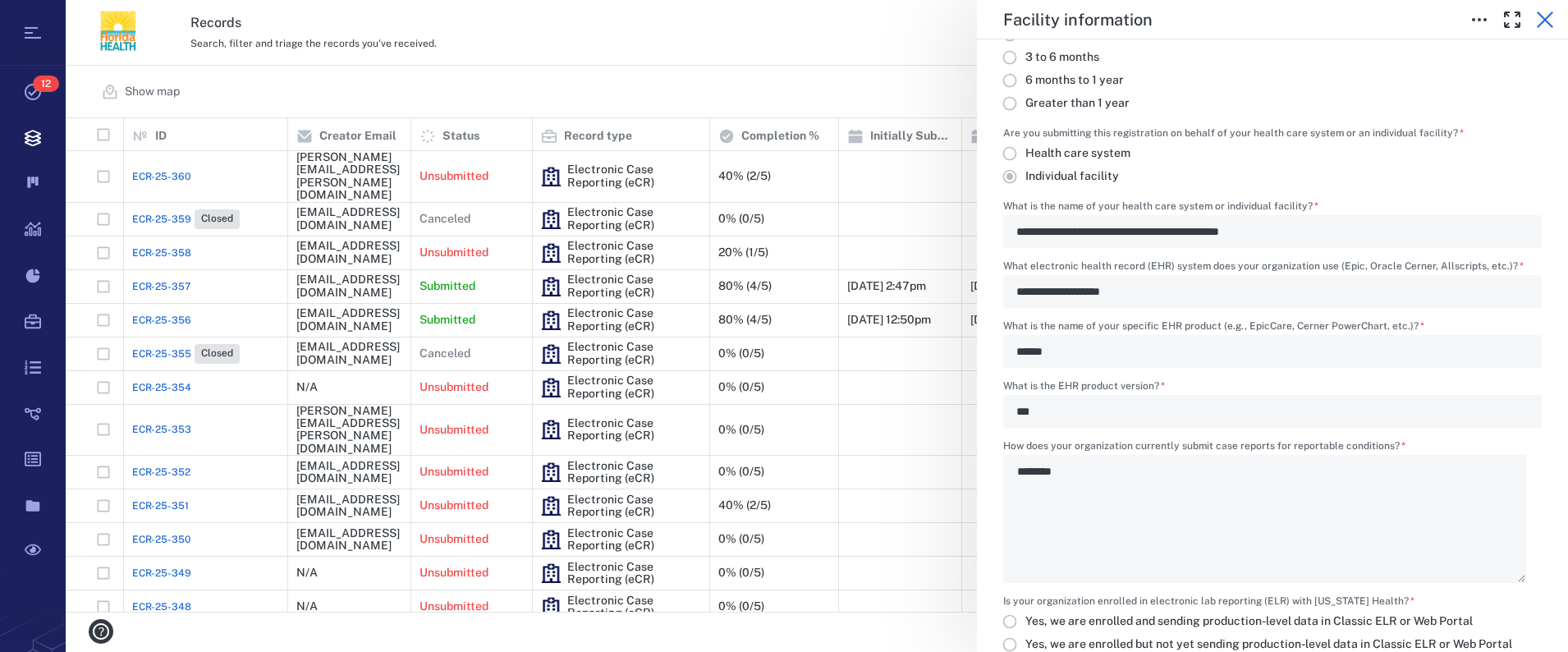 click 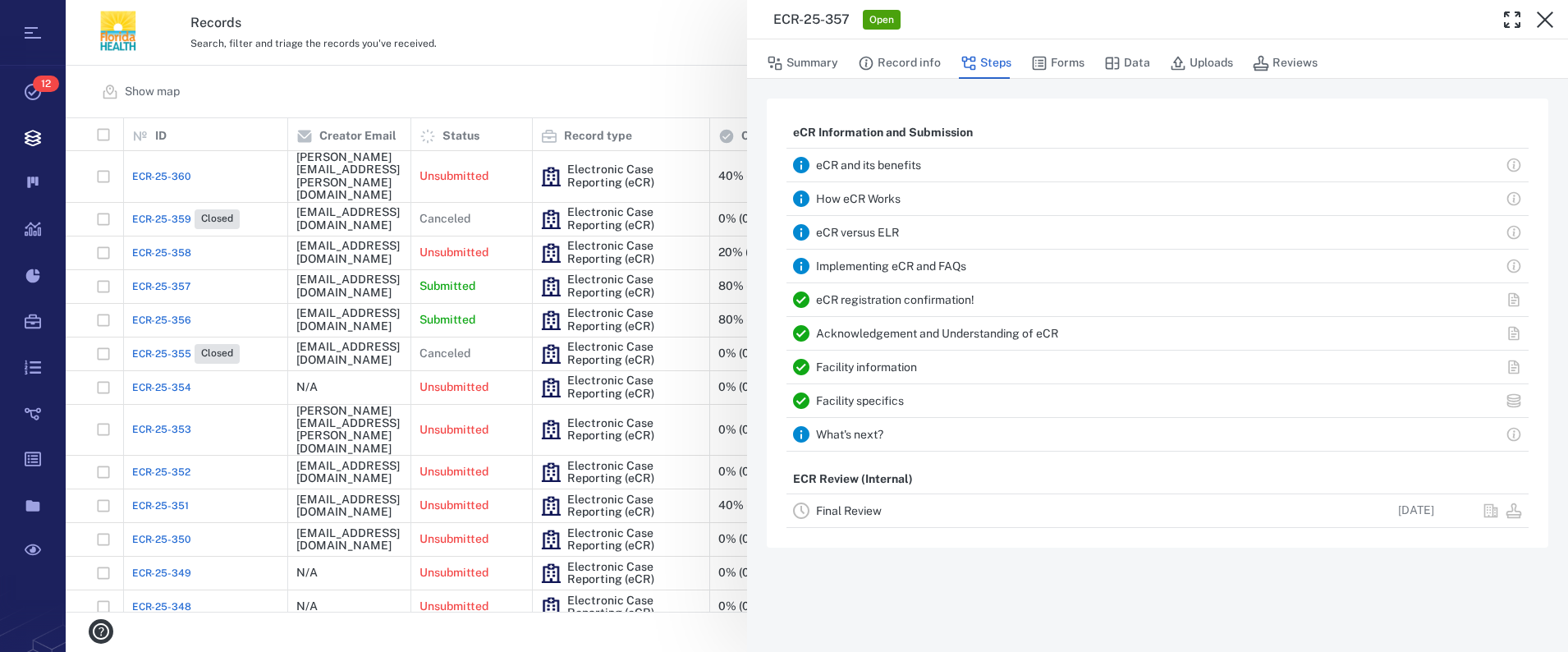 click on "Facility specifics" at bounding box center (1158, 401) 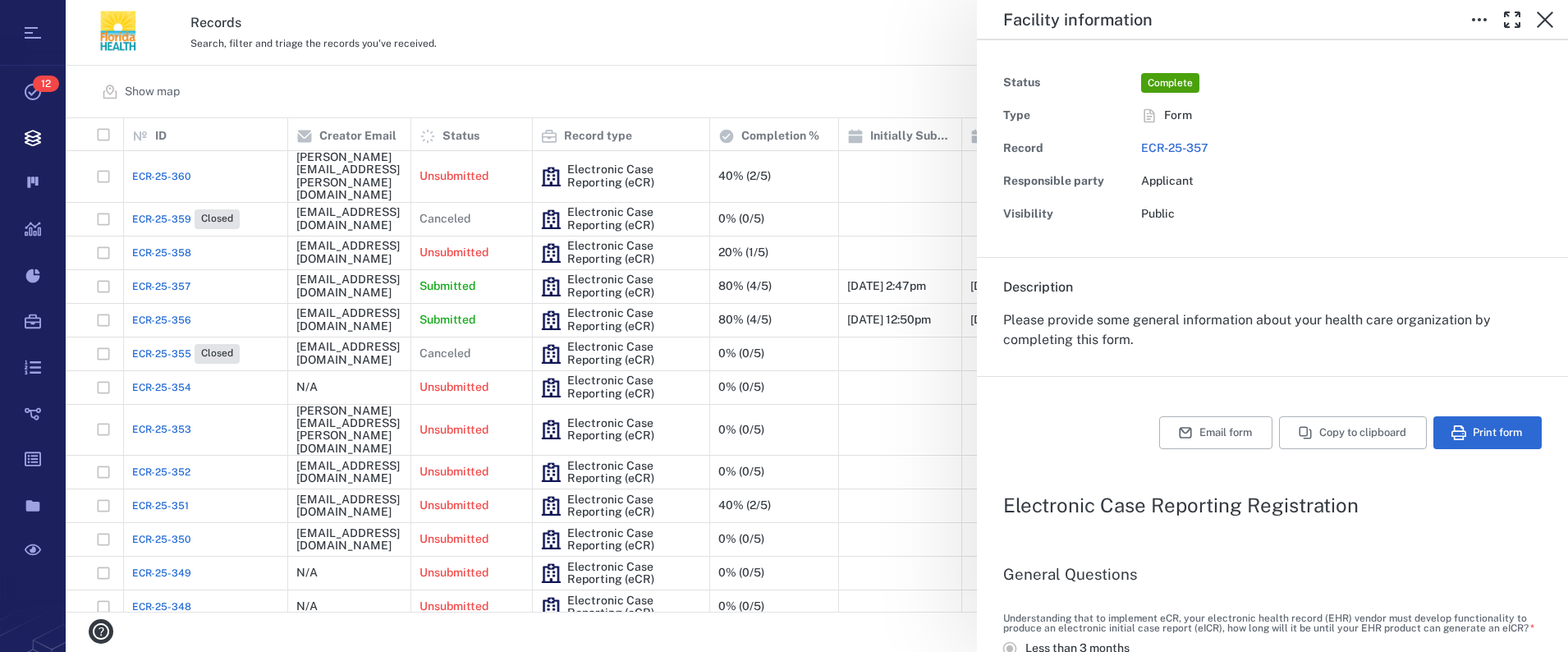 type on "*" 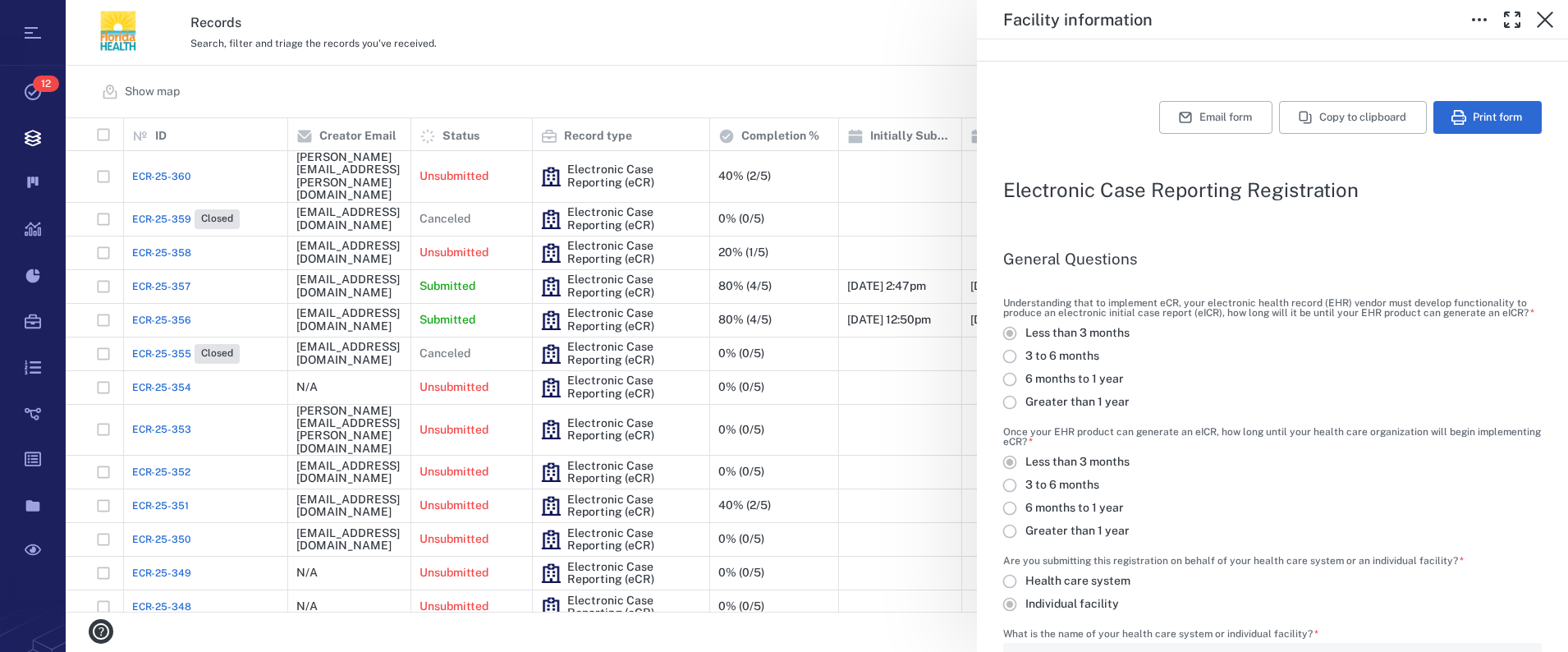 scroll, scrollTop: 315, scrollLeft: 0, axis: vertical 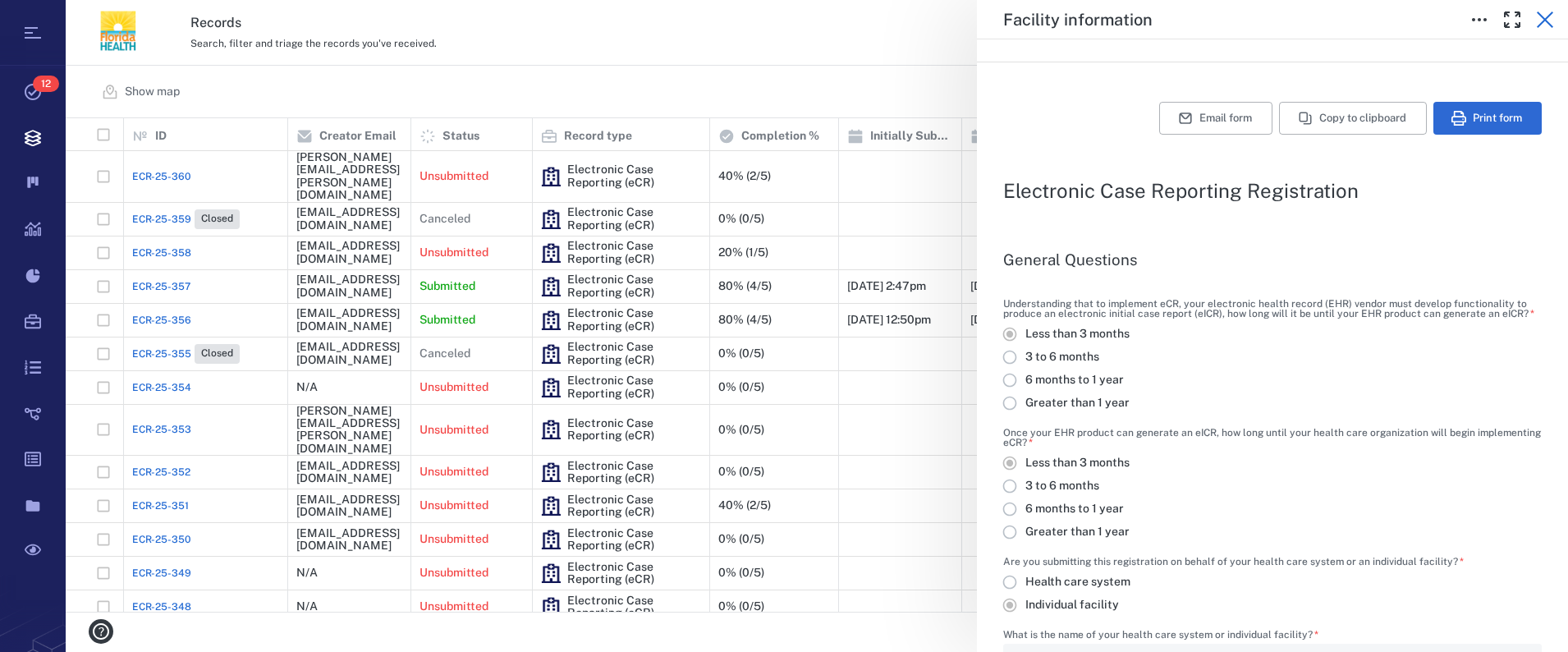 click 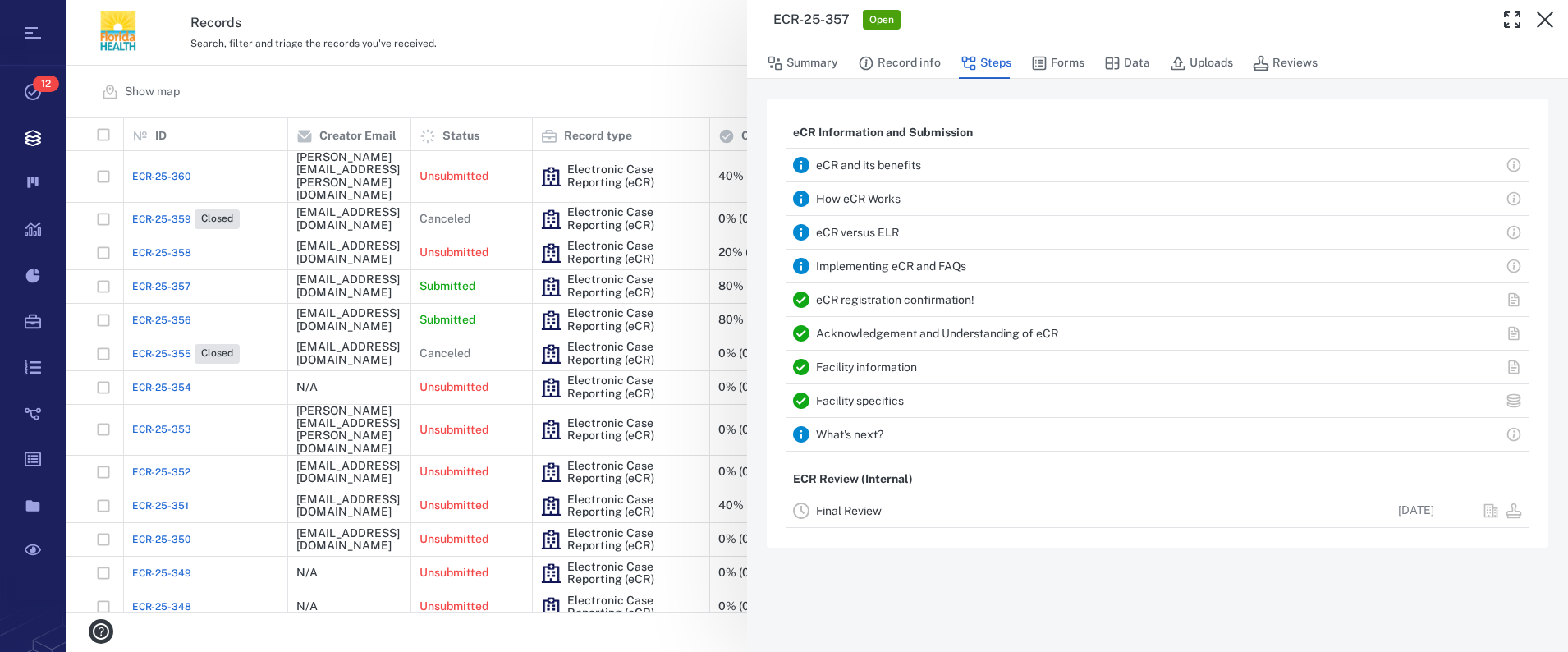 click on "Facility specifics" at bounding box center [860, 401] 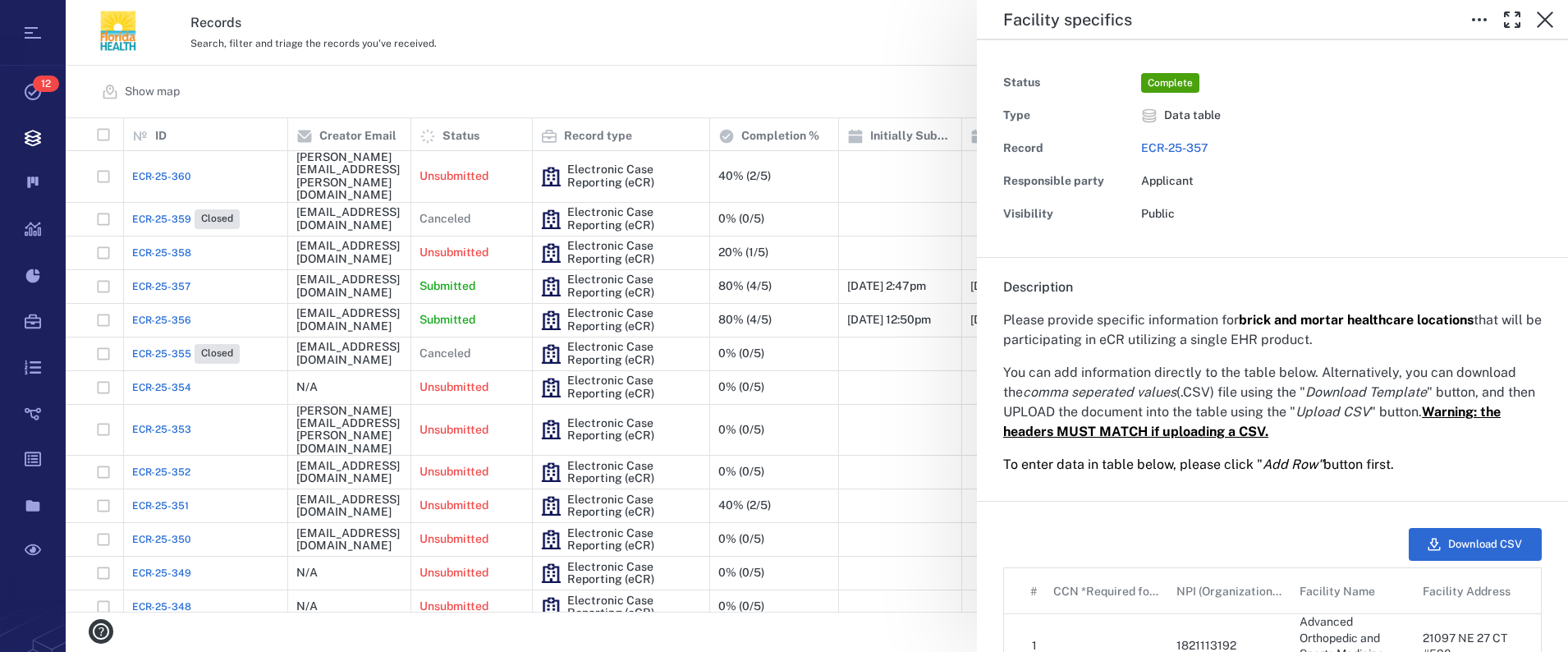 scroll, scrollTop: 0, scrollLeft: 0, axis: both 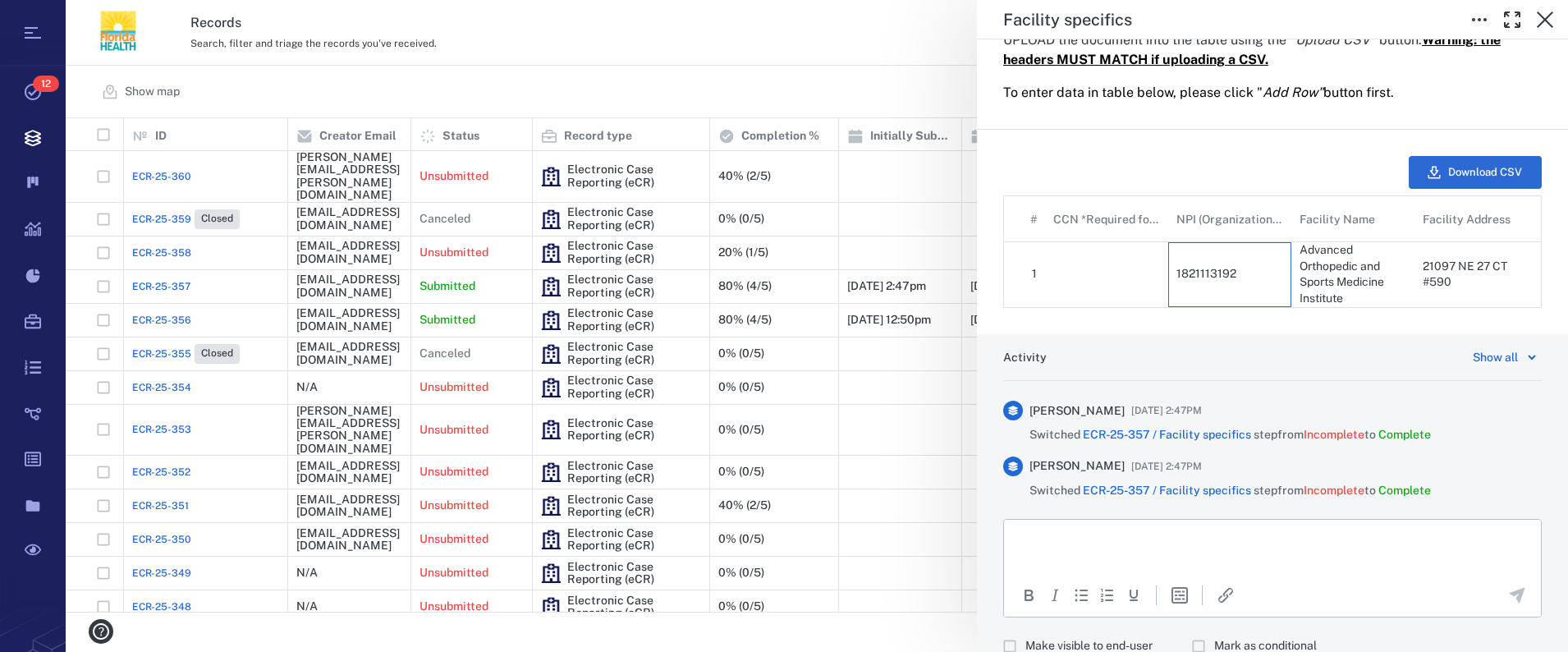 click on "1821113192" at bounding box center [1230, 274] 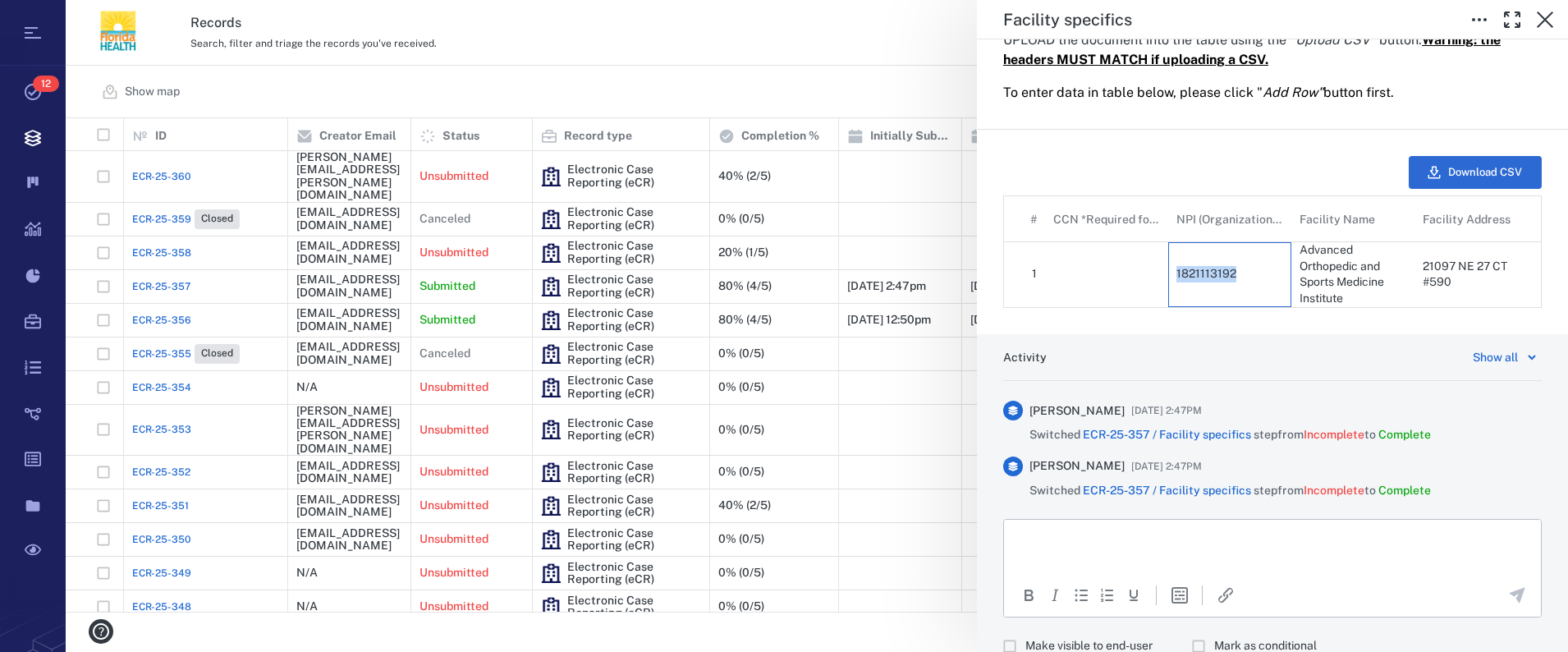 click on "1821113192" at bounding box center [1230, 274] 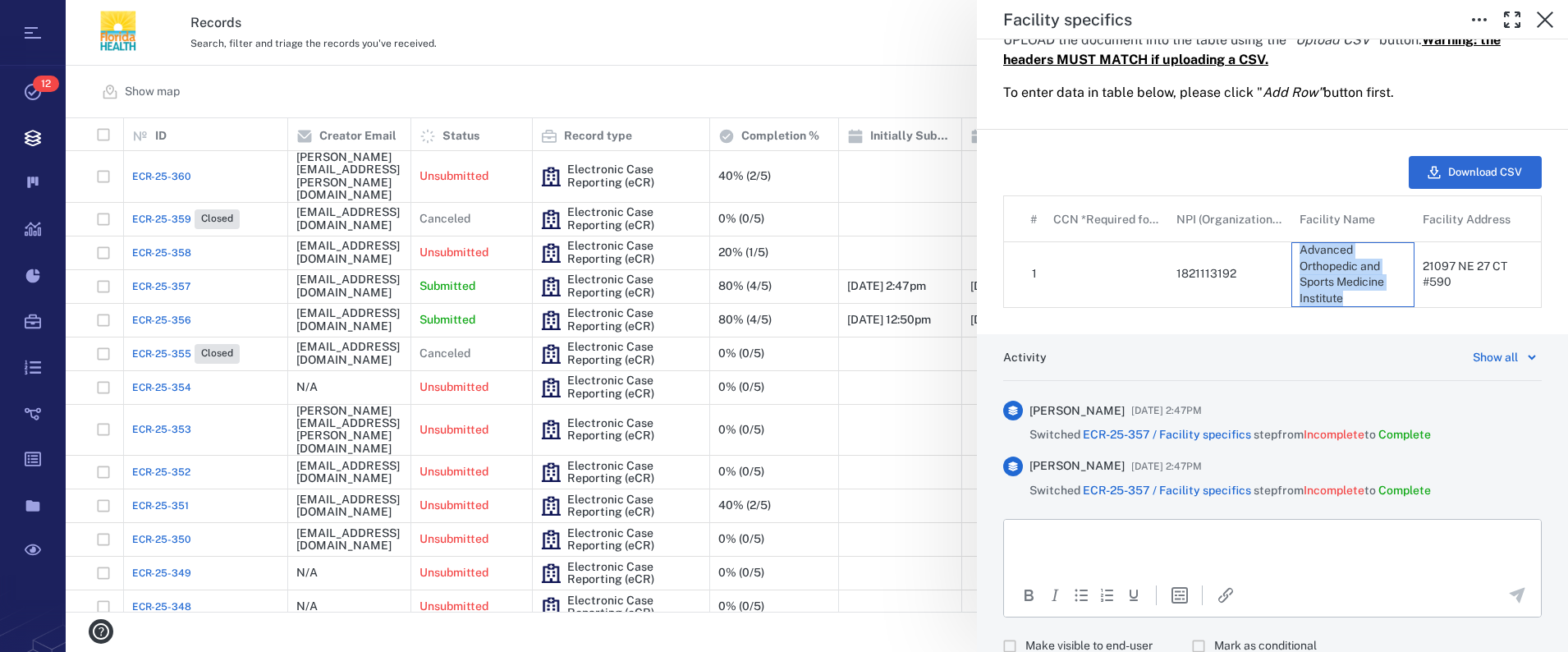 drag, startPoint x: 1350, startPoint y: 296, endPoint x: 1286, endPoint y: 246, distance: 81.2158 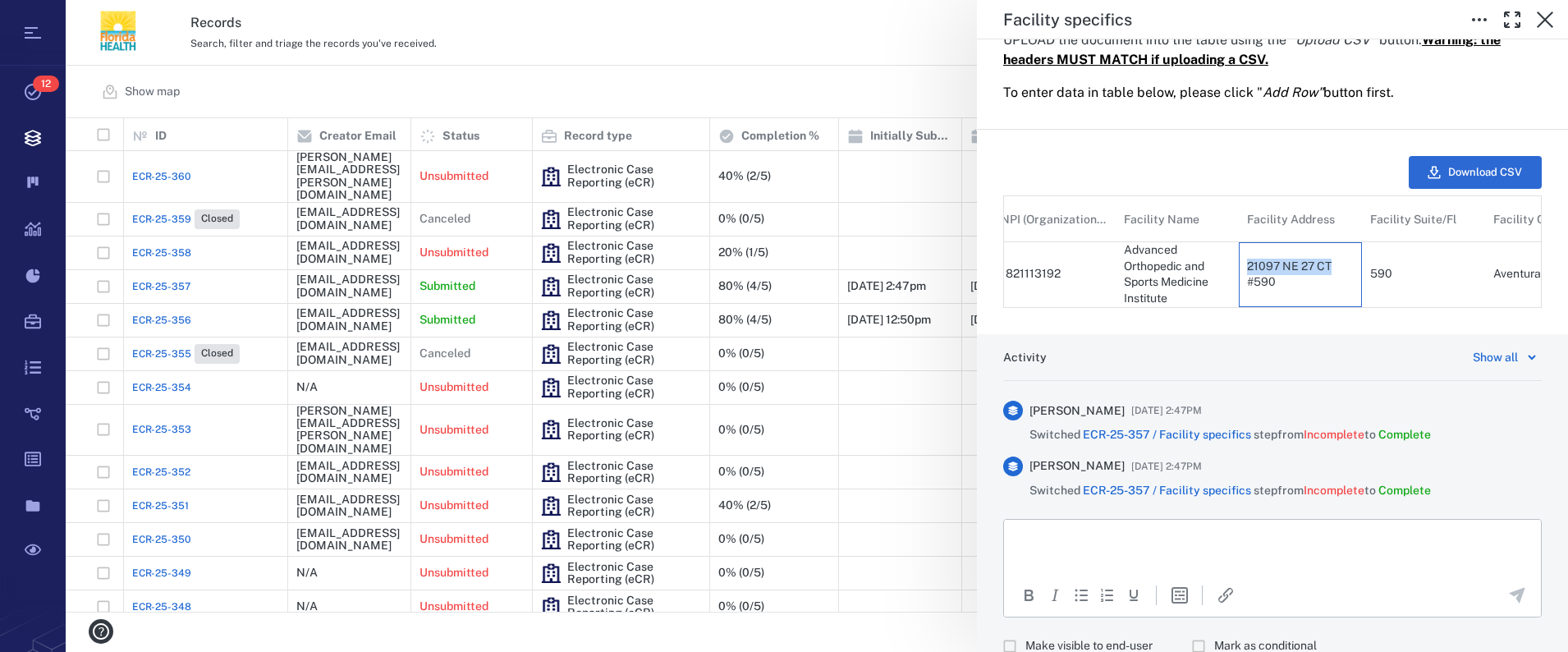 drag, startPoint x: 1336, startPoint y: 263, endPoint x: 1246, endPoint y: 264, distance: 90.005555 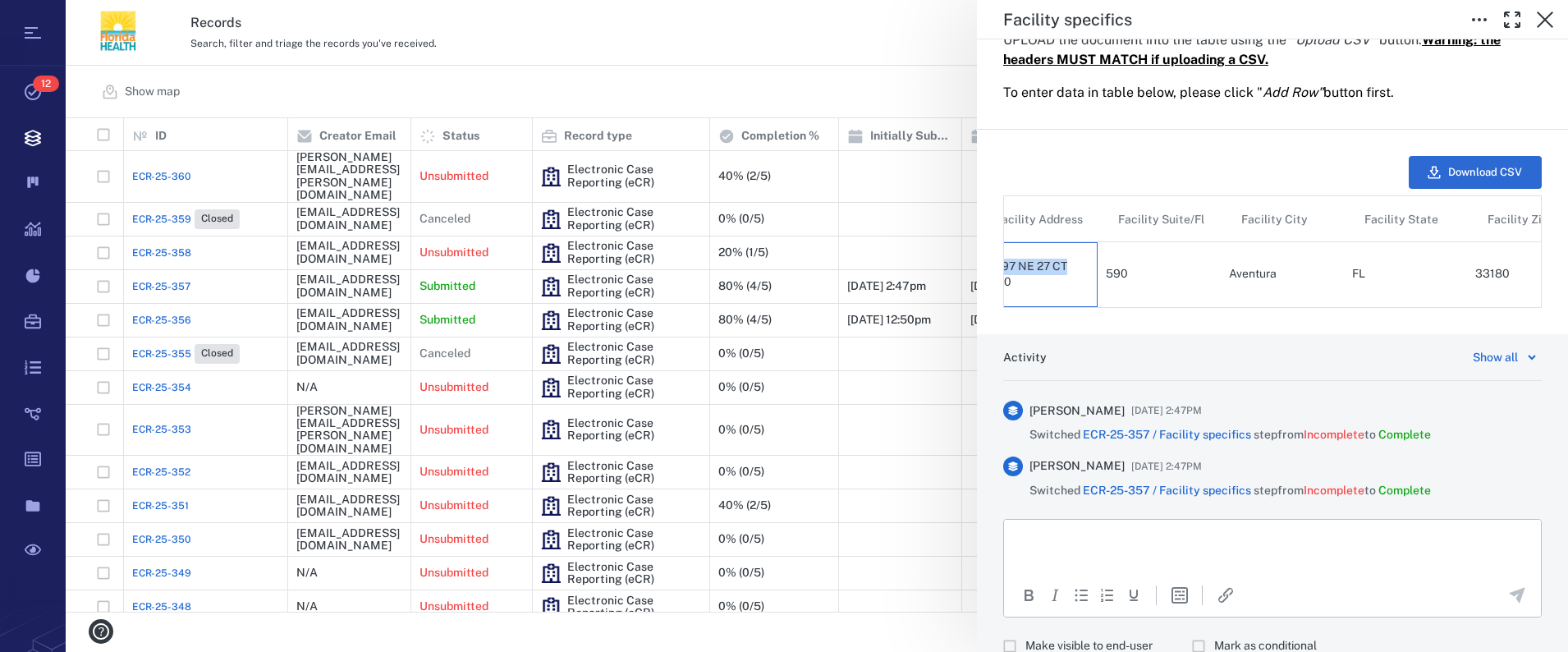 scroll, scrollTop: 0, scrollLeft: 442, axis: horizontal 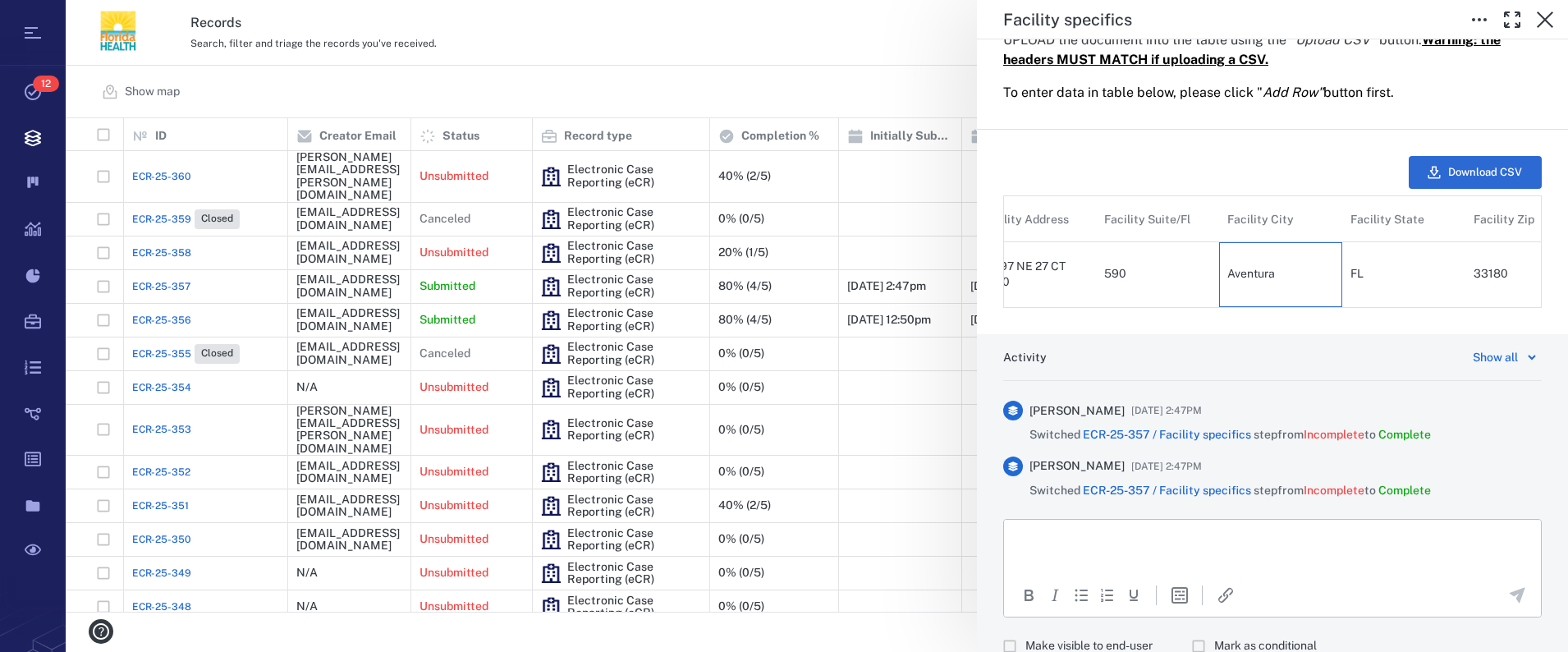 click on "Aventura" at bounding box center (1281, 274) 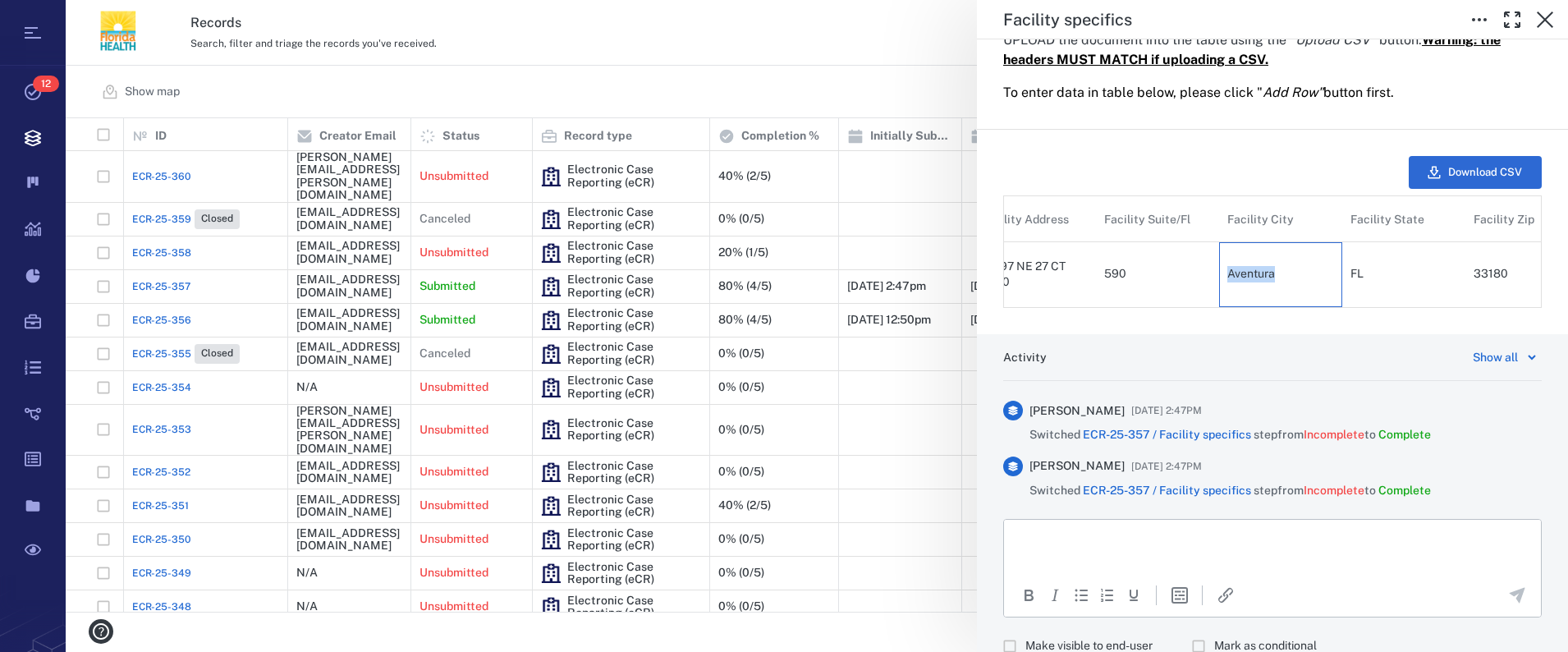 click on "Aventura" at bounding box center [1281, 274] 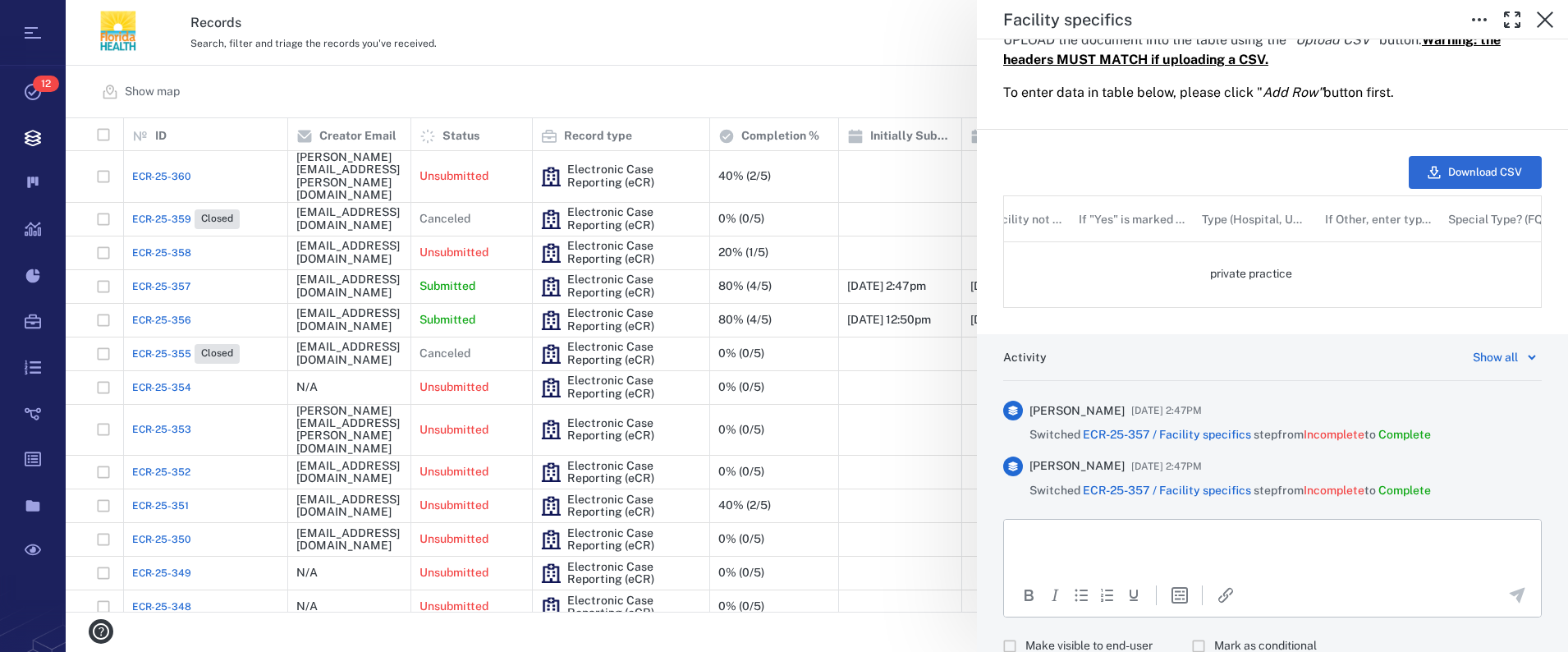 scroll, scrollTop: 0, scrollLeft: 1206, axis: horizontal 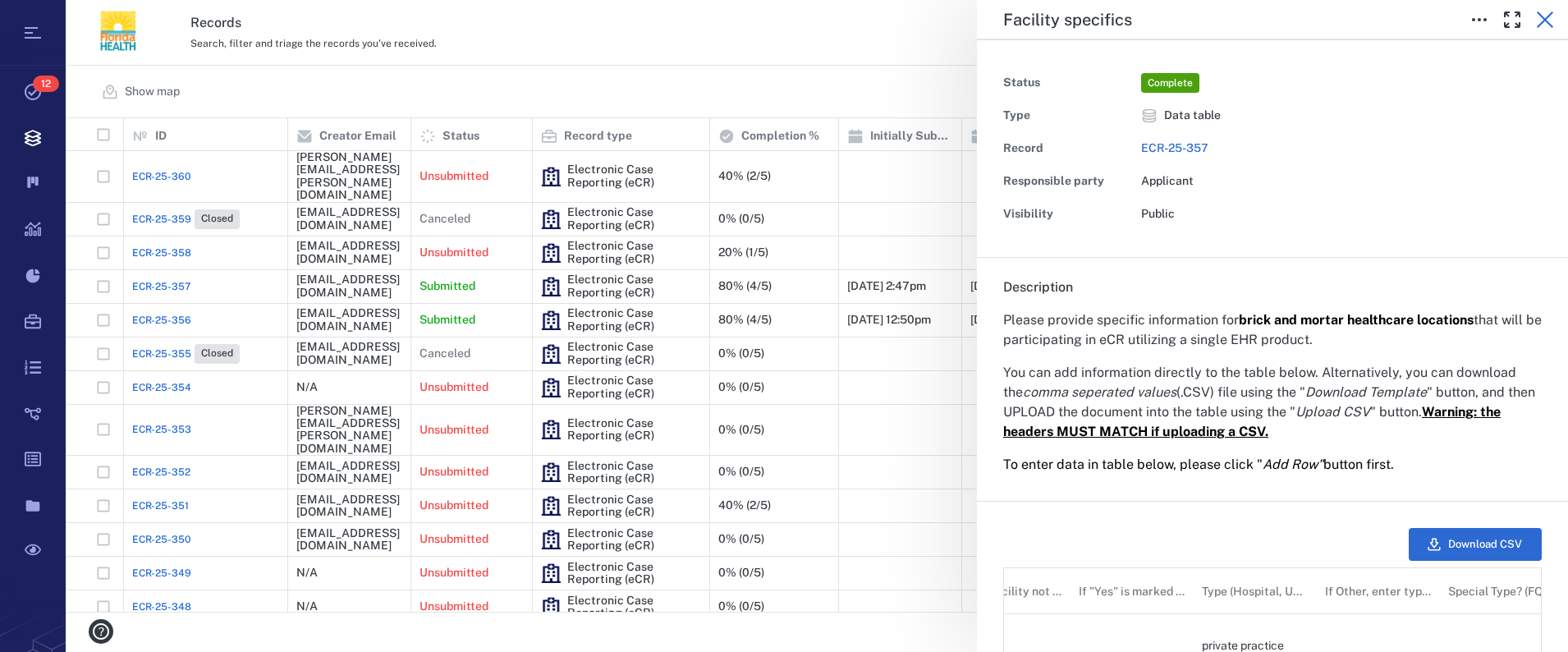 click 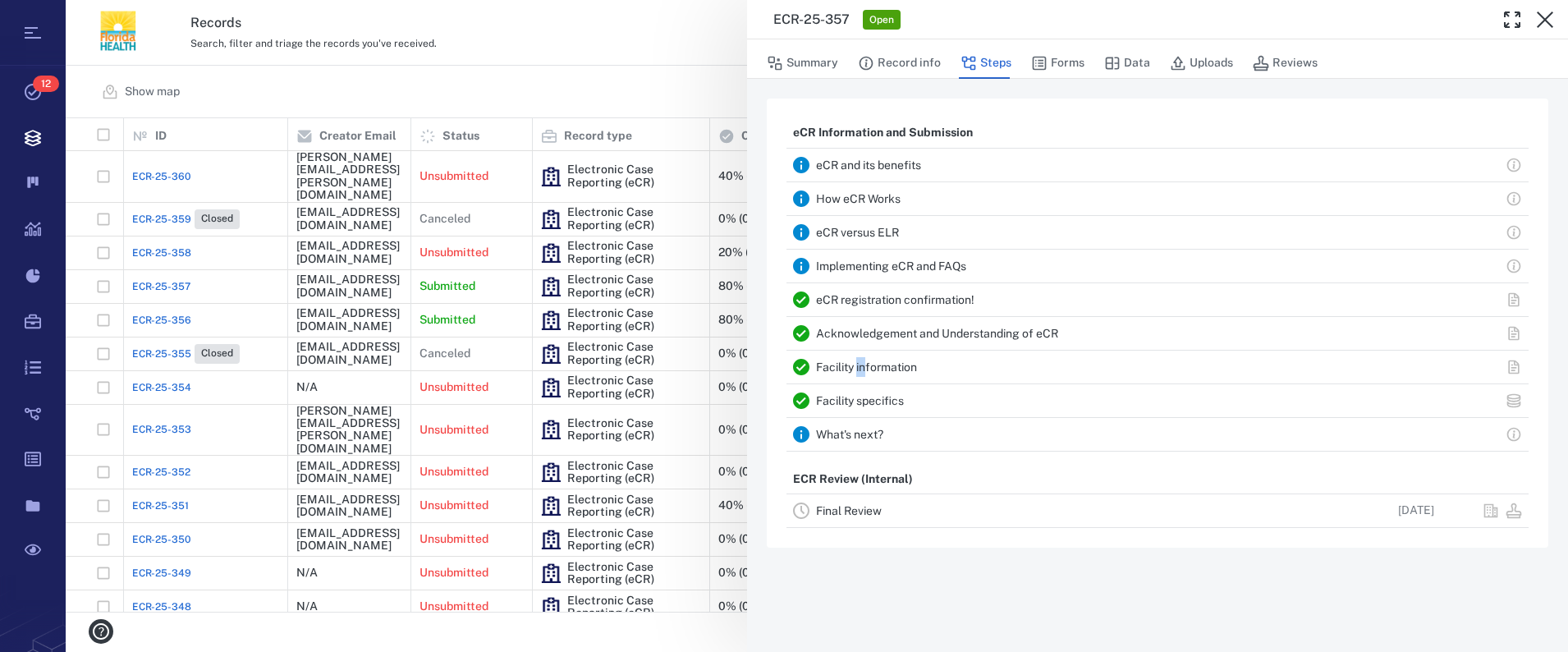 drag, startPoint x: 859, startPoint y: 374, endPoint x: 868, endPoint y: 366, distance: 12.041595 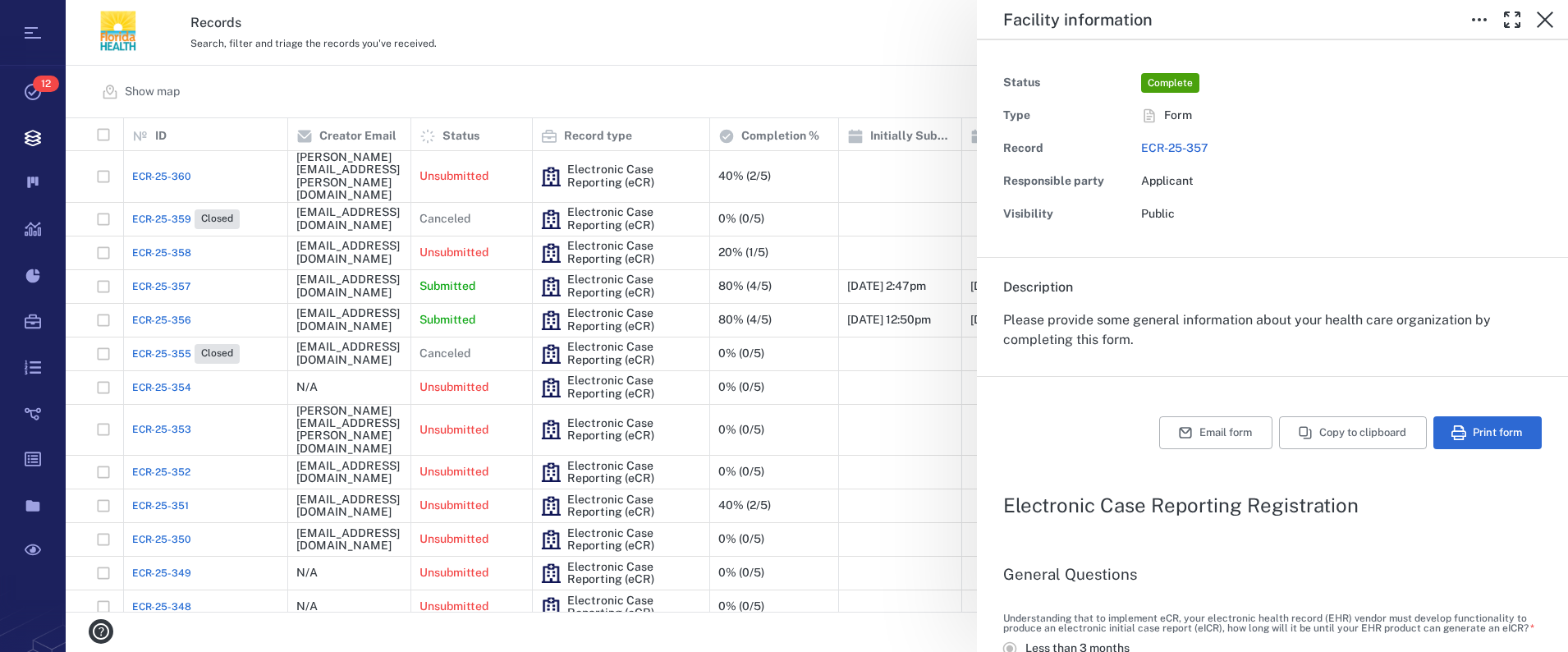 type on "*" 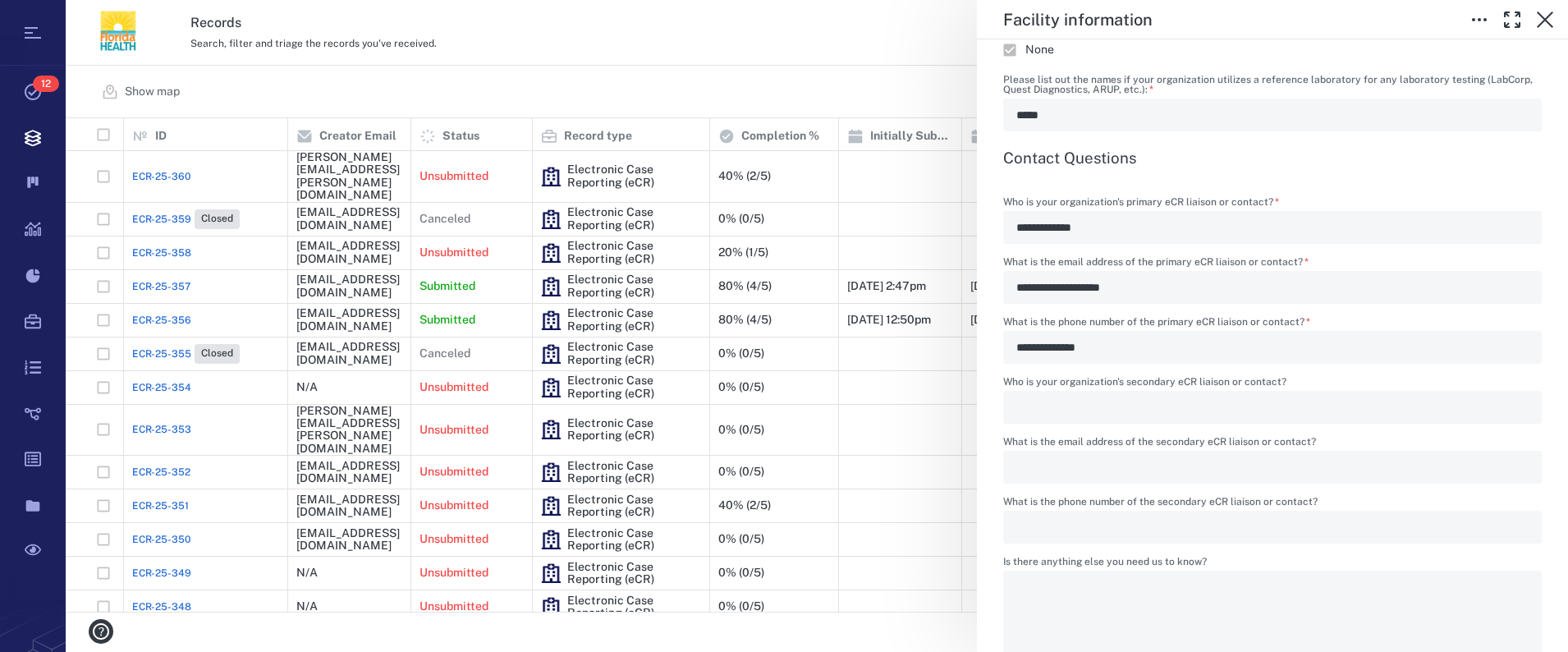 scroll, scrollTop: 1499, scrollLeft: 0, axis: vertical 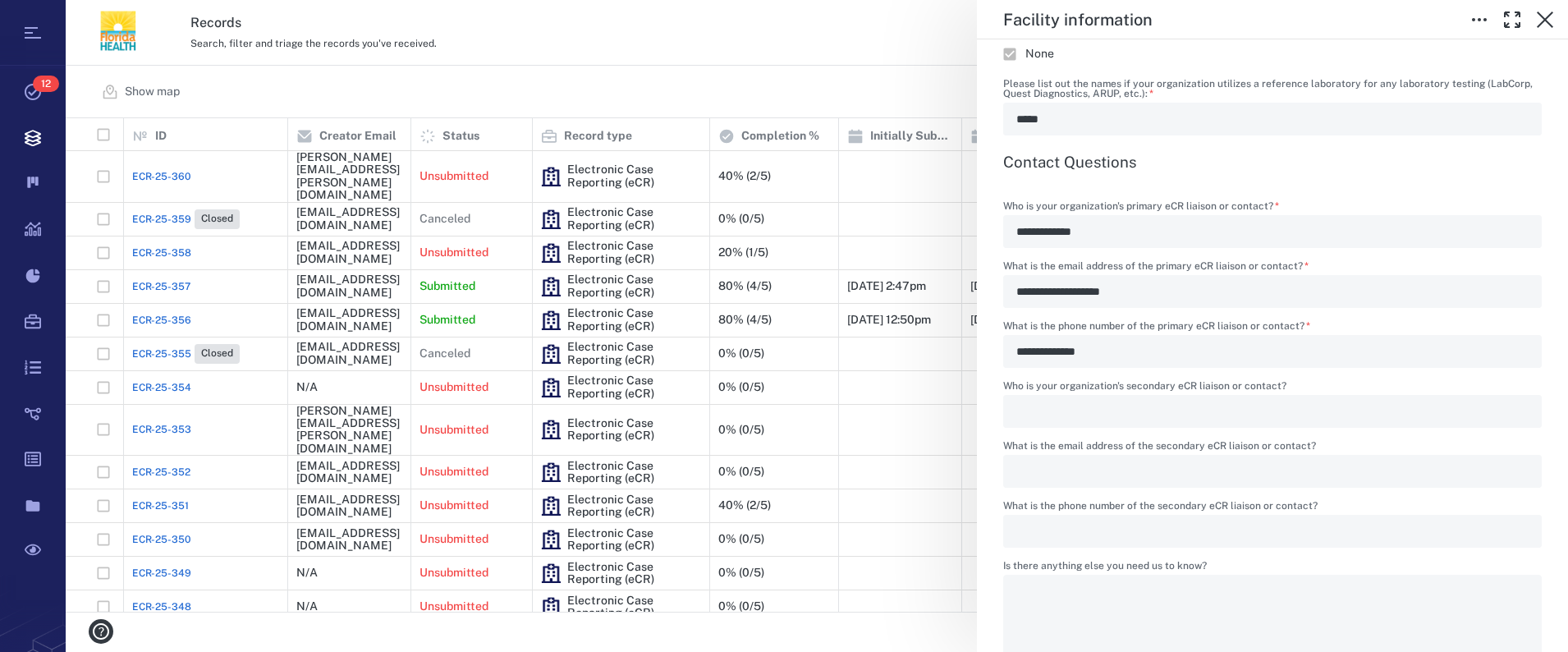 click on "**********" at bounding box center (817, 326) 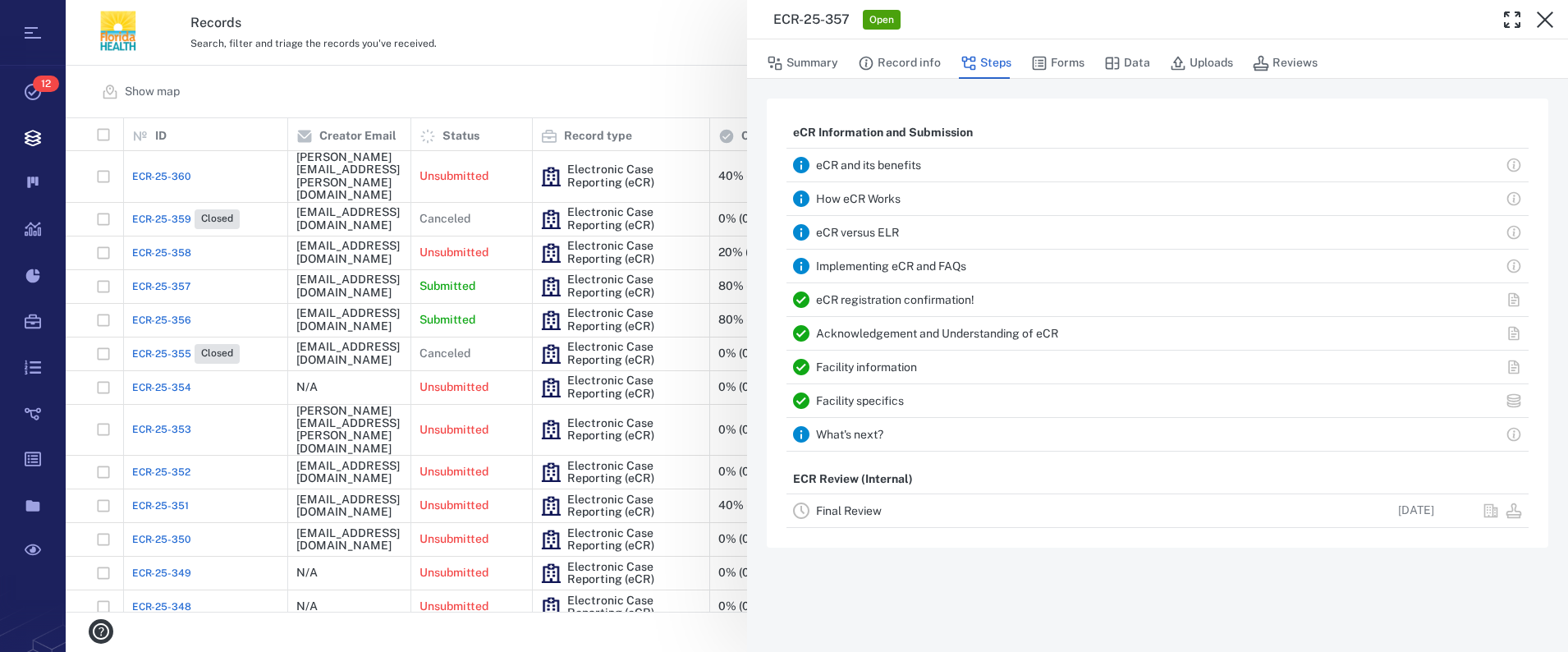 click on "Facility information" at bounding box center [1057, 367] 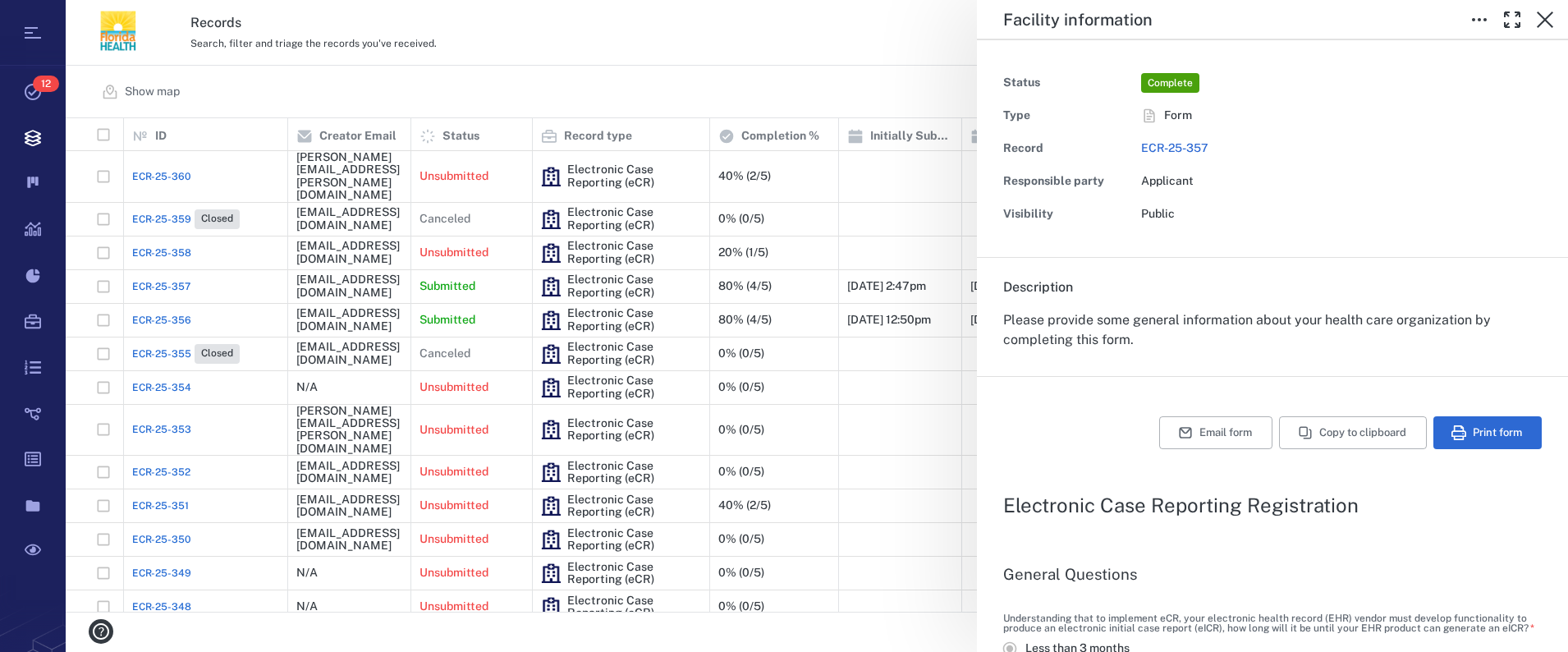 scroll, scrollTop: 0, scrollLeft: 0, axis: both 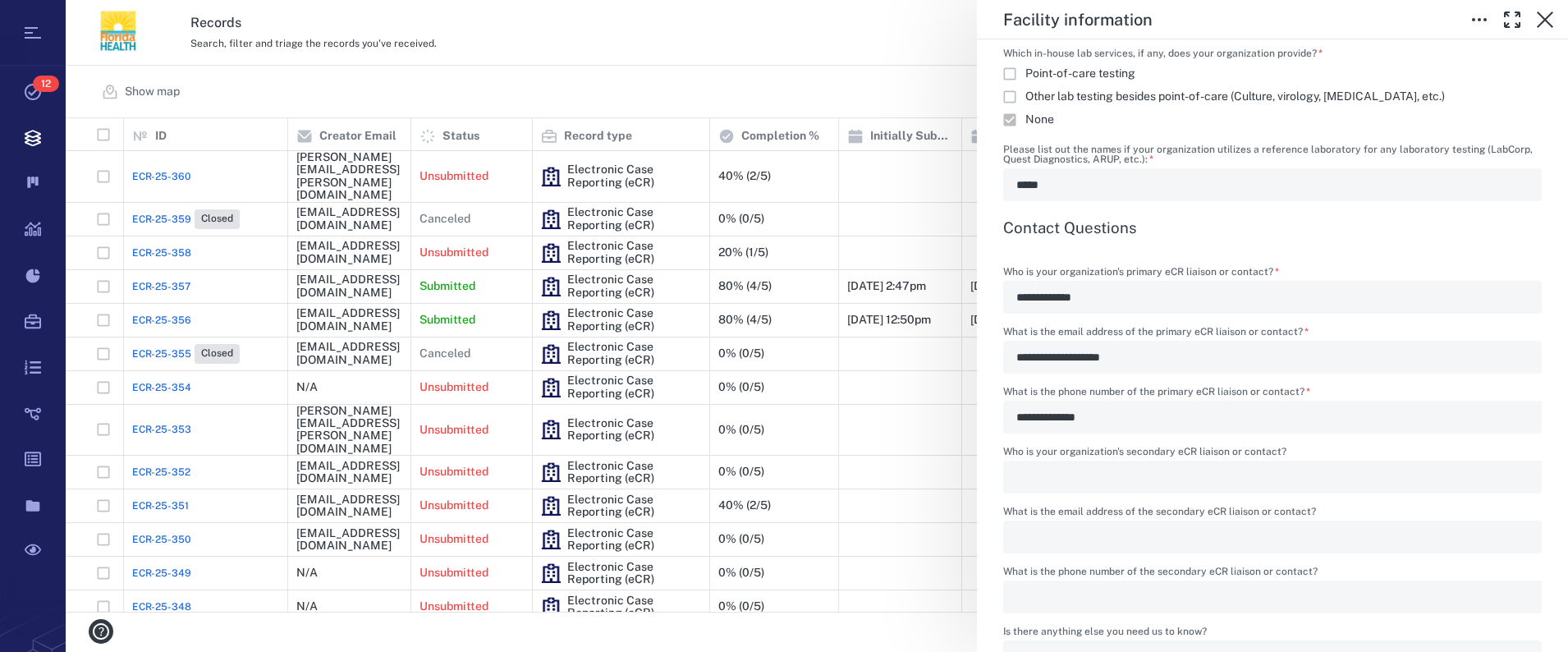 click on "**********" at bounding box center (1272, 357) 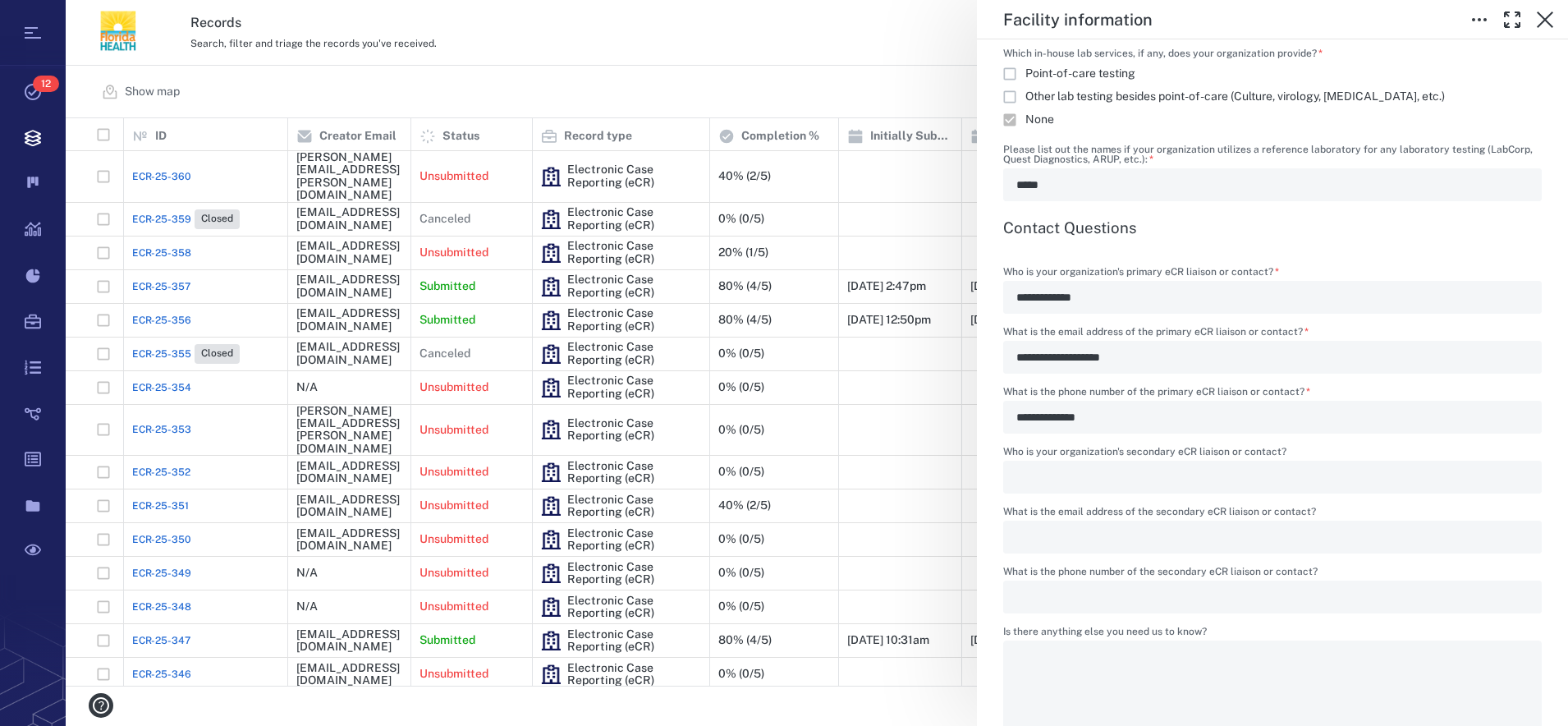 scroll, scrollTop: 16, scrollLeft: 16, axis: both 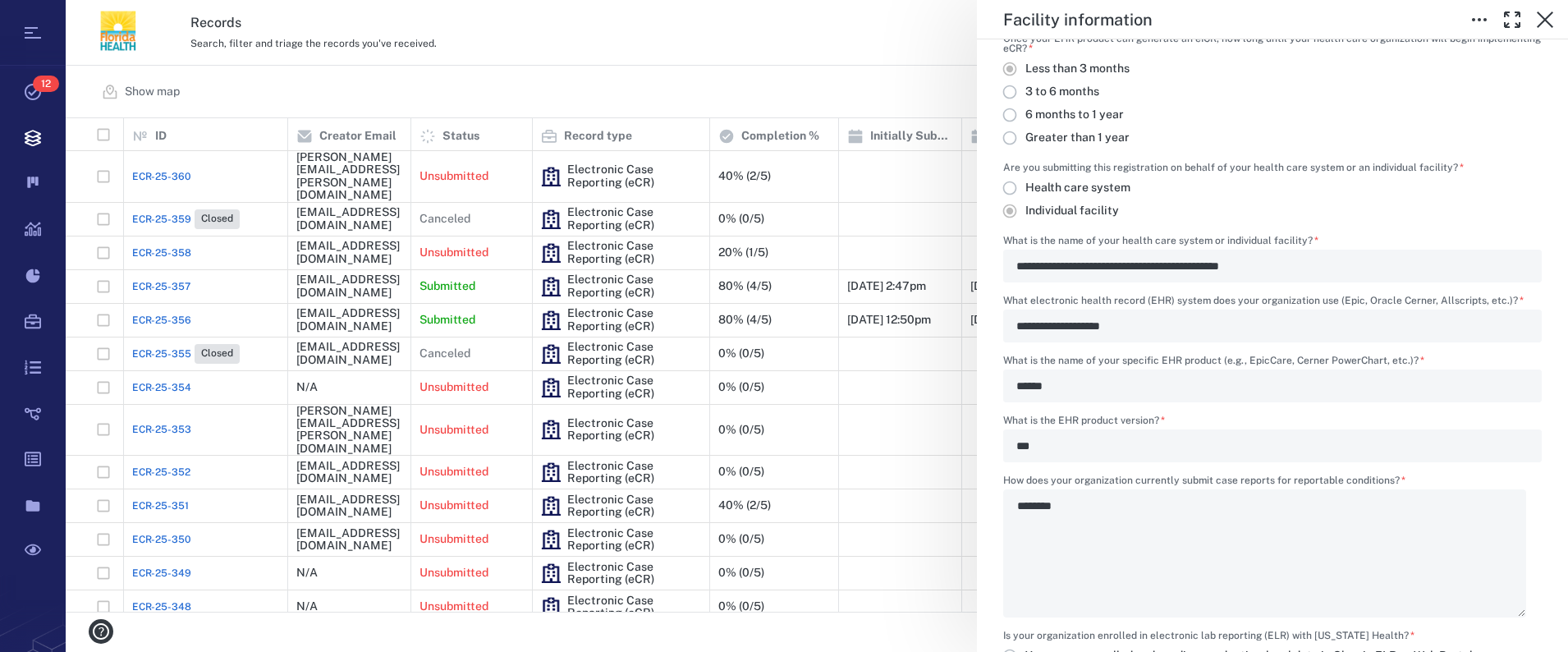 click on "**********" at bounding box center [1272, 594] 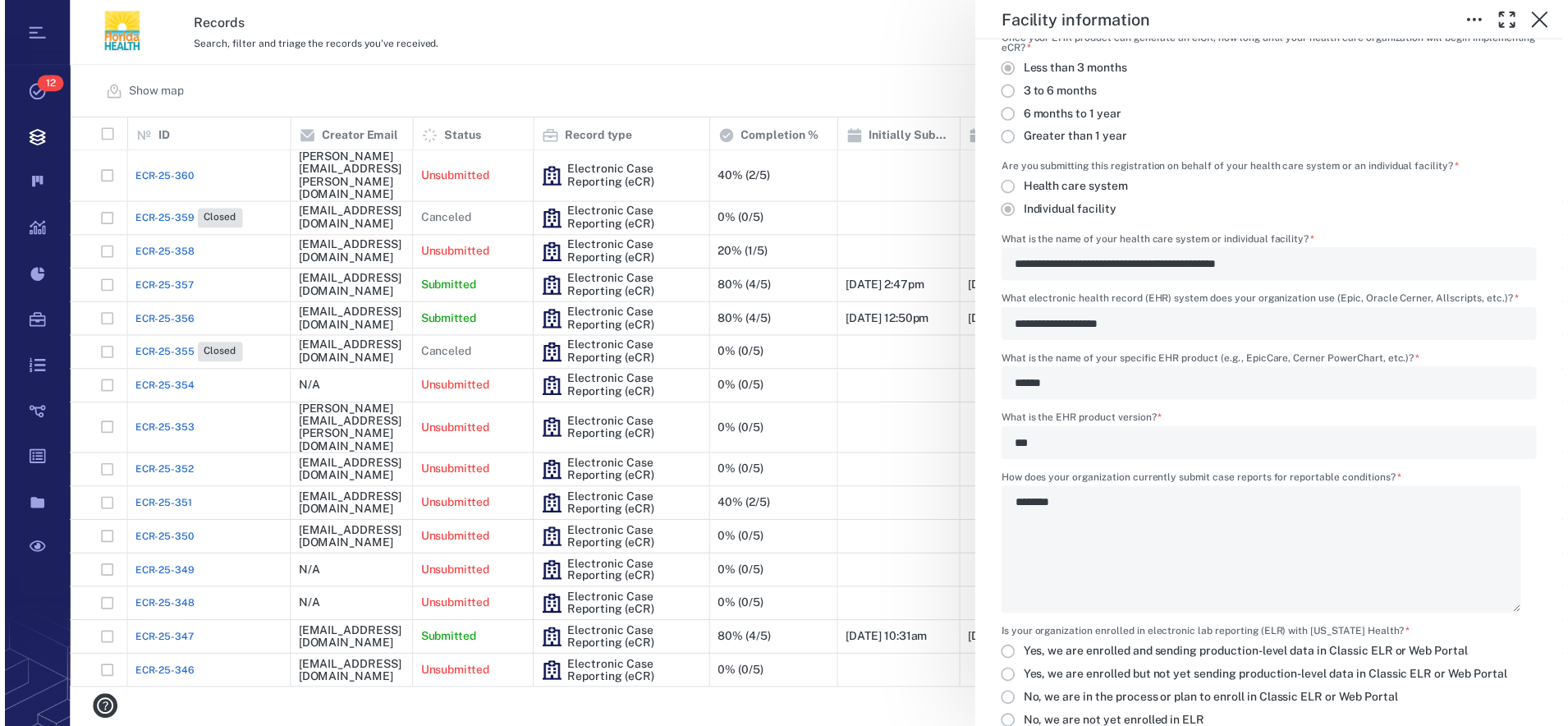 scroll, scrollTop: 16, scrollLeft: 16, axis: both 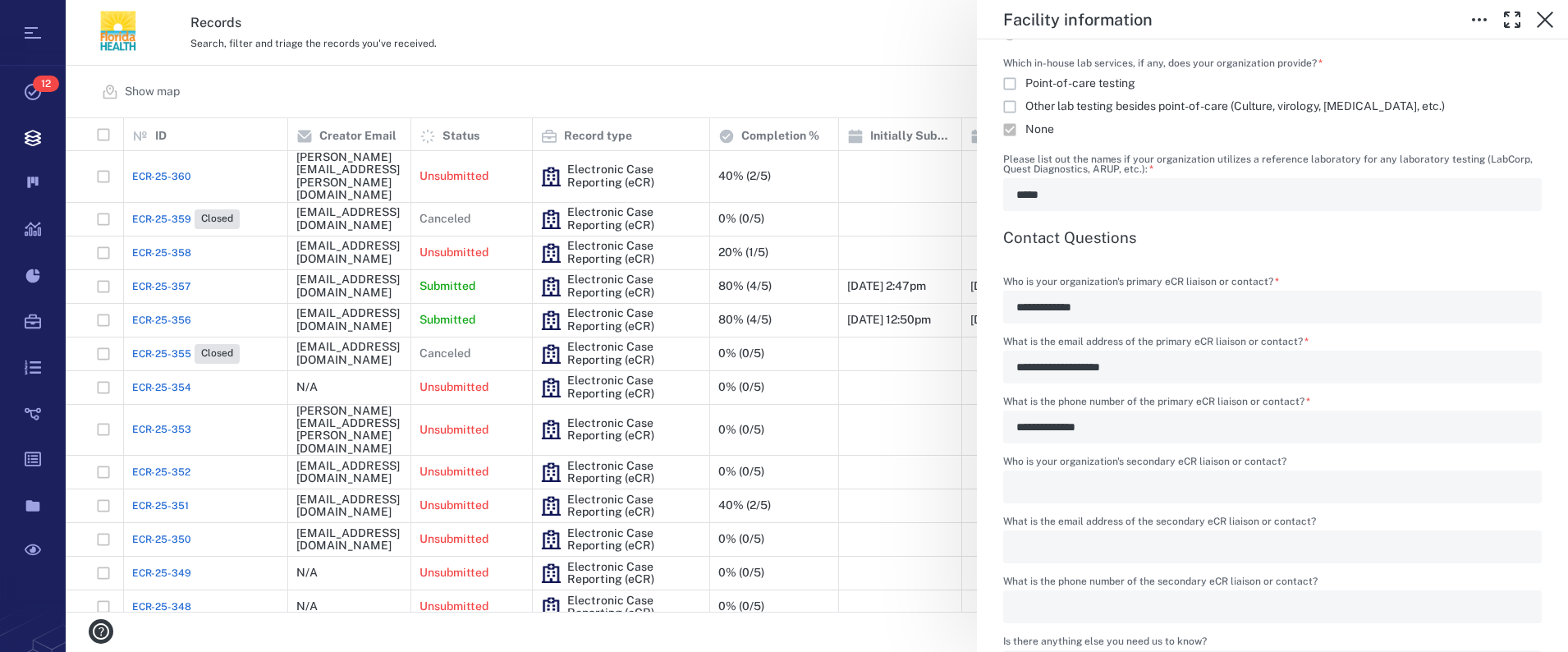 click on "**********" at bounding box center (1272, 367) 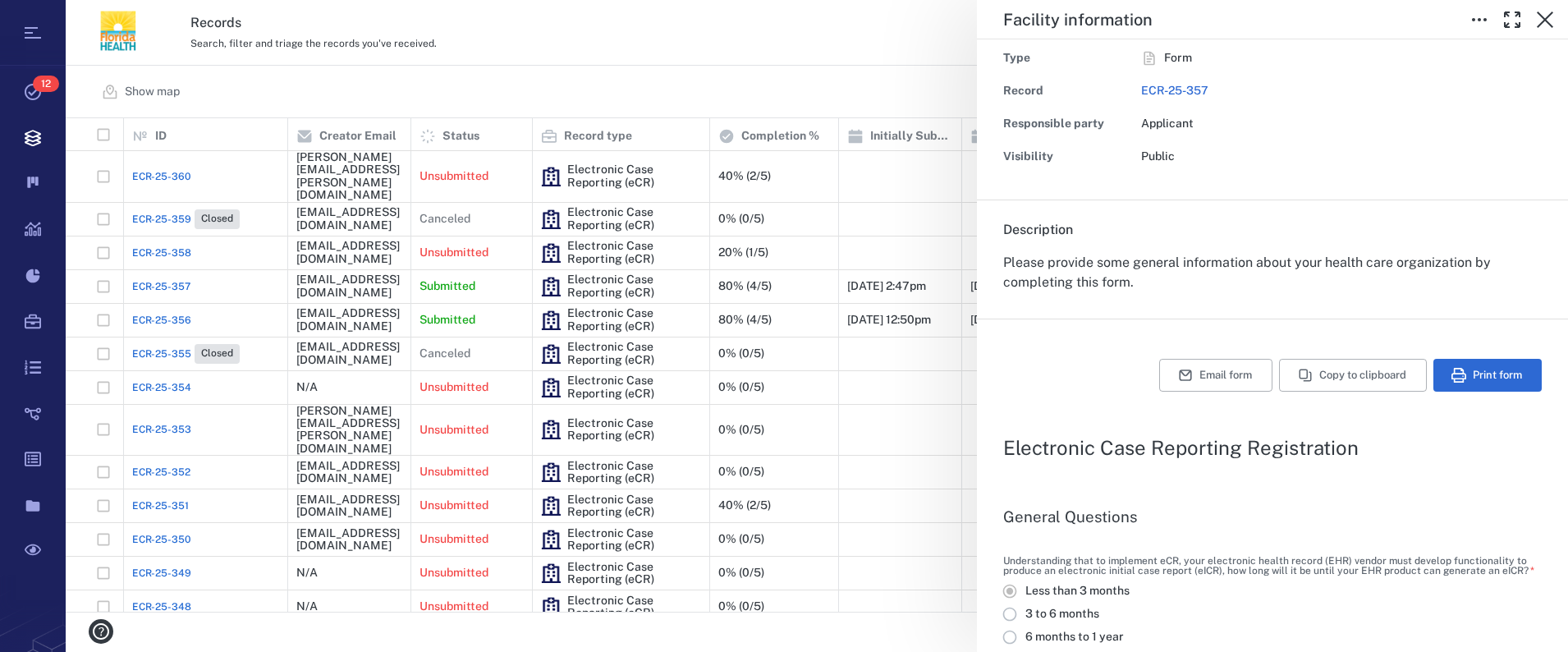 scroll, scrollTop: 0, scrollLeft: 0, axis: both 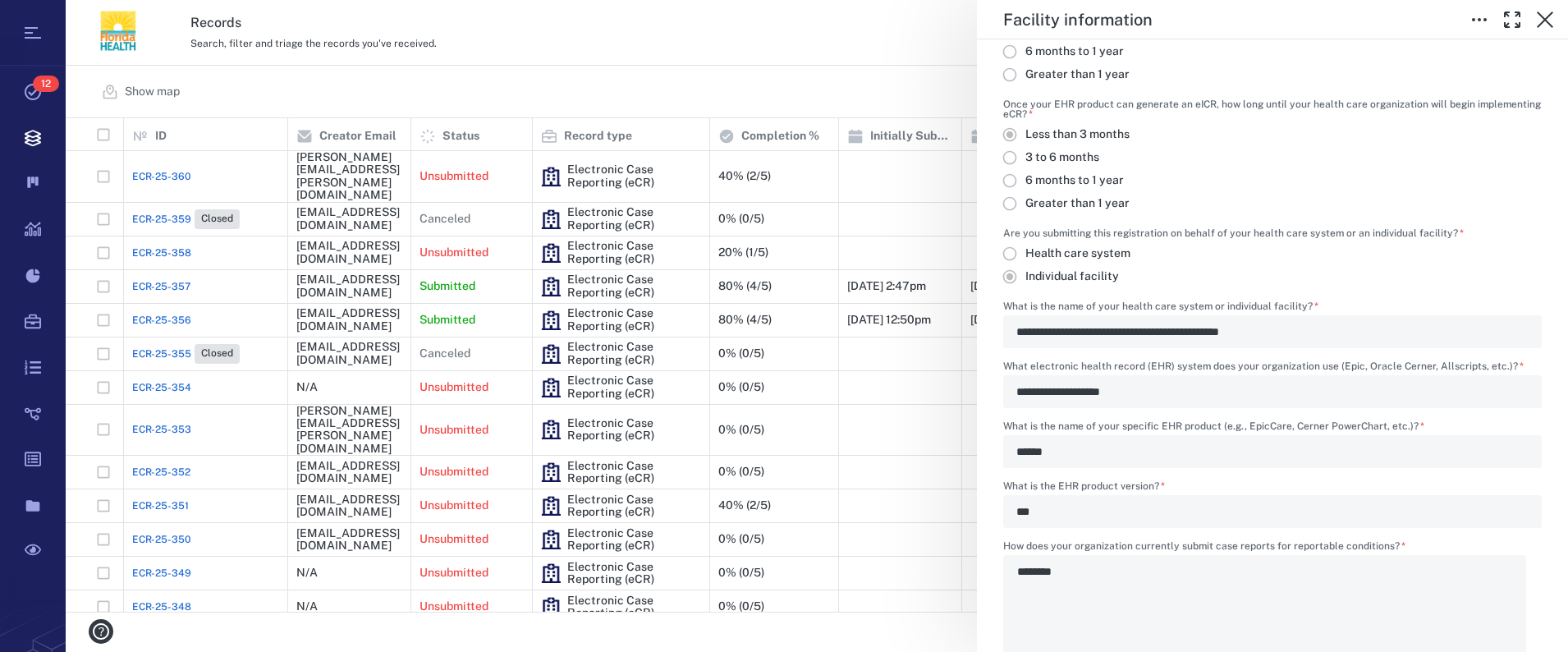 click on "**********" at bounding box center (1272, 332) 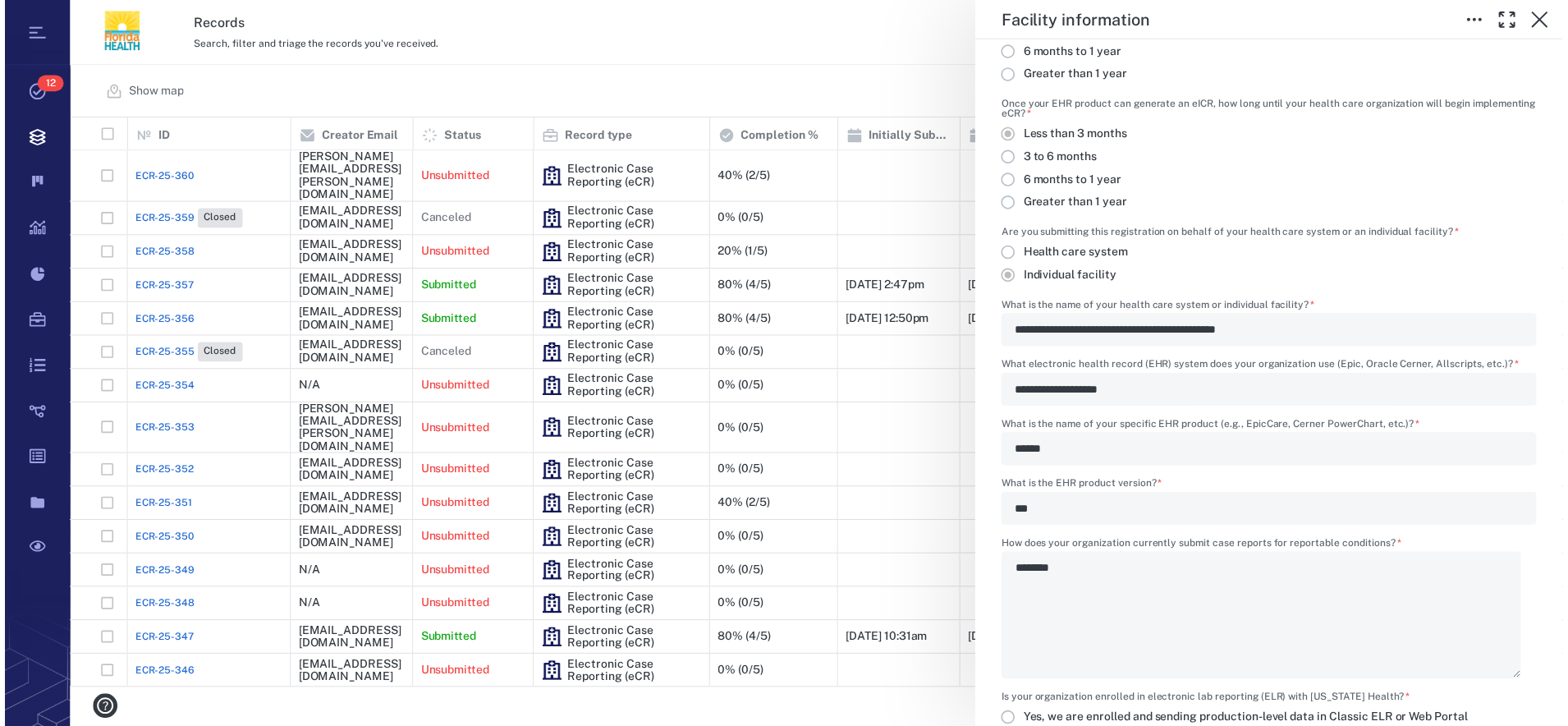 scroll, scrollTop: 16, scrollLeft: 16, axis: both 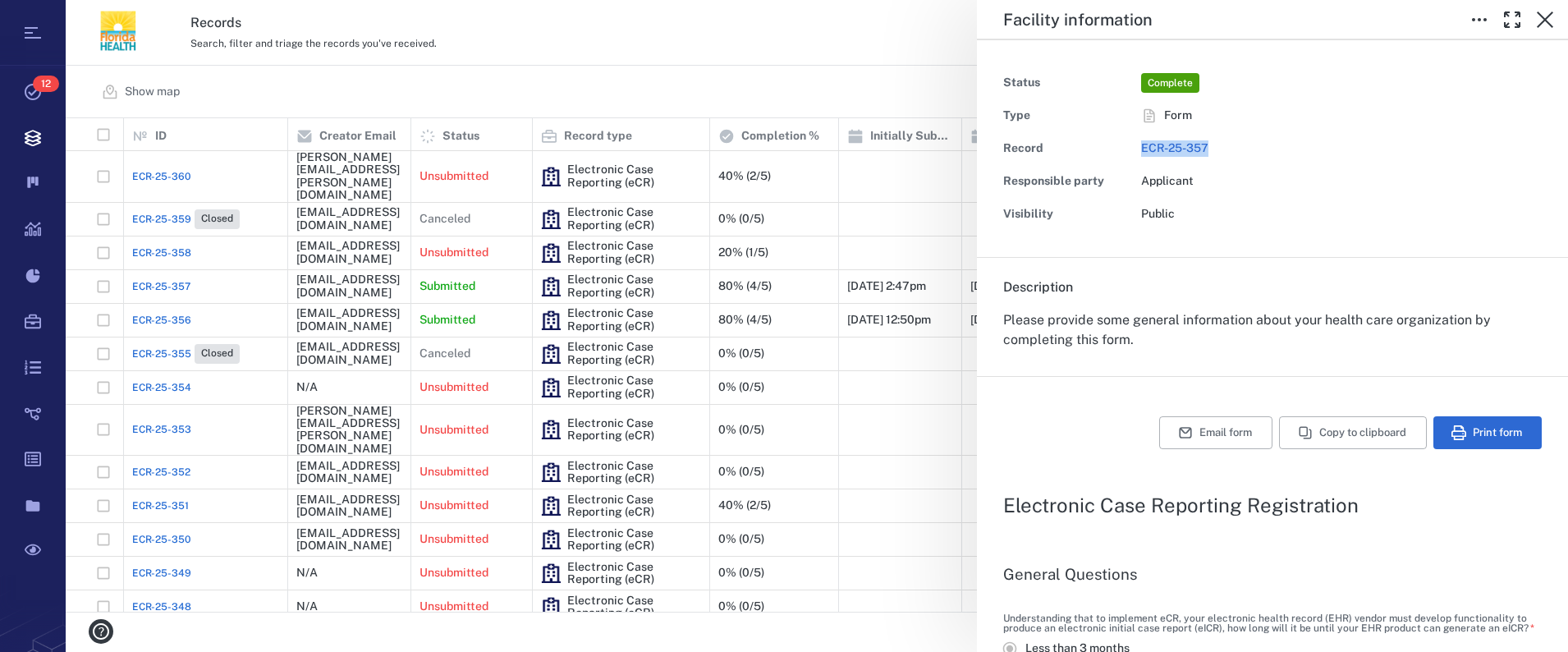 drag, startPoint x: 1232, startPoint y: 155, endPoint x: 1121, endPoint y: 143, distance: 111.6468 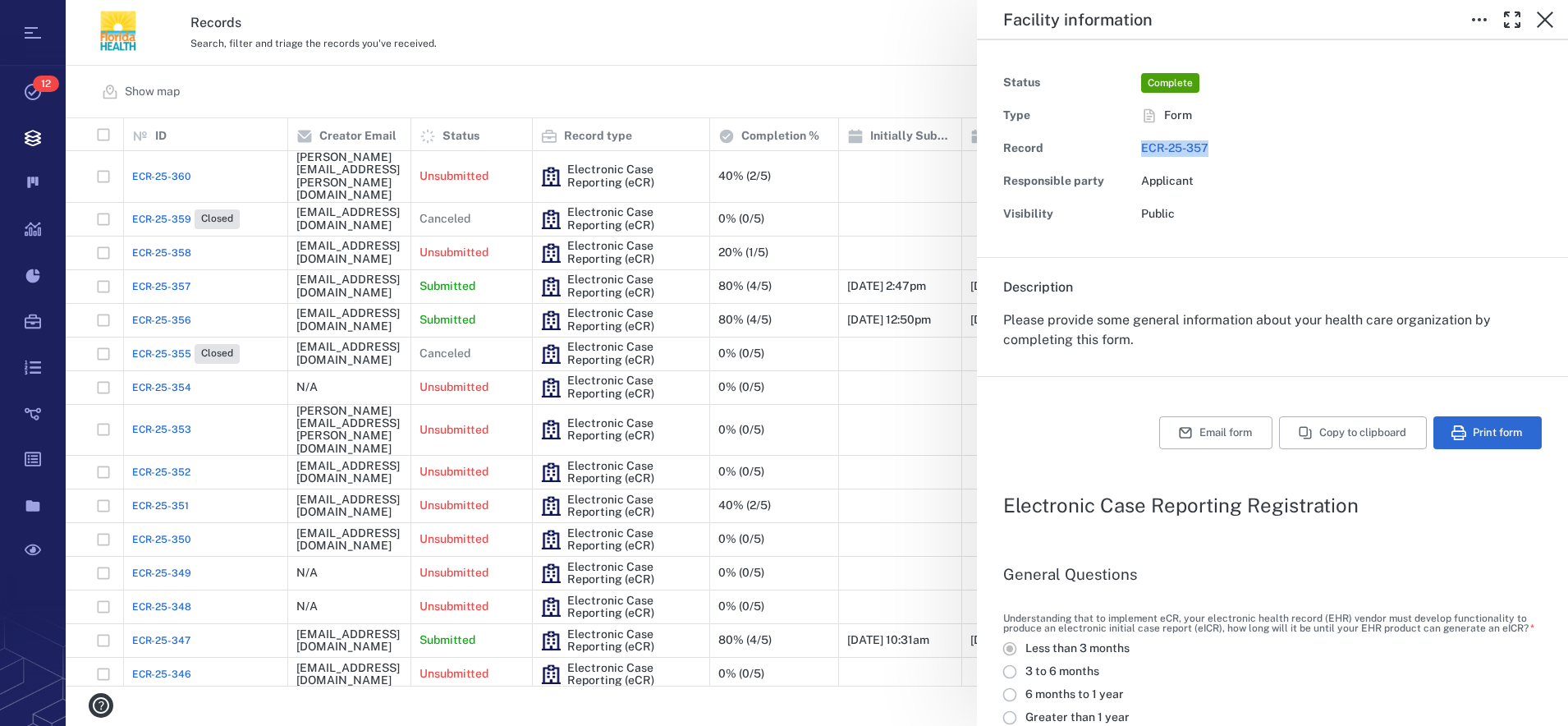 scroll, scrollTop: 16, scrollLeft: 16, axis: both 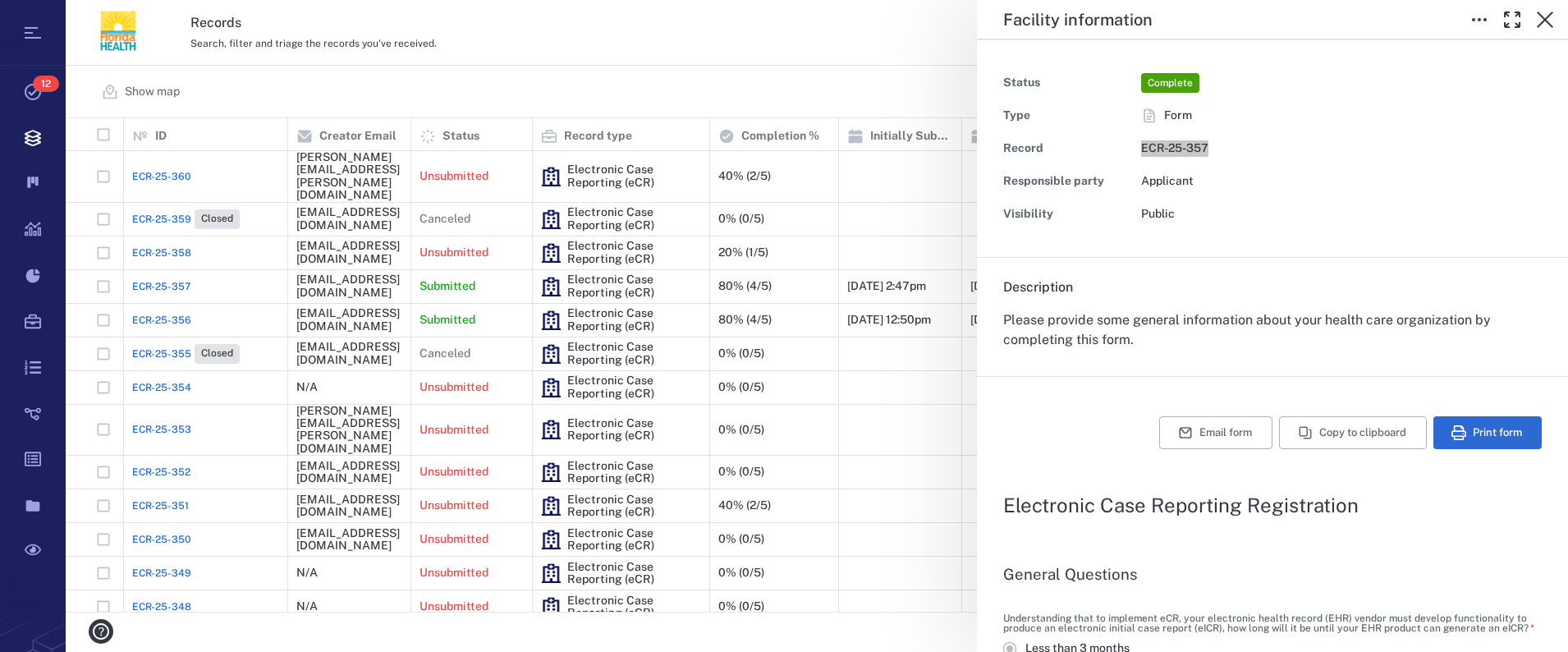 type on "*" 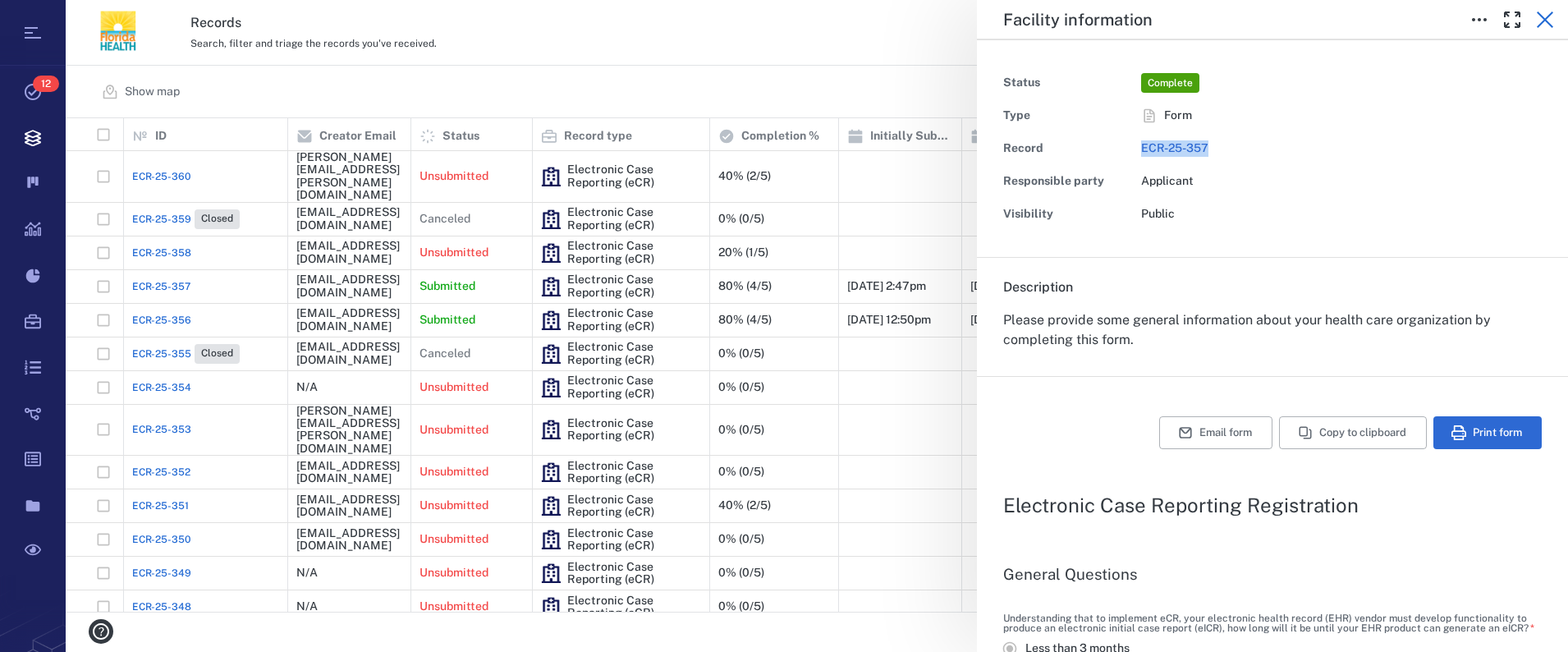 click 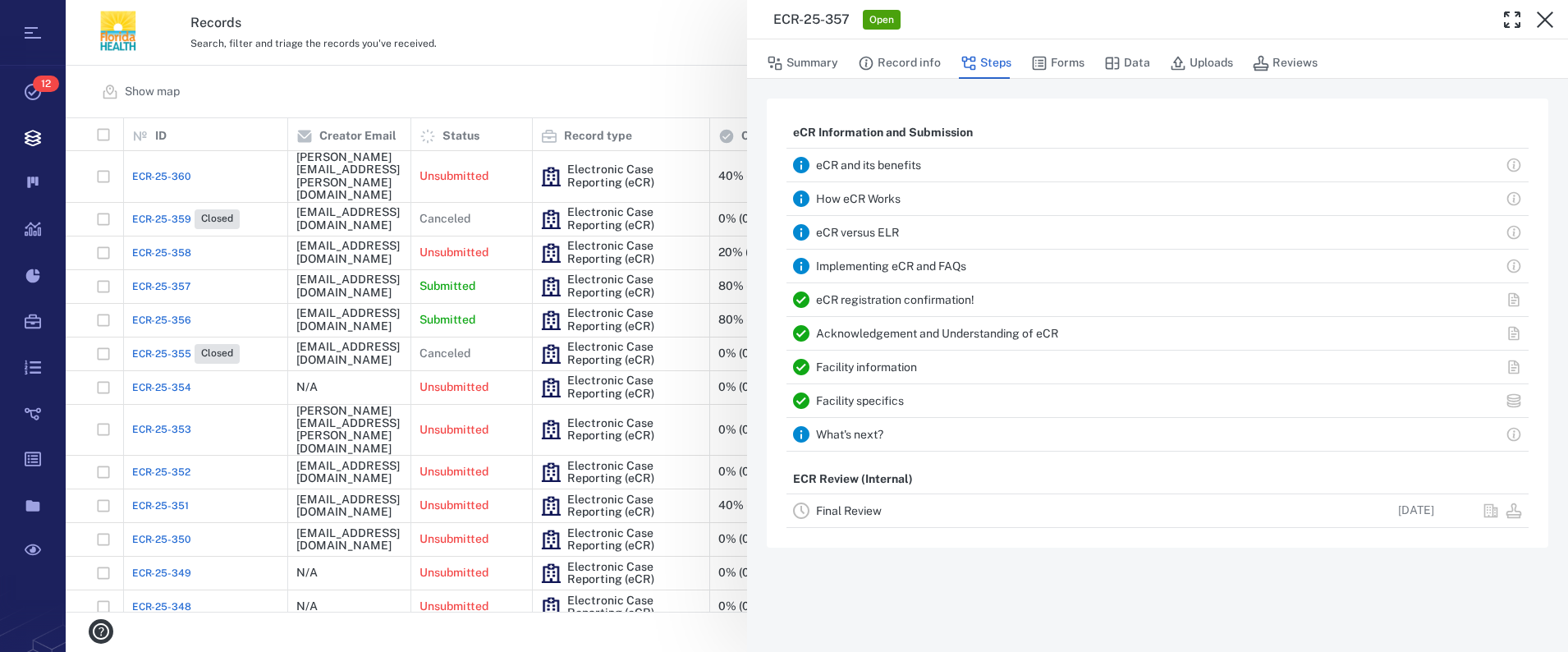 drag, startPoint x: 858, startPoint y: 500, endPoint x: 858, endPoint y: 512, distance: 12 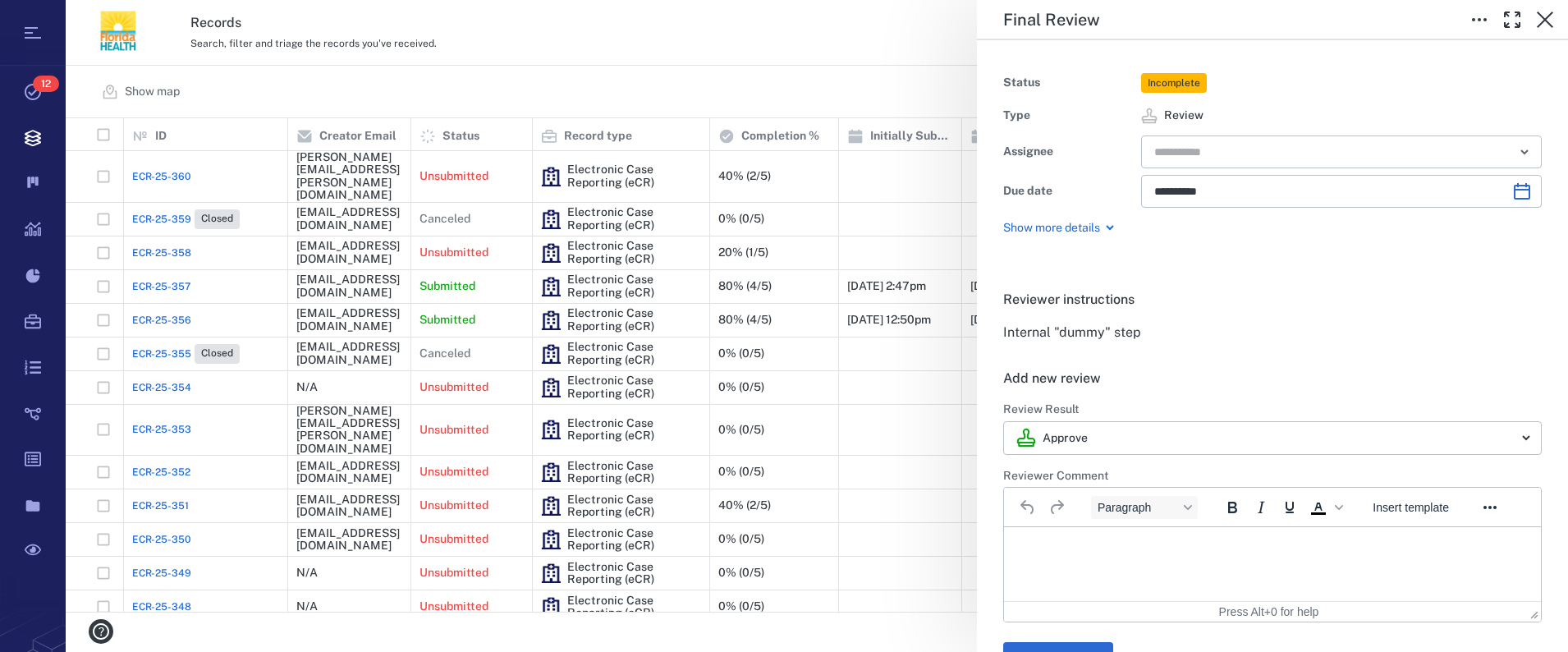 scroll, scrollTop: 0, scrollLeft: 0, axis: both 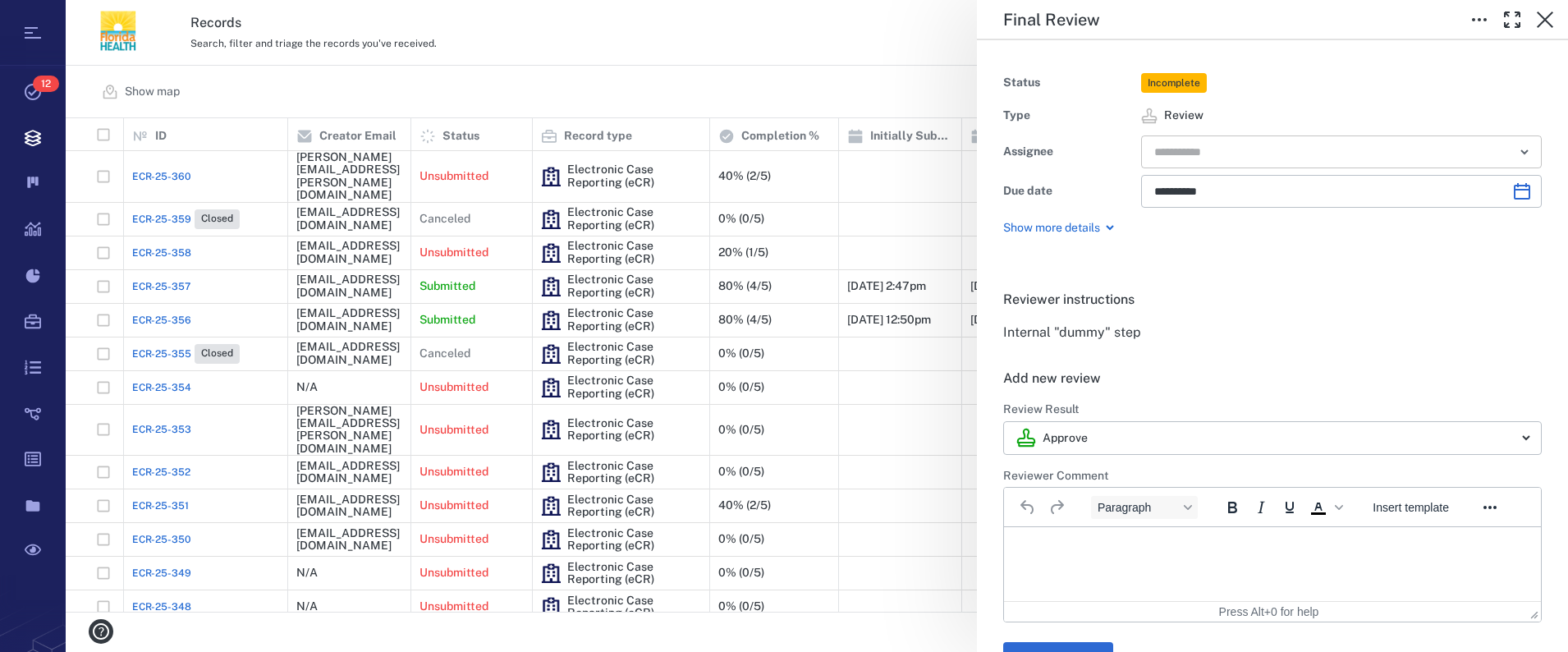 click at bounding box center (1323, 152) 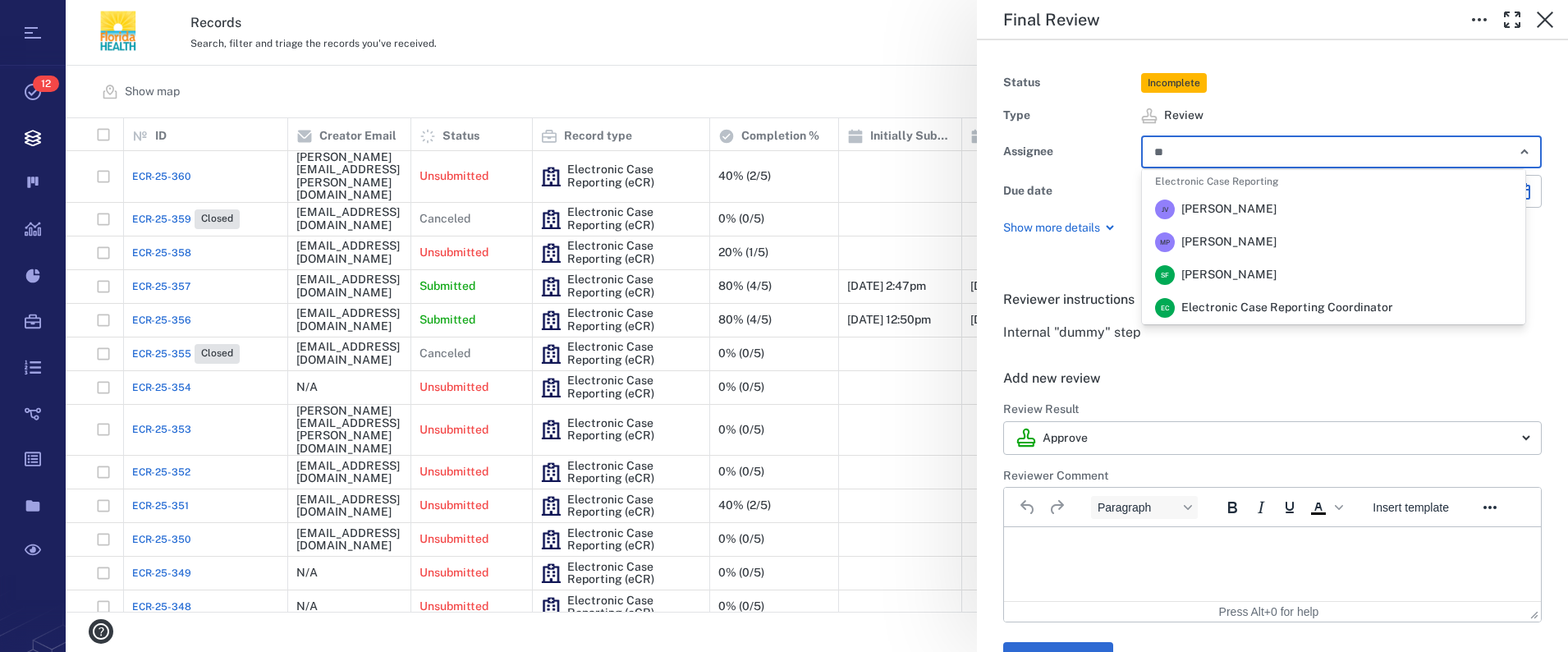 type on "***" 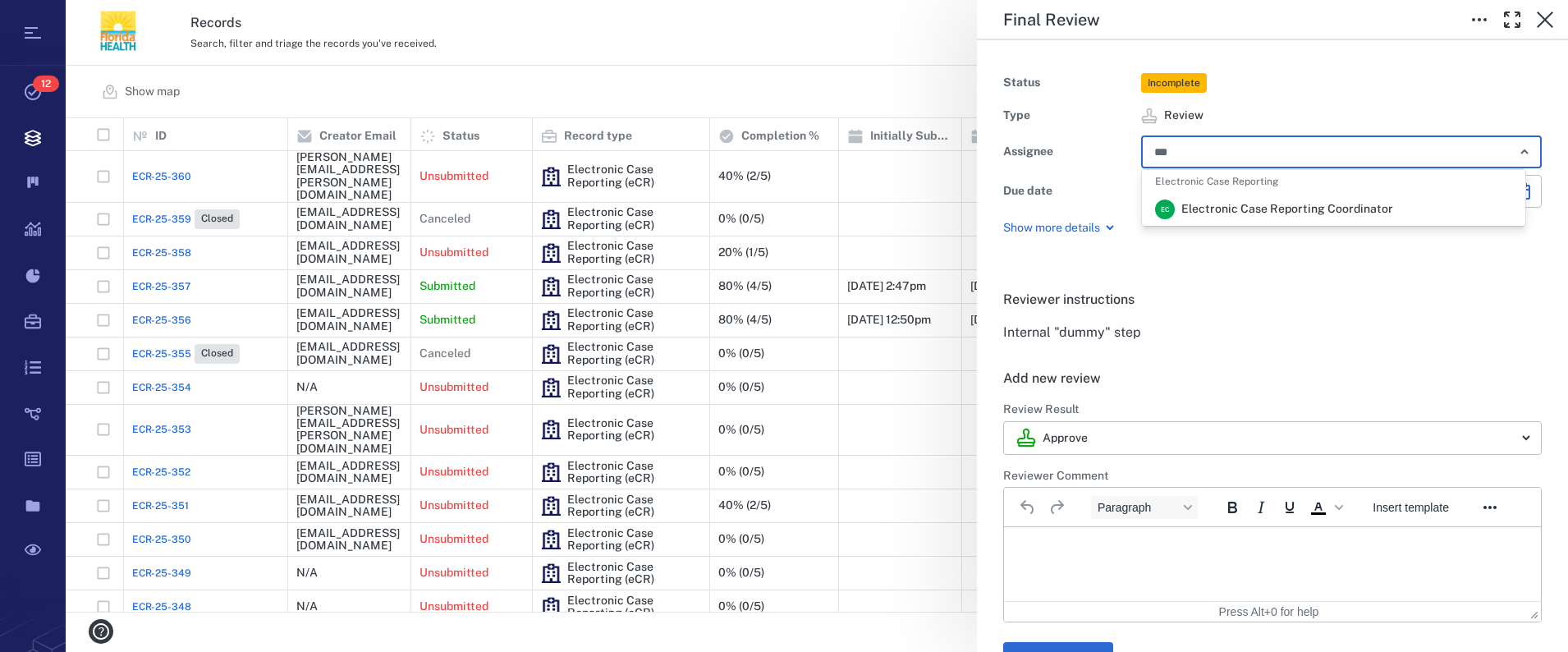 click on "Electronic Case Reporting Coordinator" at bounding box center [1287, 209] 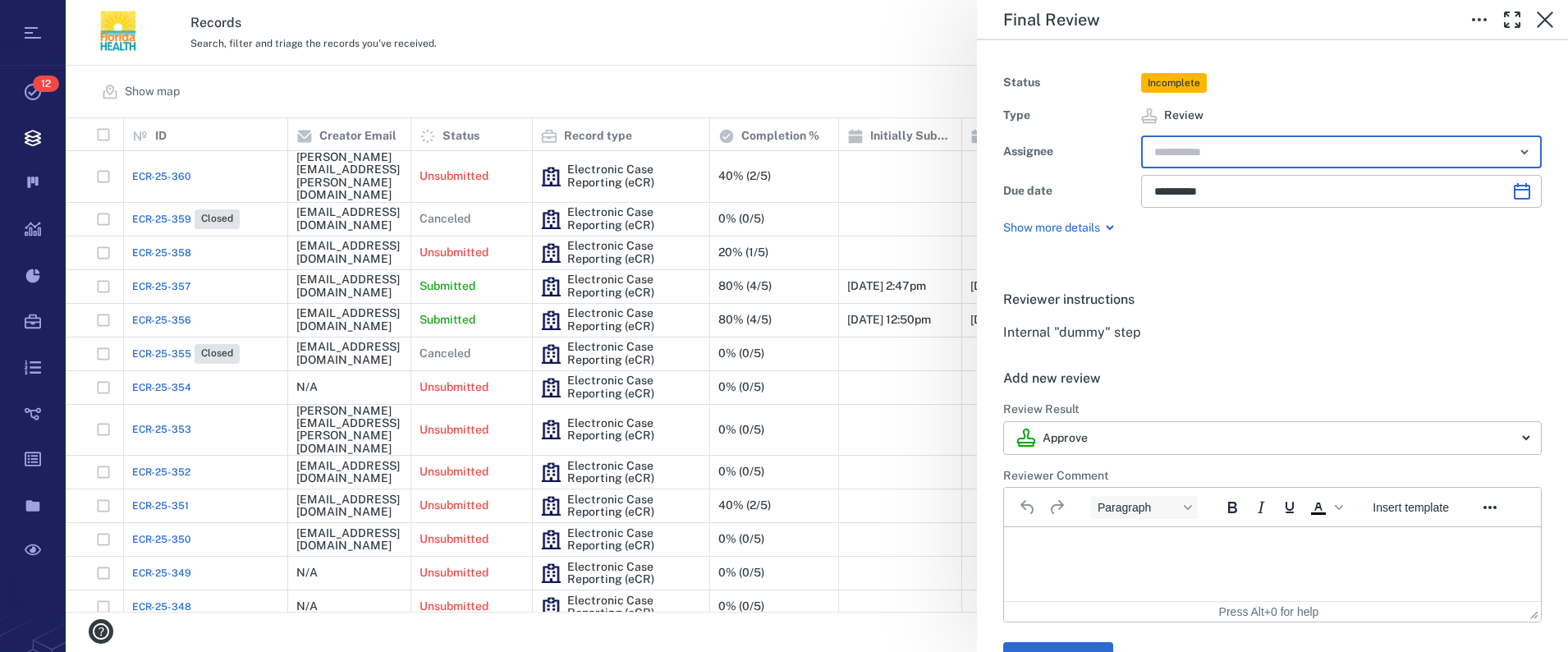 click at bounding box center (1272, 548) 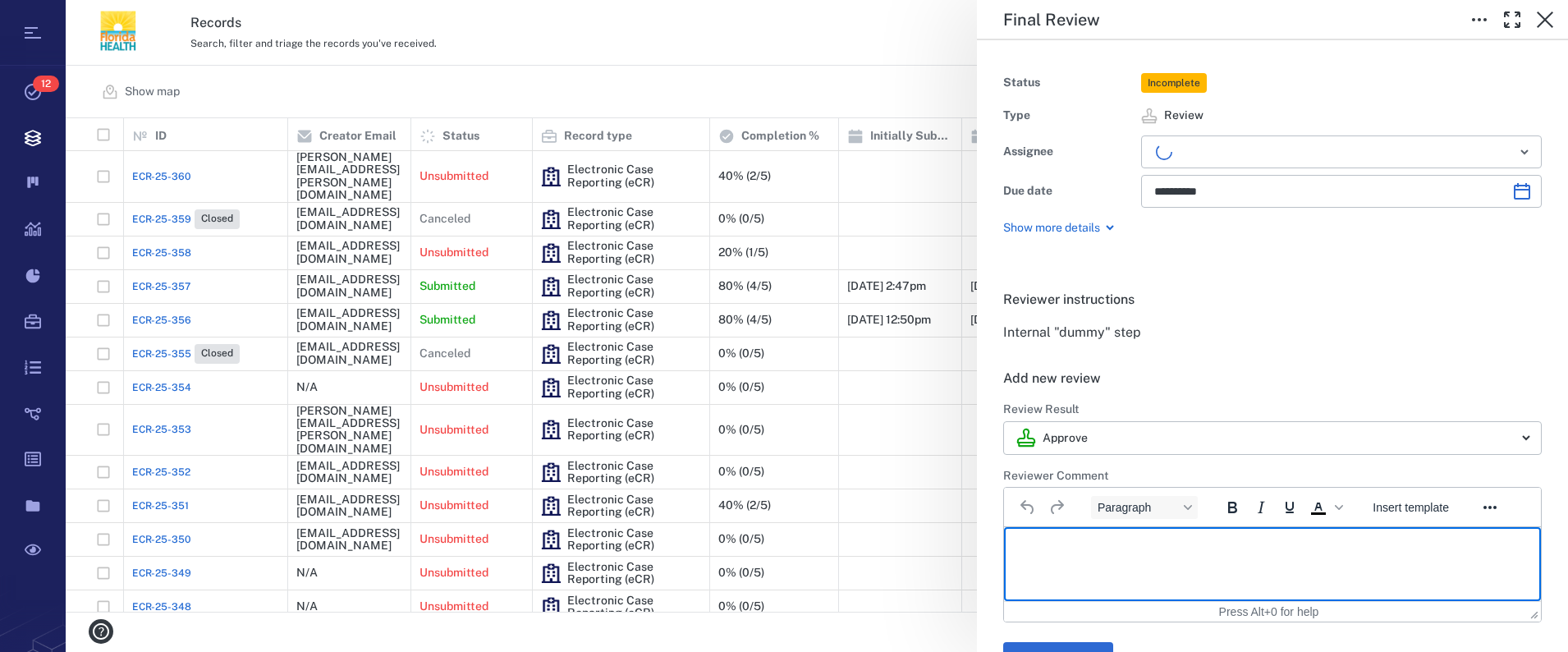 type 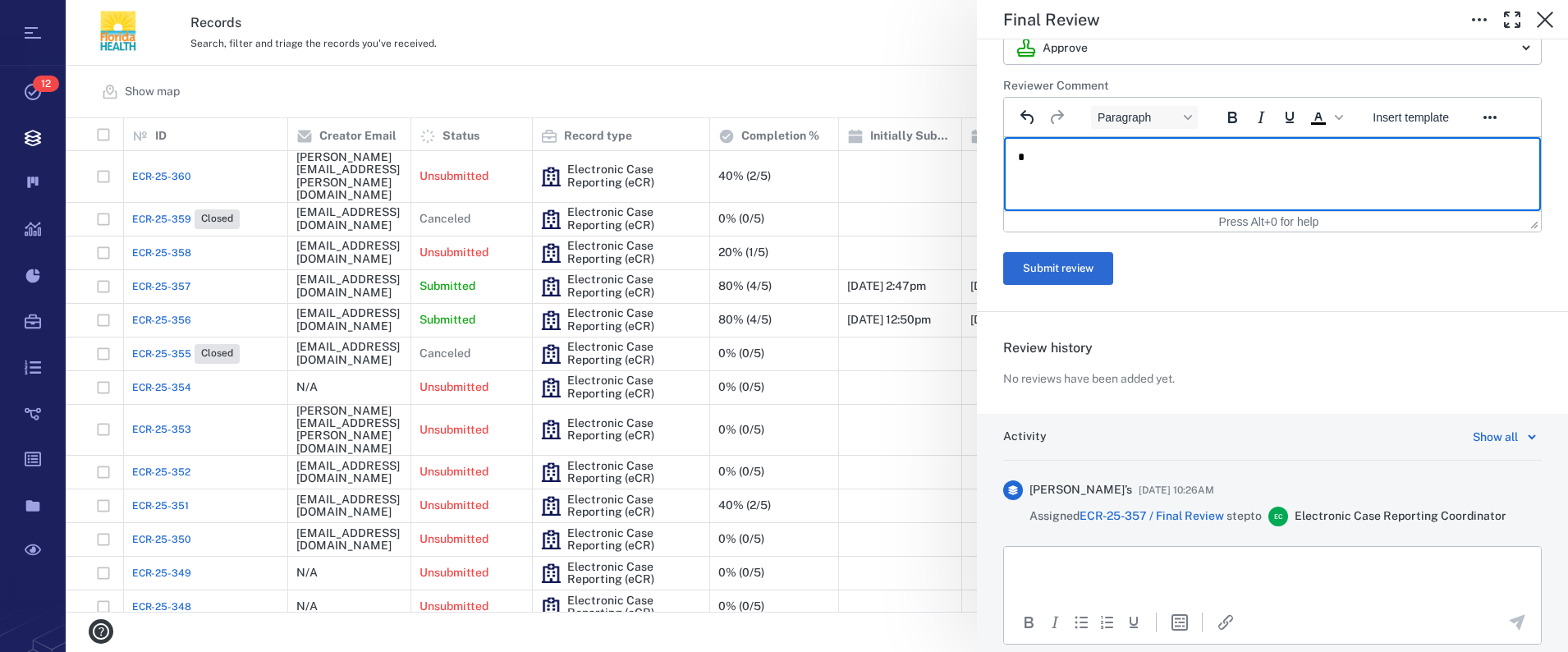 scroll, scrollTop: 414, scrollLeft: 0, axis: vertical 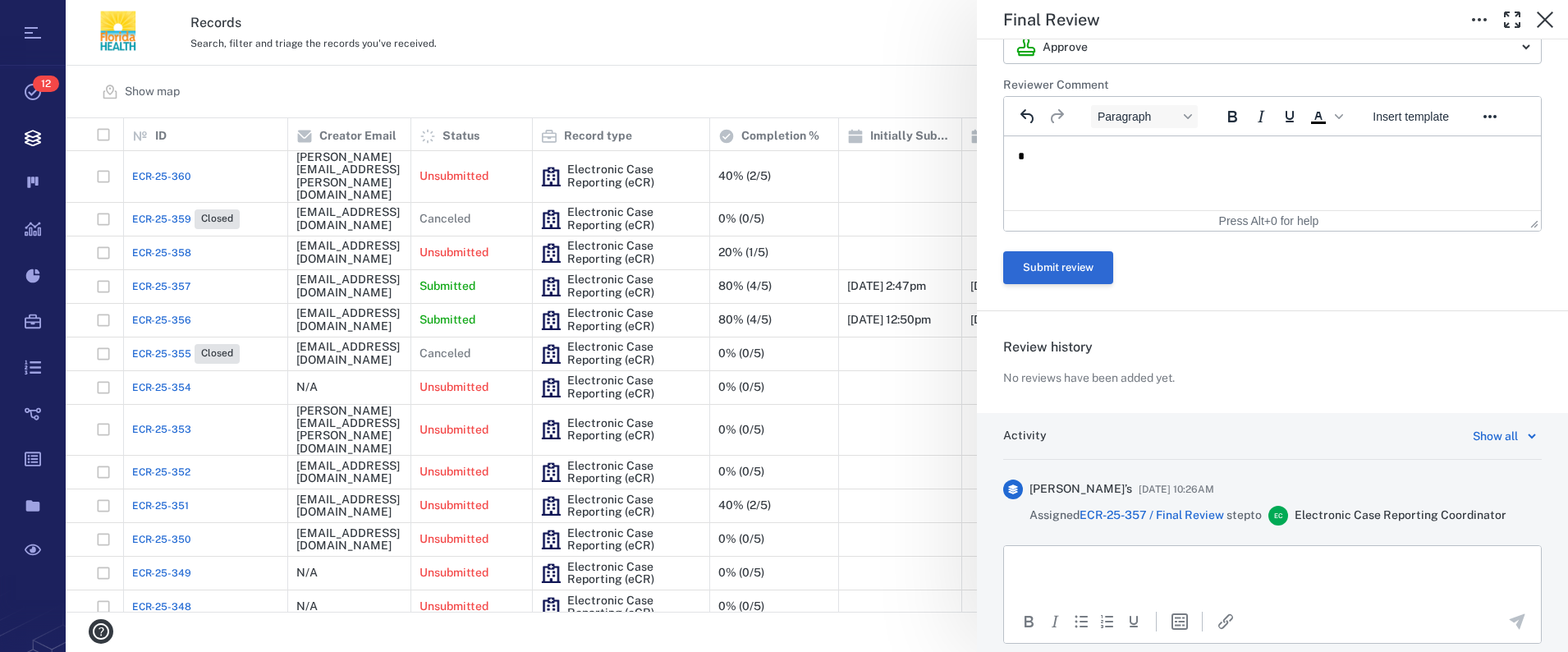 click on "Submit review" at bounding box center (1058, 268) 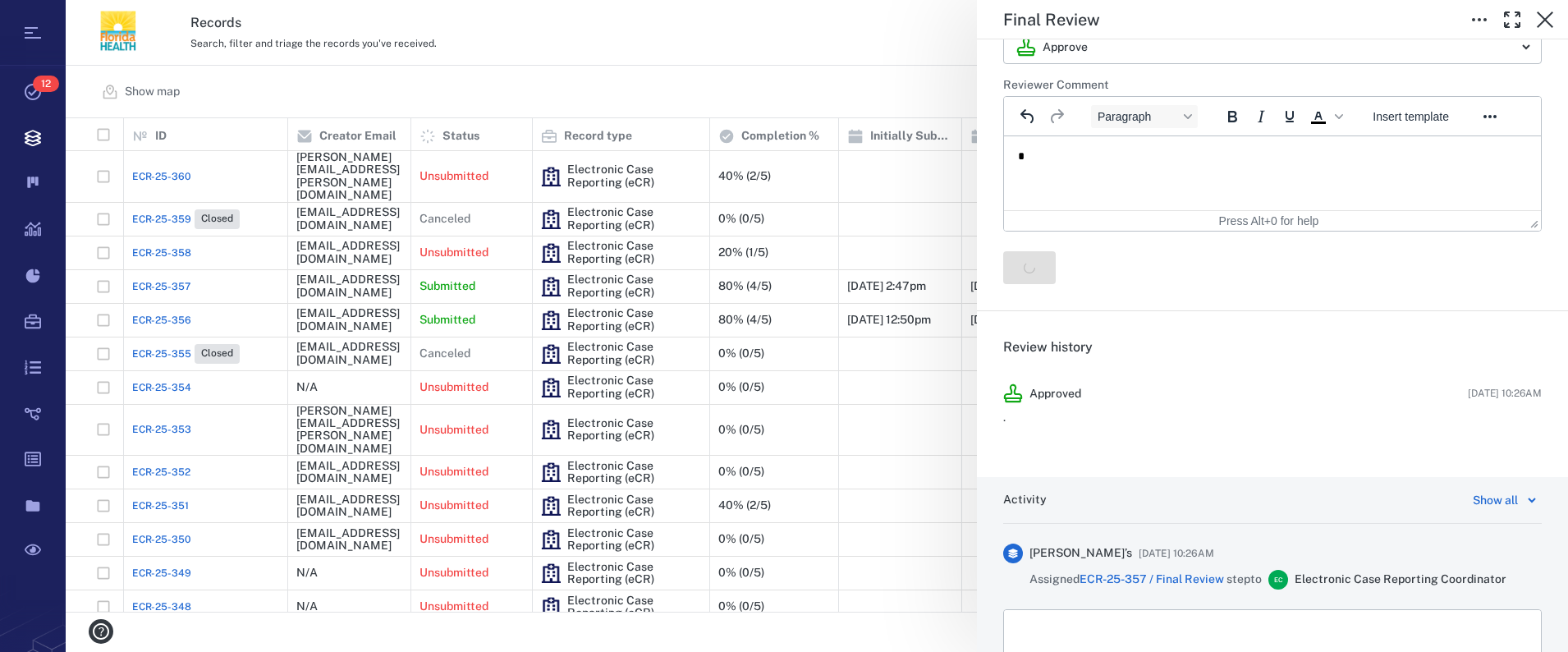 scroll, scrollTop: 81, scrollLeft: 0, axis: vertical 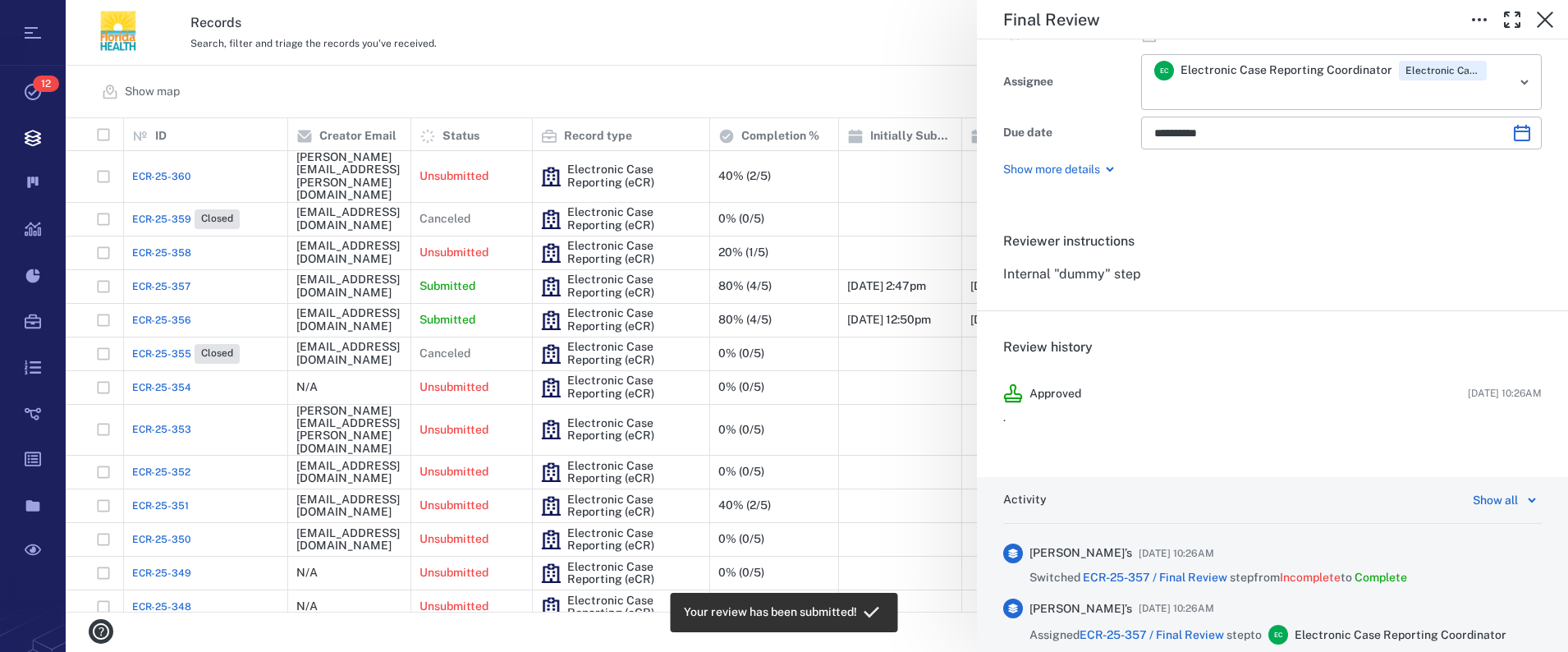 click on "**********" at bounding box center (817, 326) 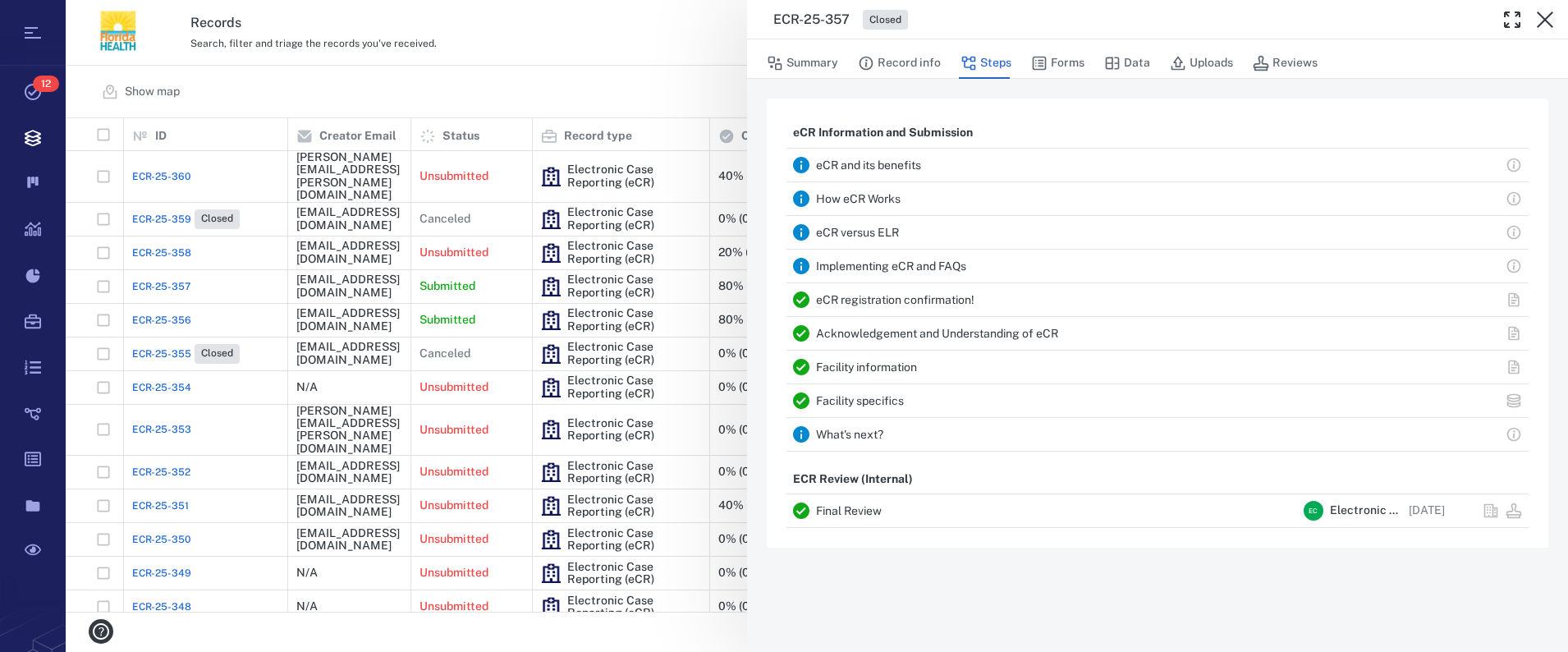 click on "ECR-25-357 Closed Summary Record info Steps Forms Data Uploads Reviews eCR Information and Submission eCR and its benefits How eCR Works eCR versus ELR Implementing eCR and FAQs eCR registration confirmation! Acknowledgement and Understanding of eCR Facility information Facility specifics What's next? ECR Review (Internal) Final Review E C Electronic Case Reporting Coordinator [DATE]" at bounding box center [817, 326] 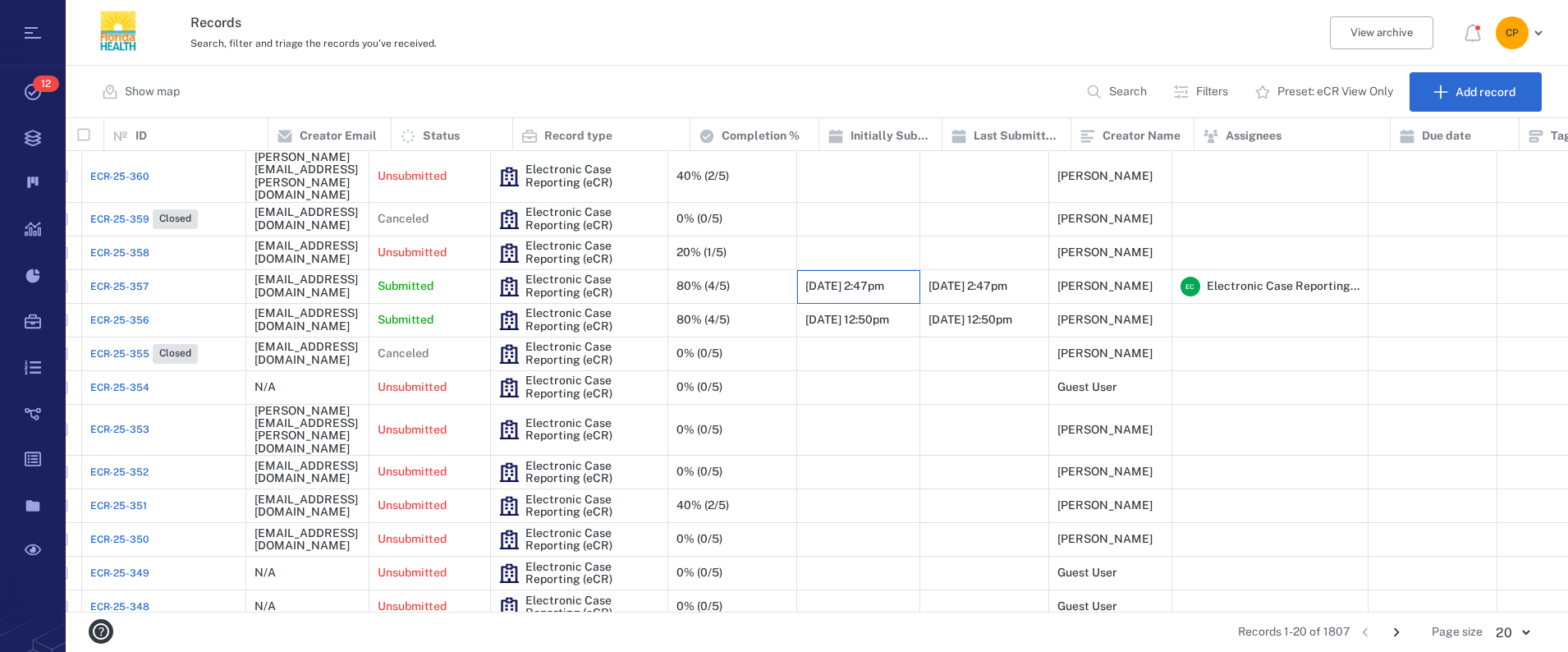 scroll, scrollTop: 0, scrollLeft: 0, axis: both 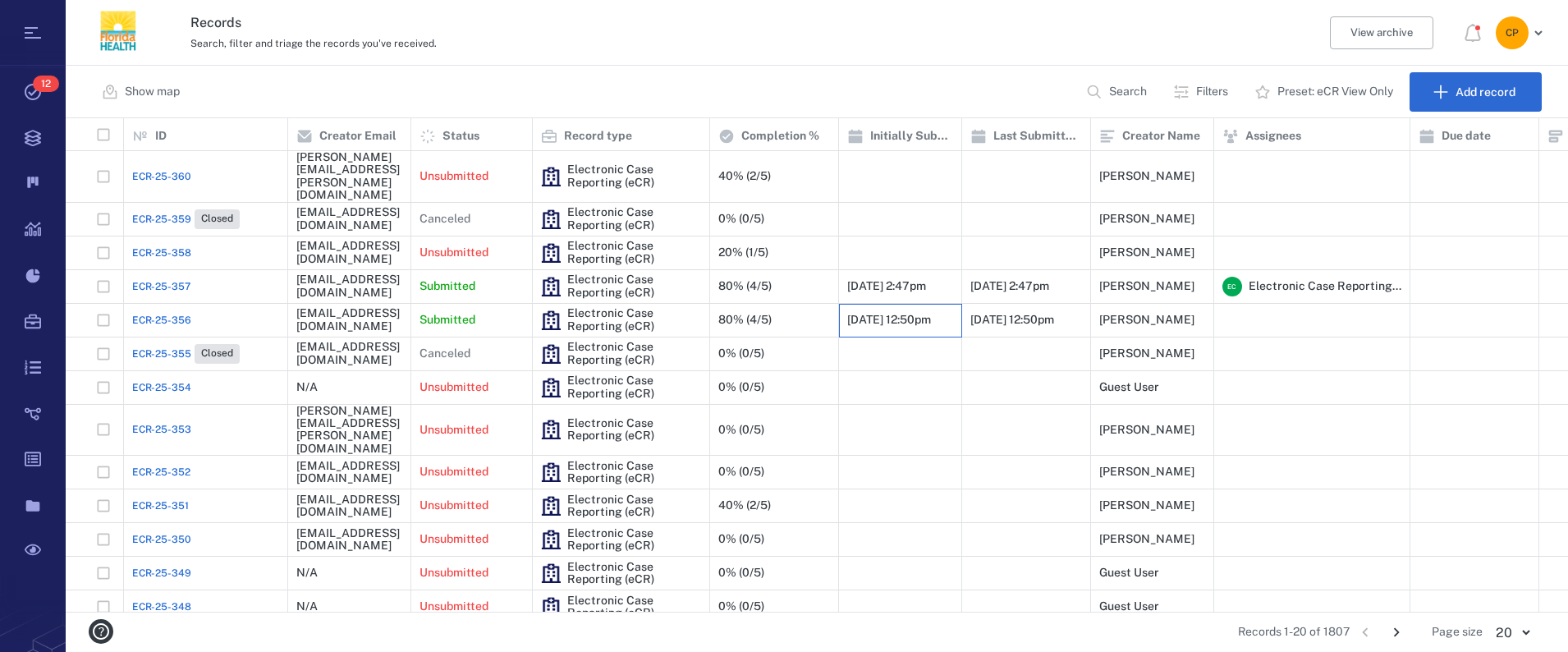 click on "[DATE] 12:50pm" at bounding box center [889, 320] 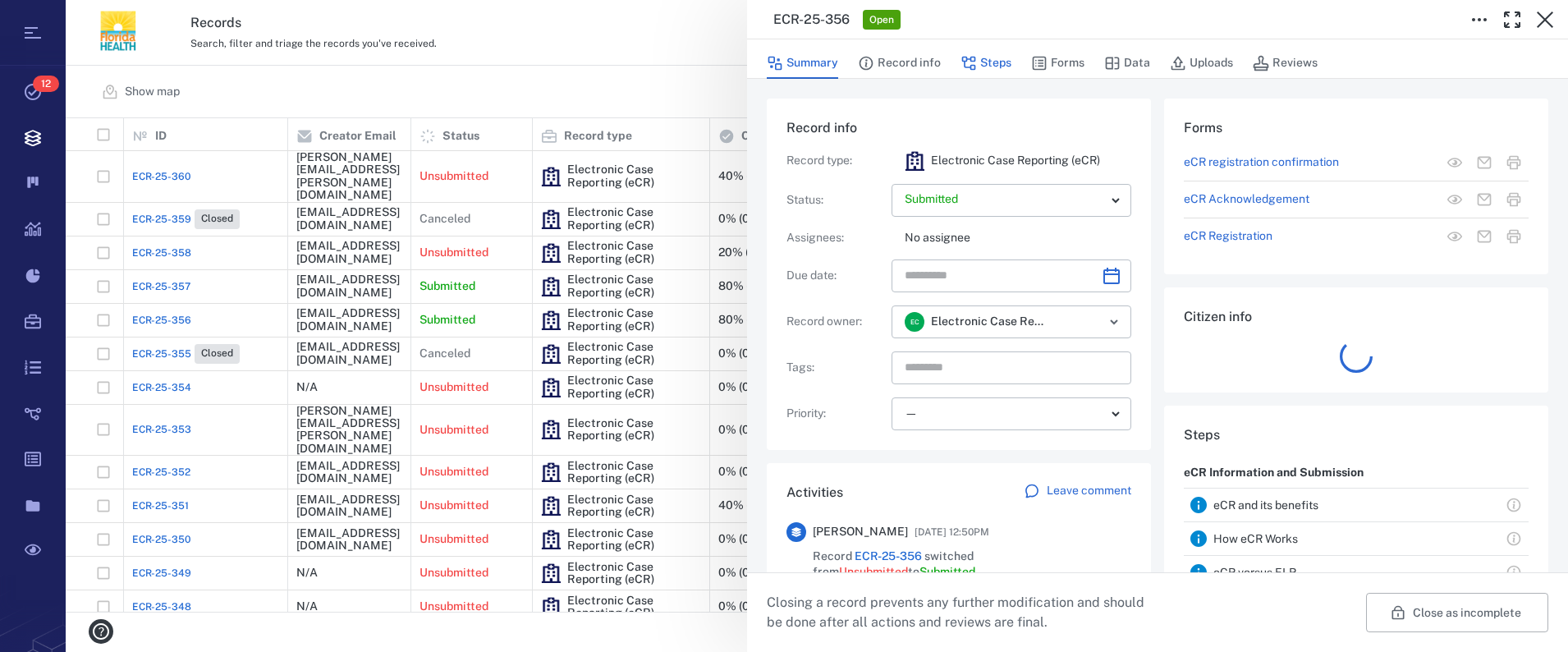 click 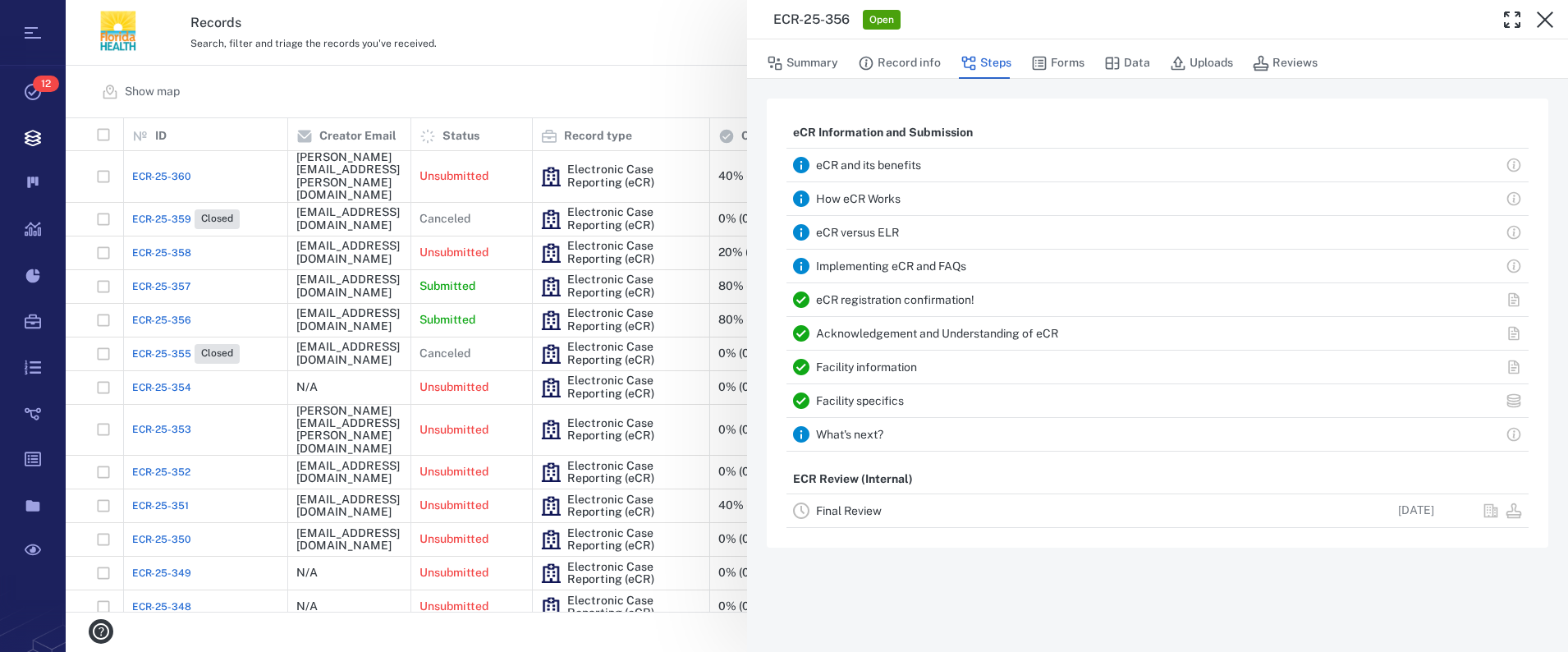 click on "Facility information" at bounding box center (866, 367) 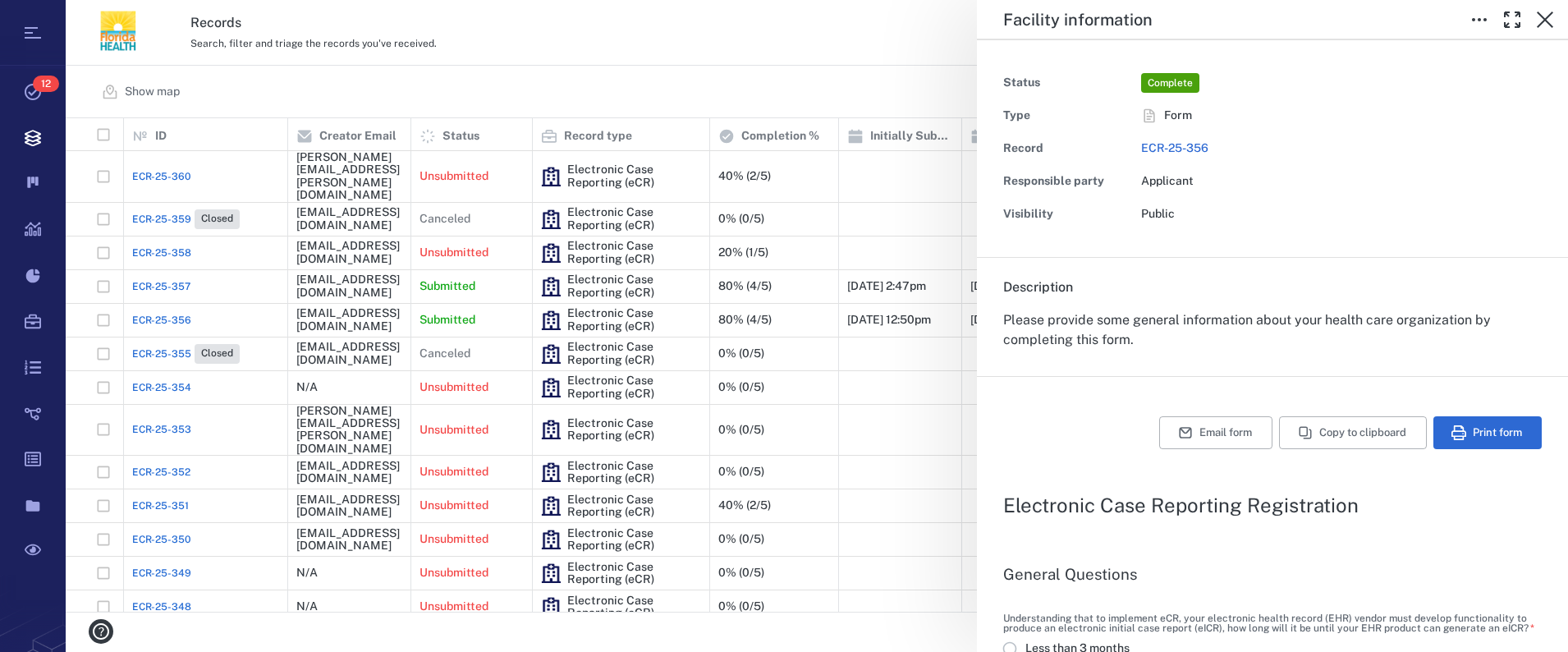 scroll, scrollTop: 0, scrollLeft: 0, axis: both 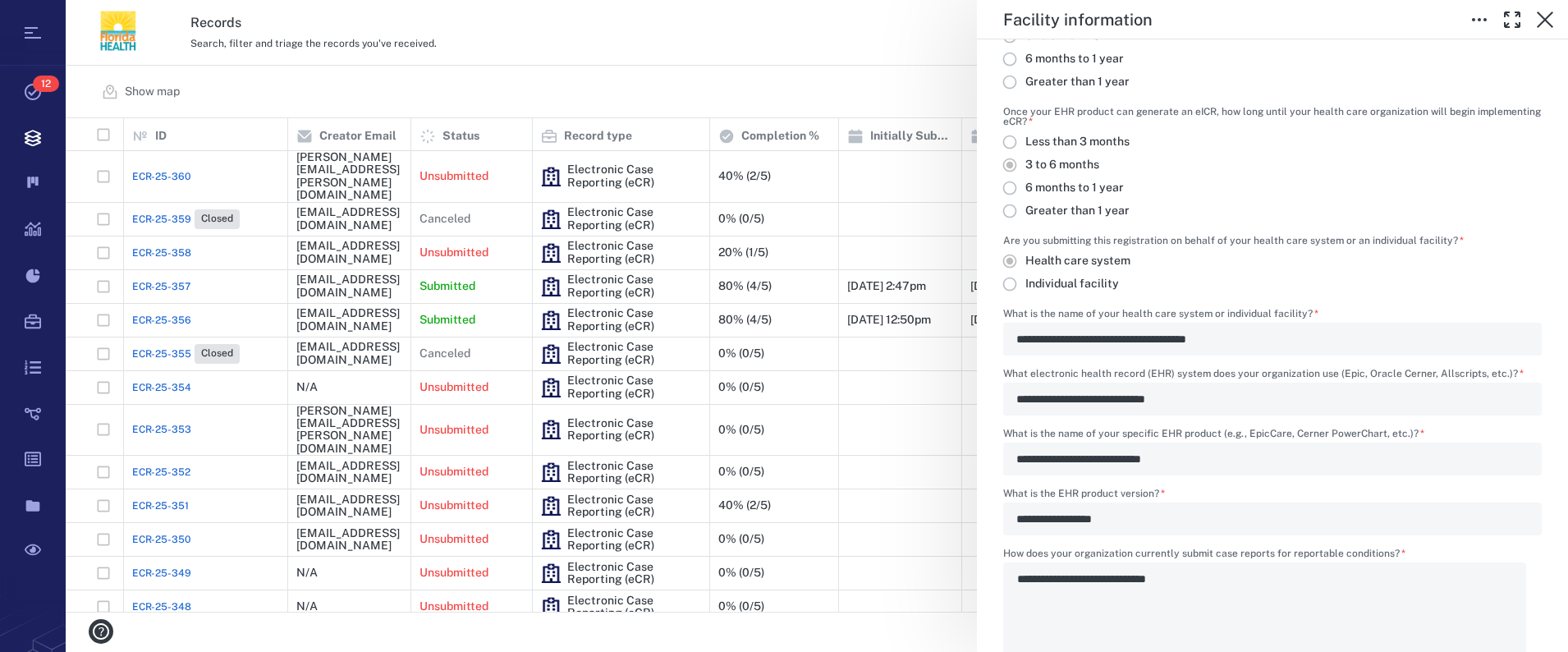 click on "**********" at bounding box center [1272, 696] 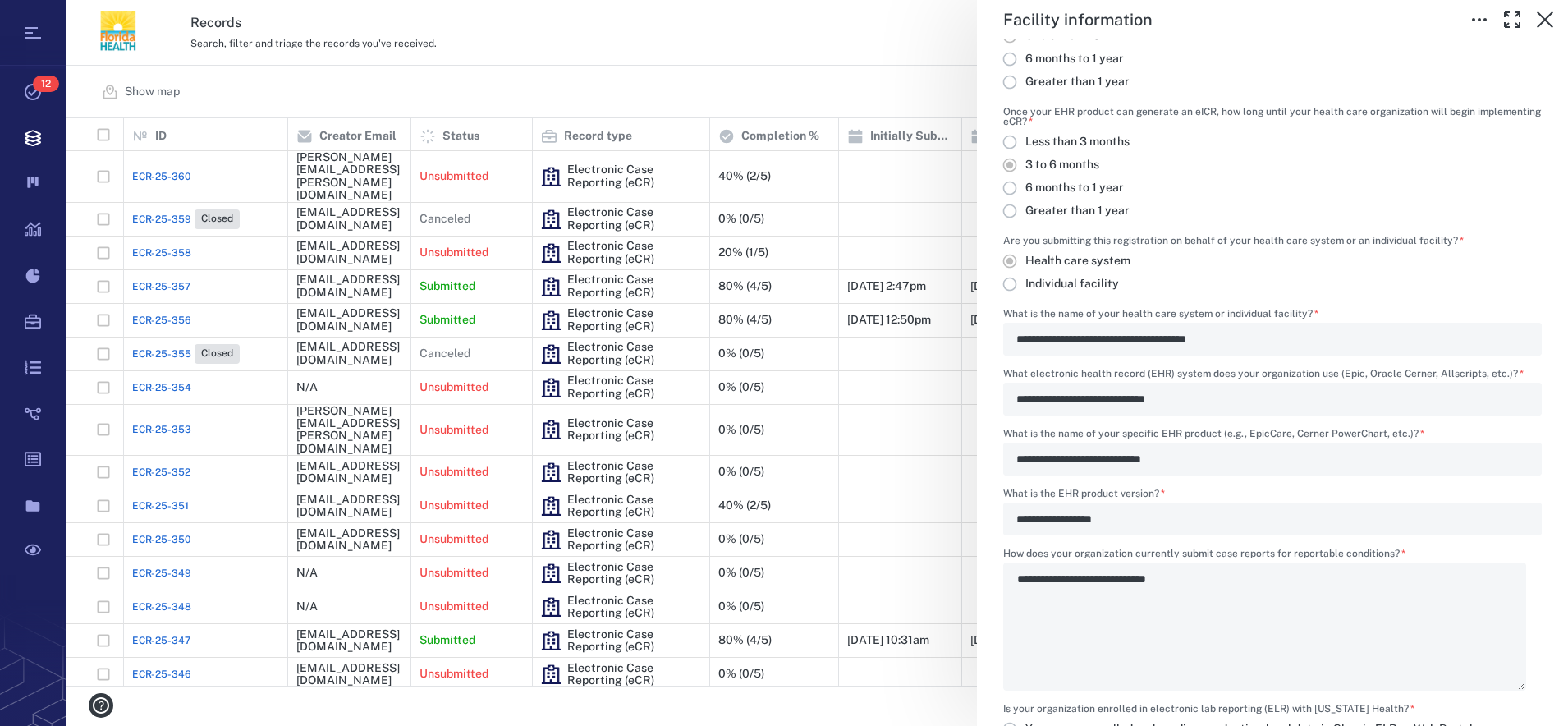 scroll, scrollTop: 16, scrollLeft: 16, axis: both 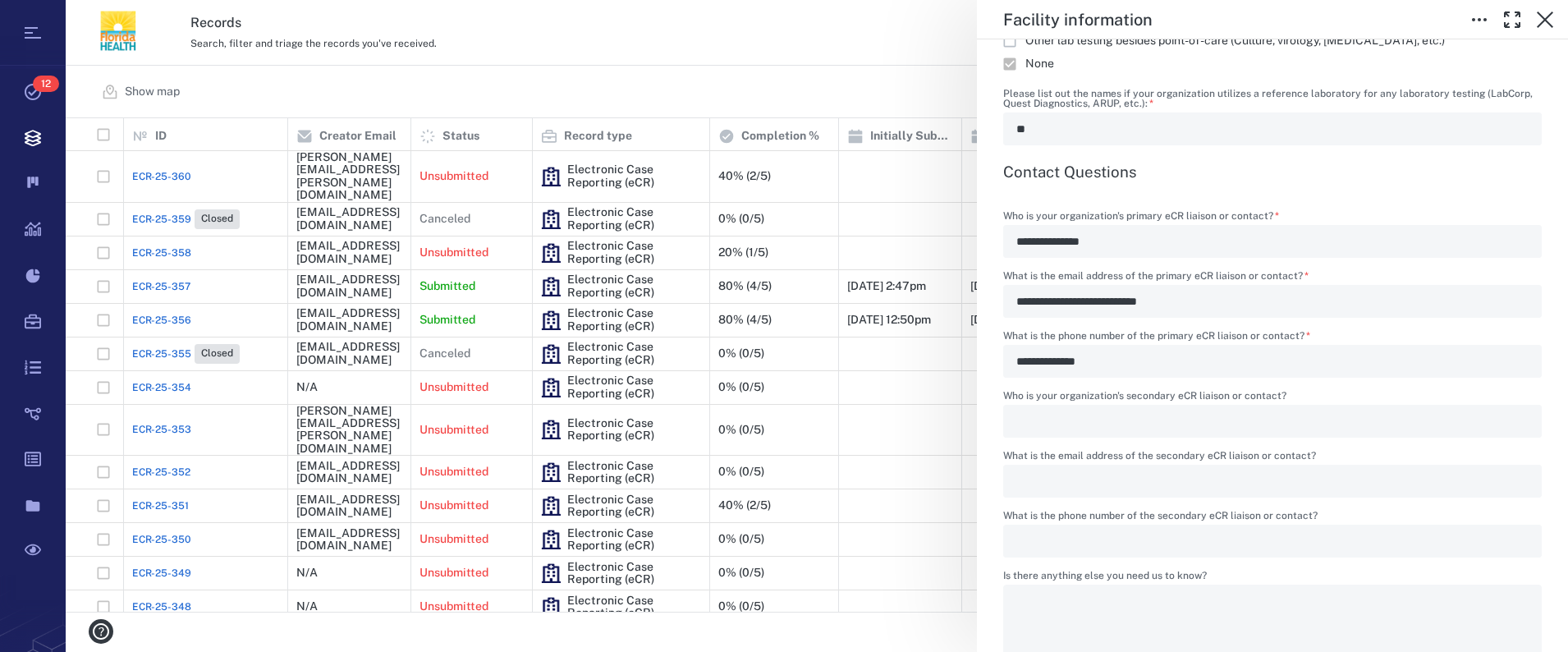 click on "**********" at bounding box center (1272, 301) 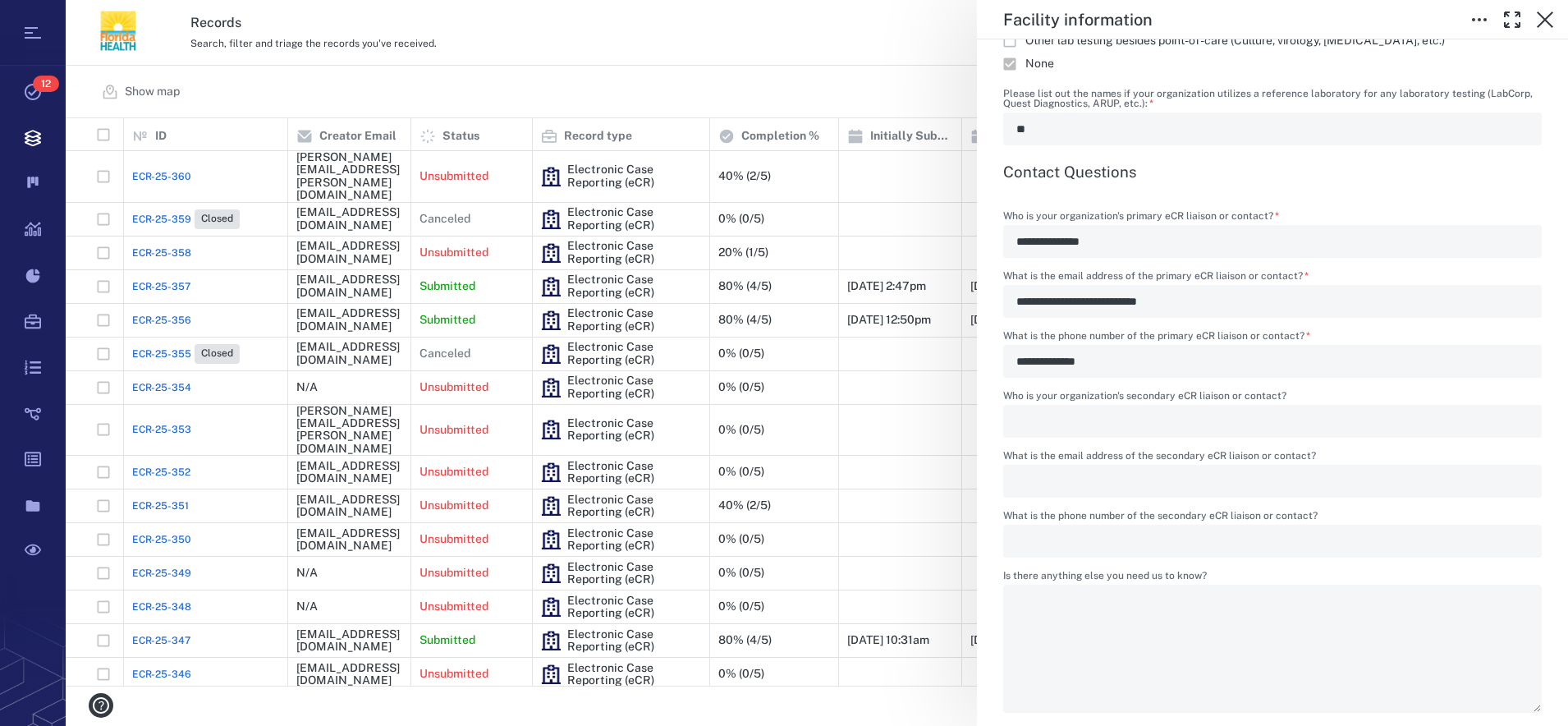 scroll, scrollTop: 16, scrollLeft: 16, axis: both 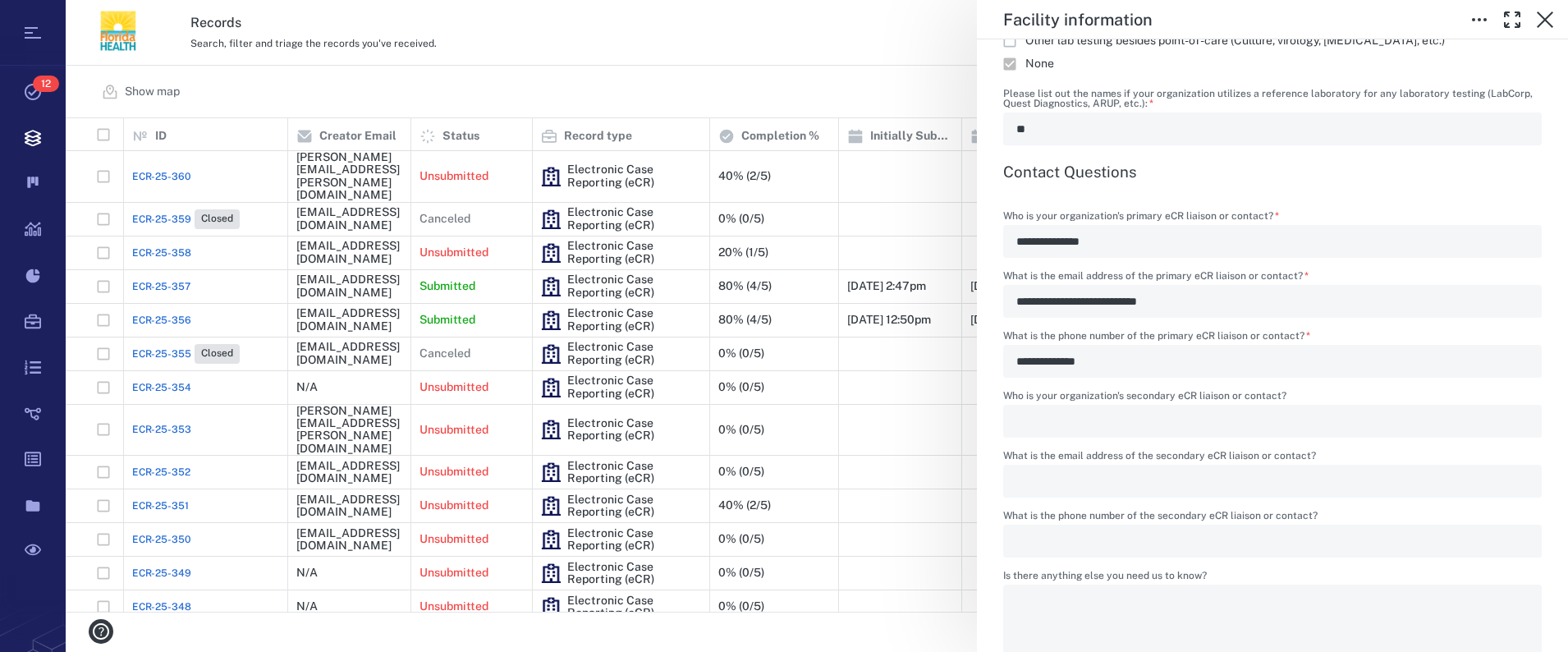 type on "*" 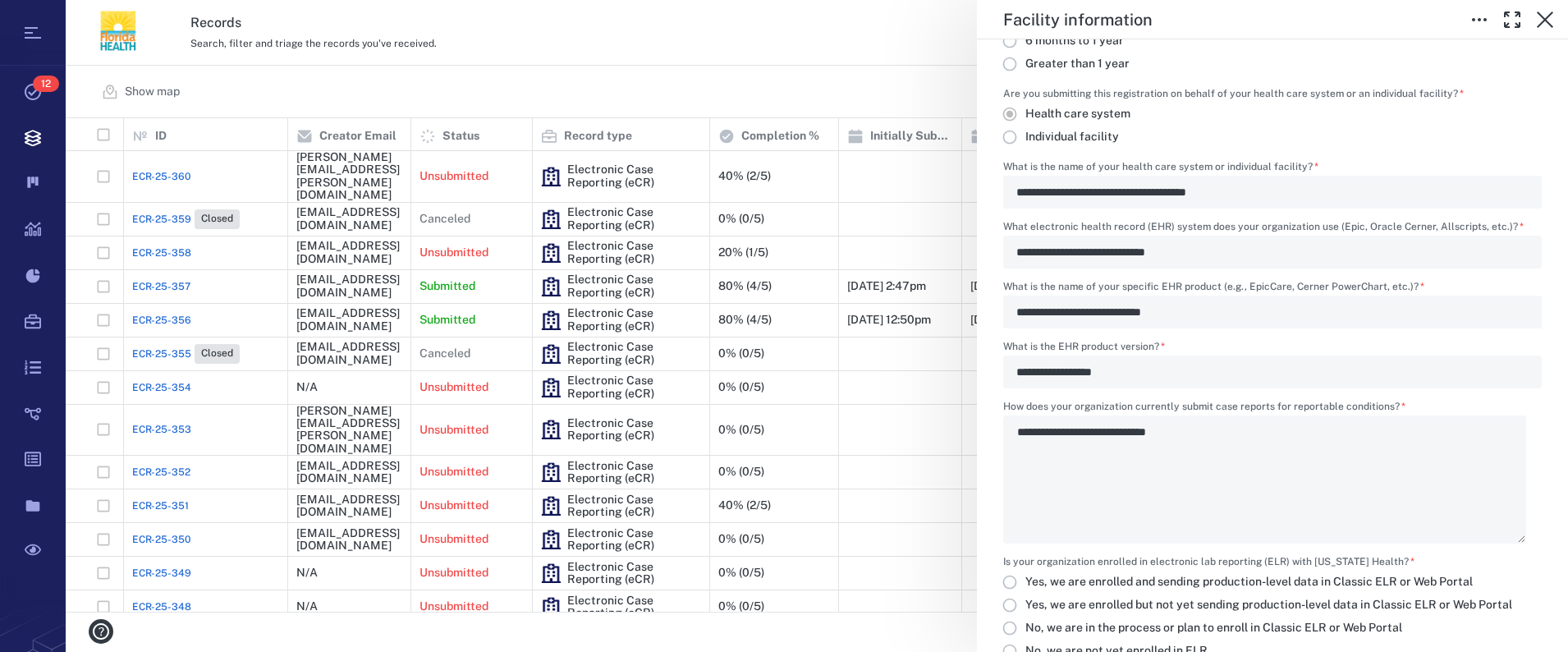 scroll, scrollTop: 741, scrollLeft: 0, axis: vertical 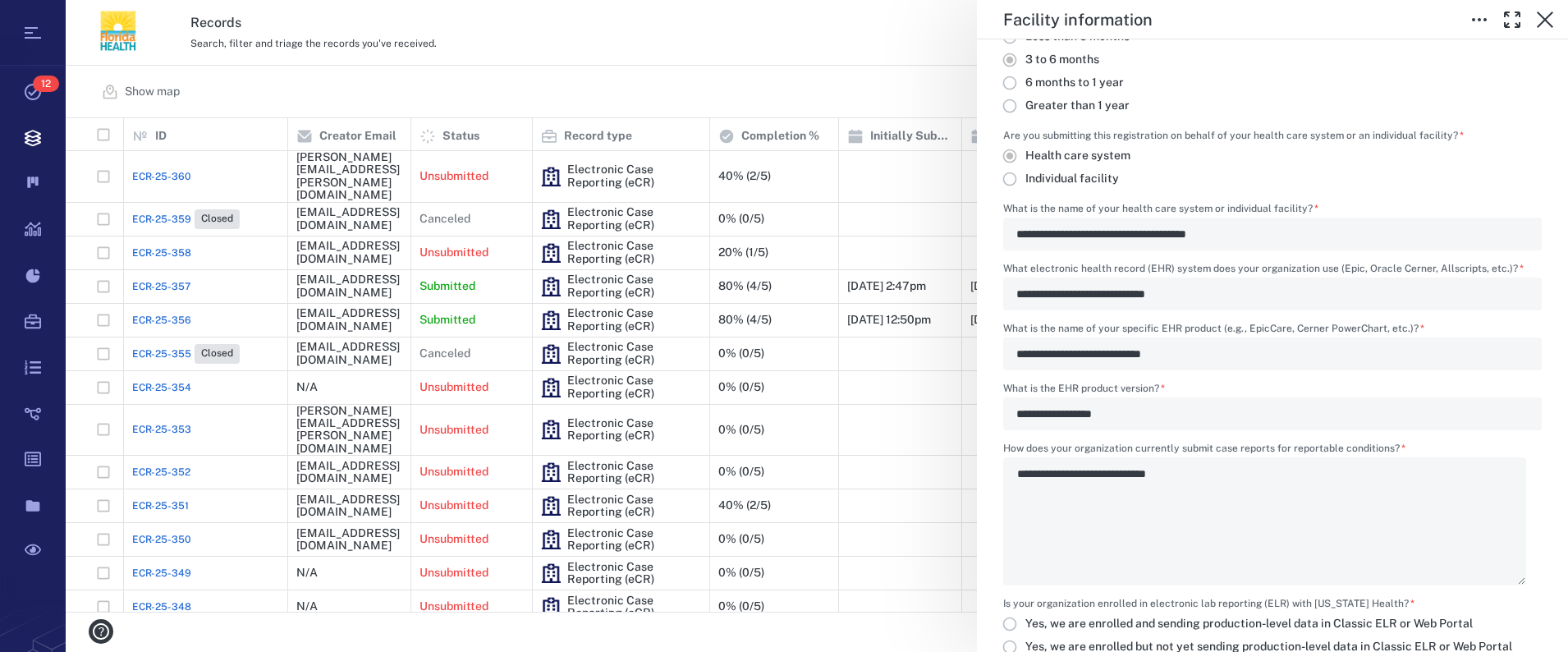 click on "**********" at bounding box center (817, 326) 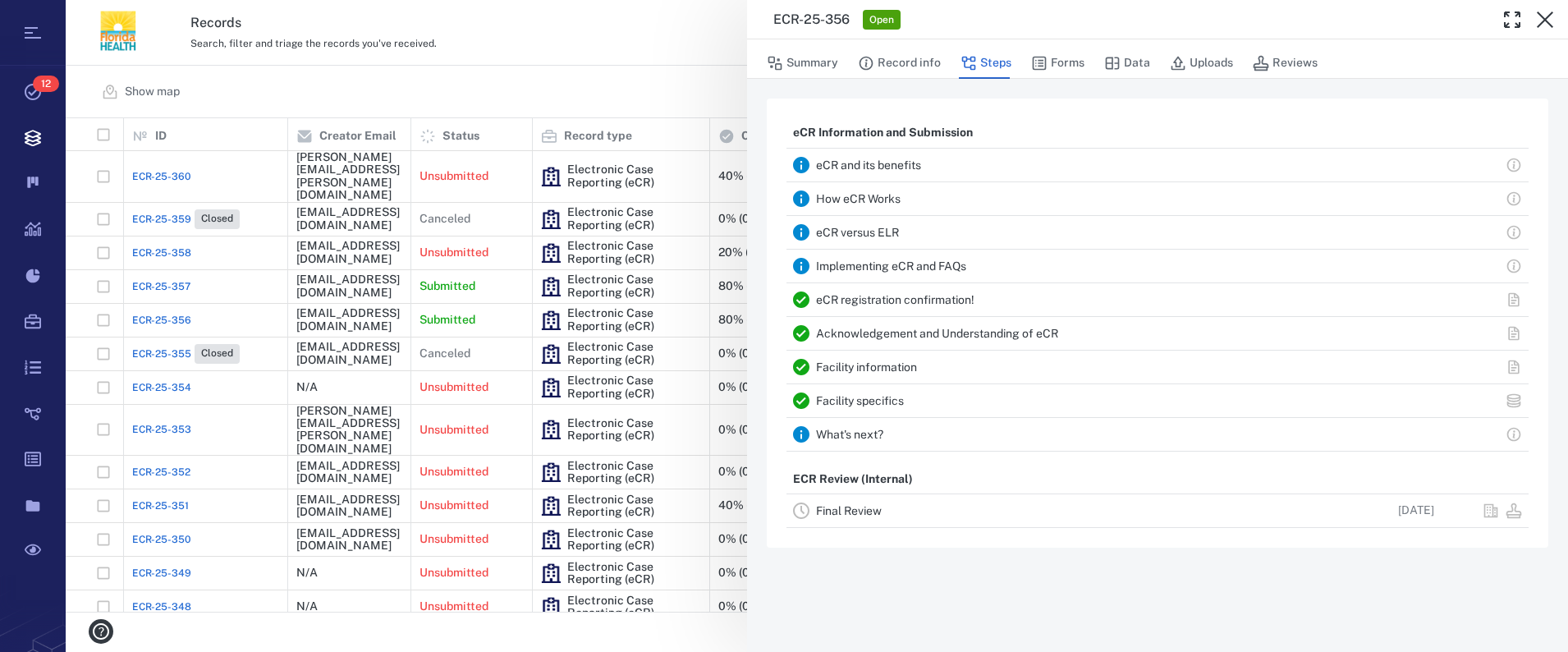 click on "ECR-25-356 Open Summary Record info Steps Forms Data Uploads Reviews eCR Information and Submission eCR and its benefits How eCR Works eCR versus ELR Implementing eCR and FAQs eCR registration confirmation! Acknowledgement and Understanding of eCR Facility information Facility specifics What's next? ECR Review (Internal) Final Review [DATE]" at bounding box center [817, 326] 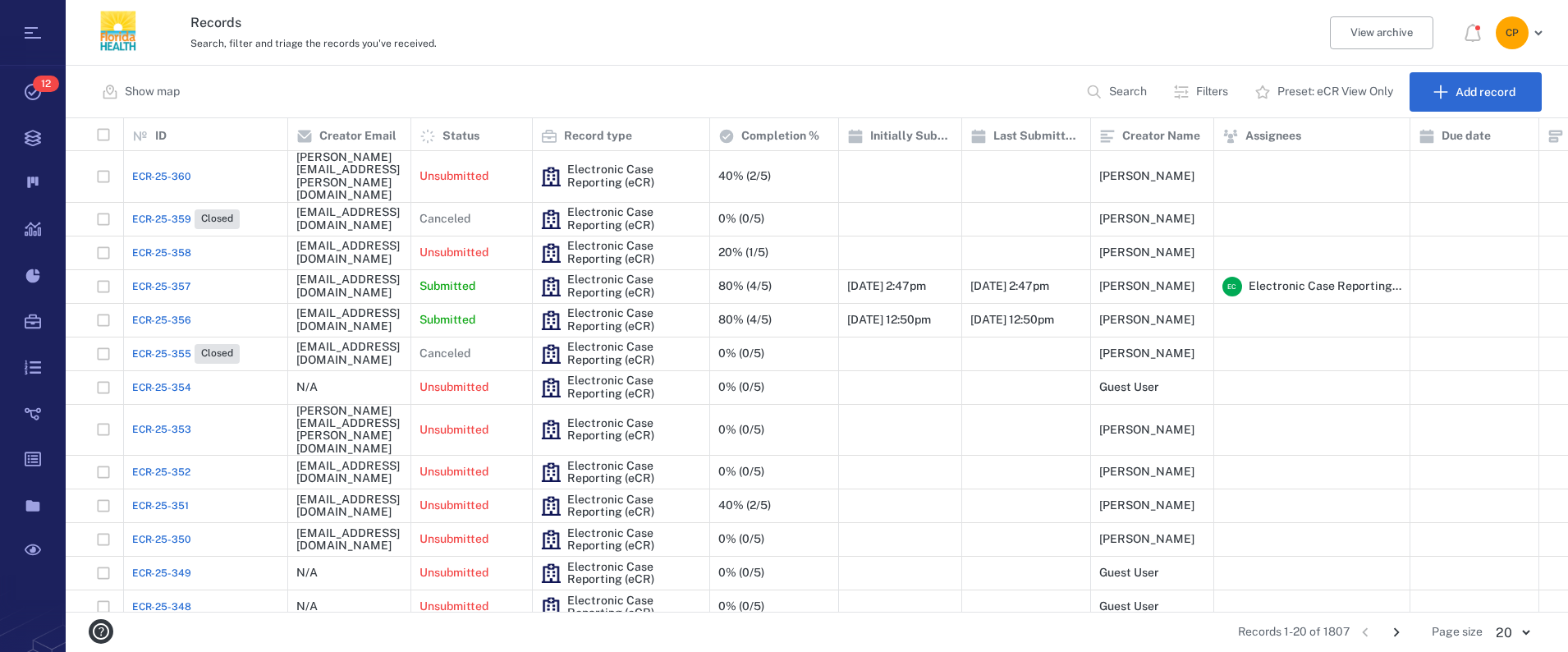 click on "Records" at bounding box center (635, 23) 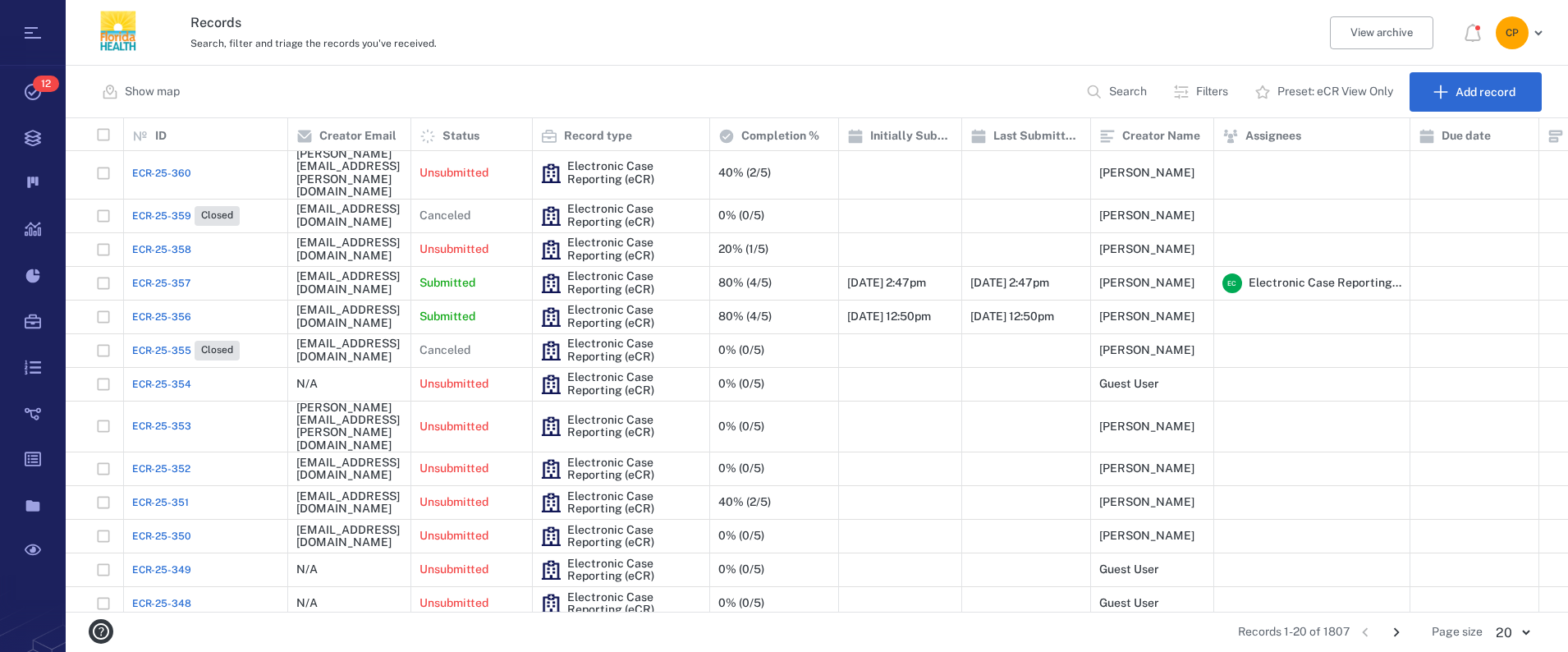 scroll, scrollTop: 0, scrollLeft: 0, axis: both 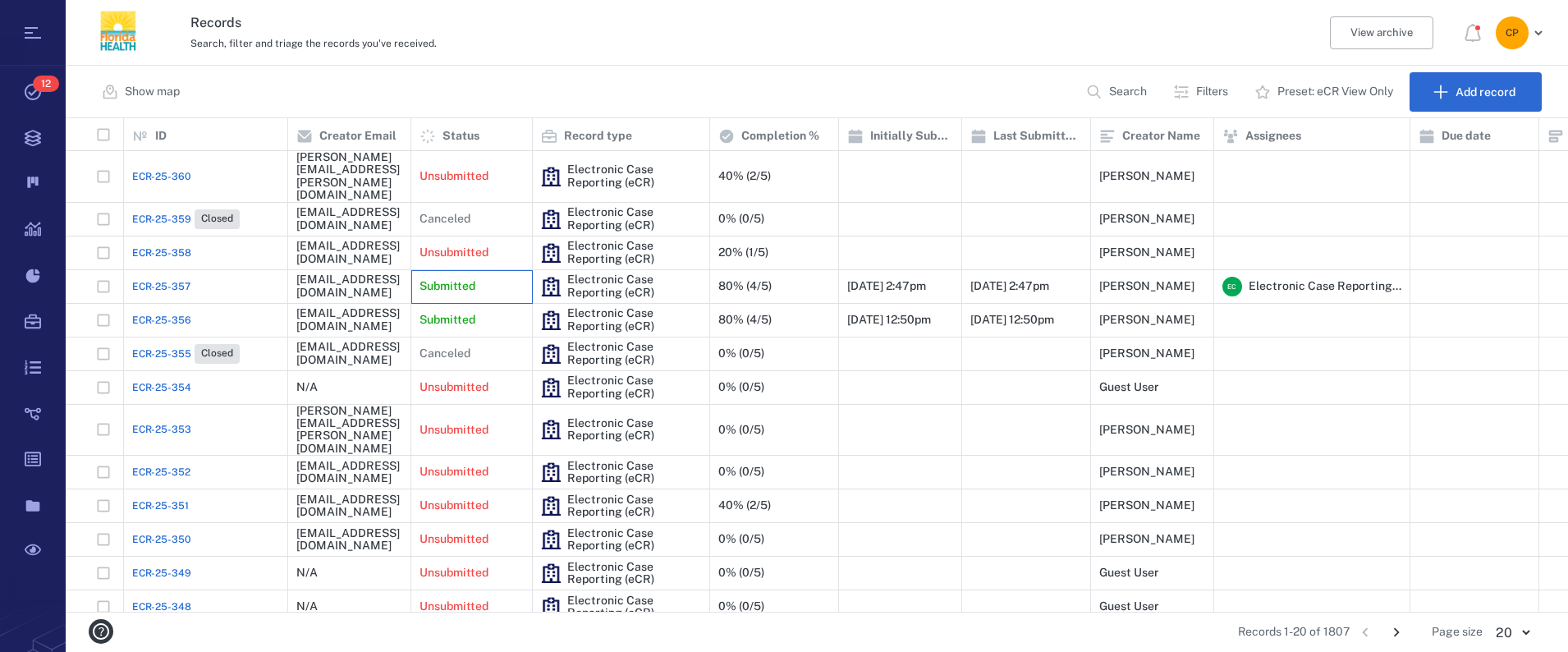 click on "Submitted" at bounding box center (471, 287) 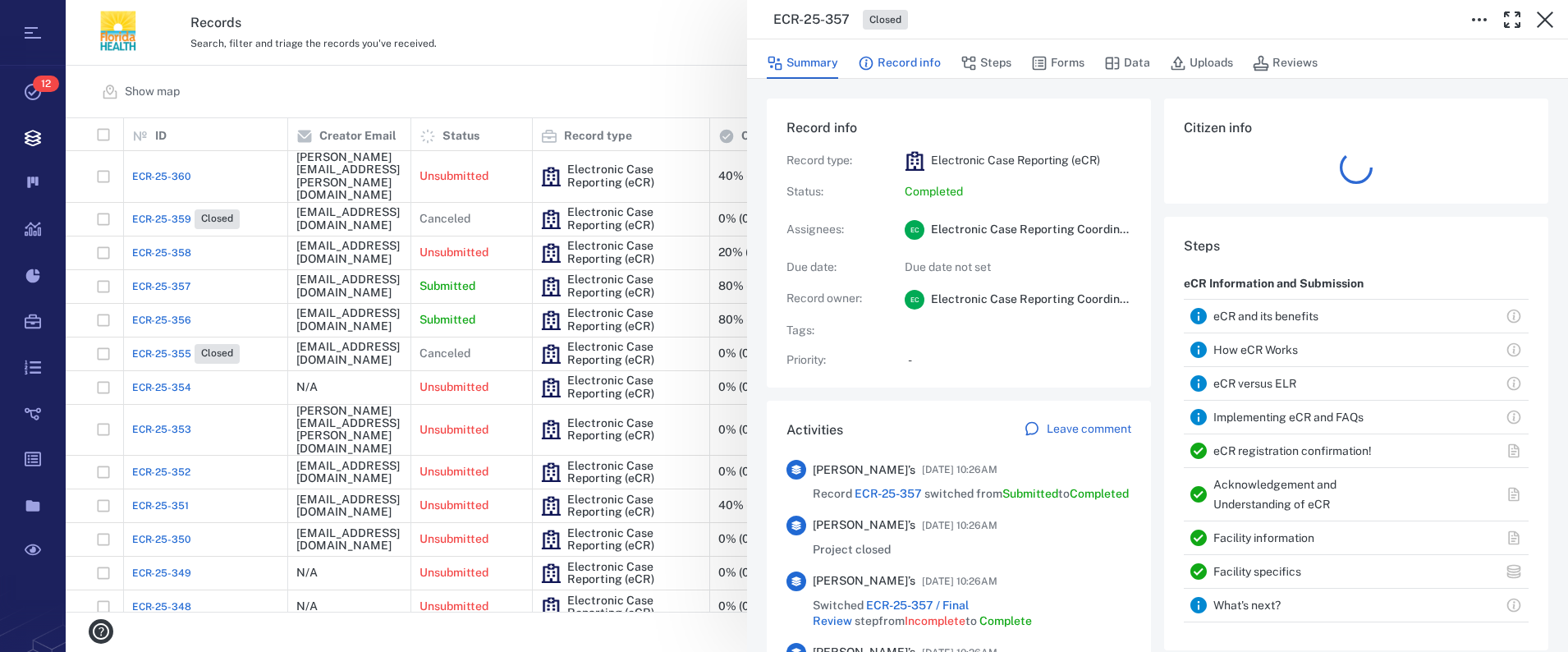 click on "Record info" at bounding box center [899, 63] 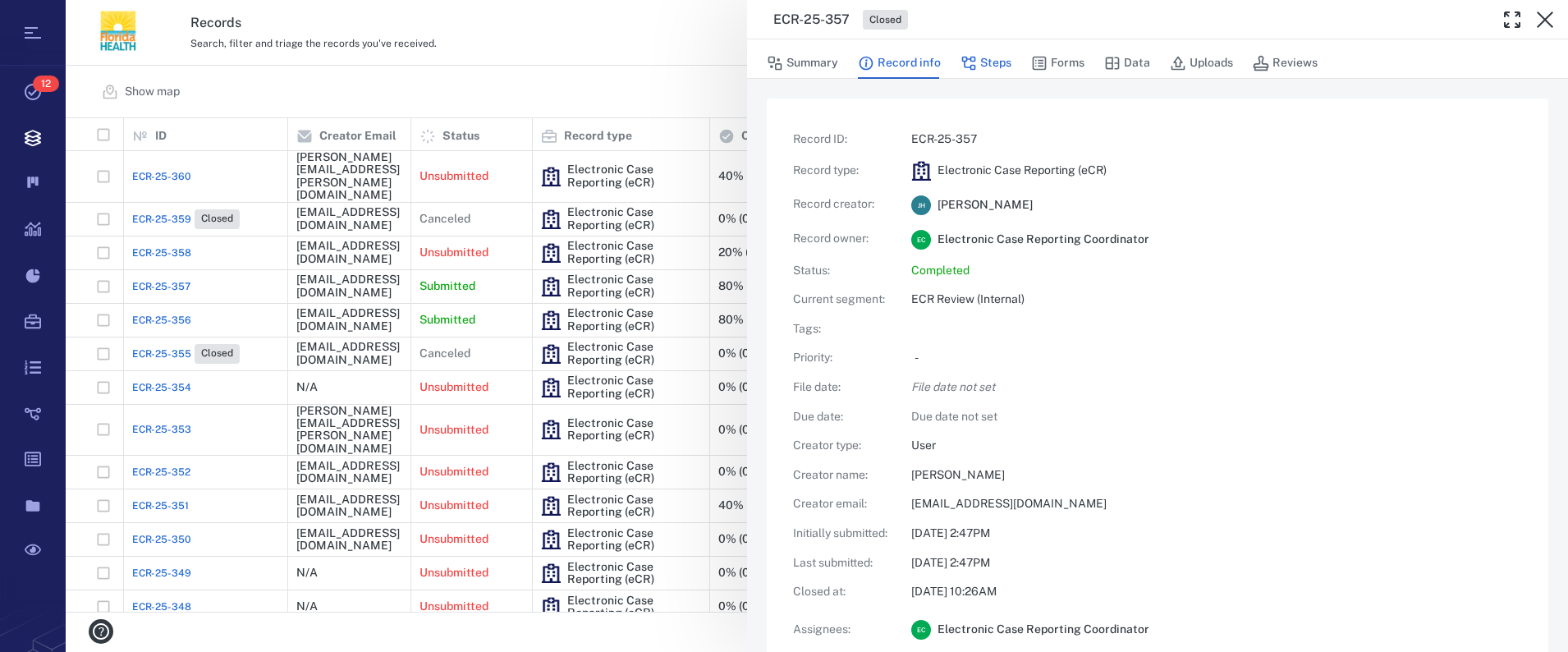 scroll, scrollTop: 0, scrollLeft: 0, axis: both 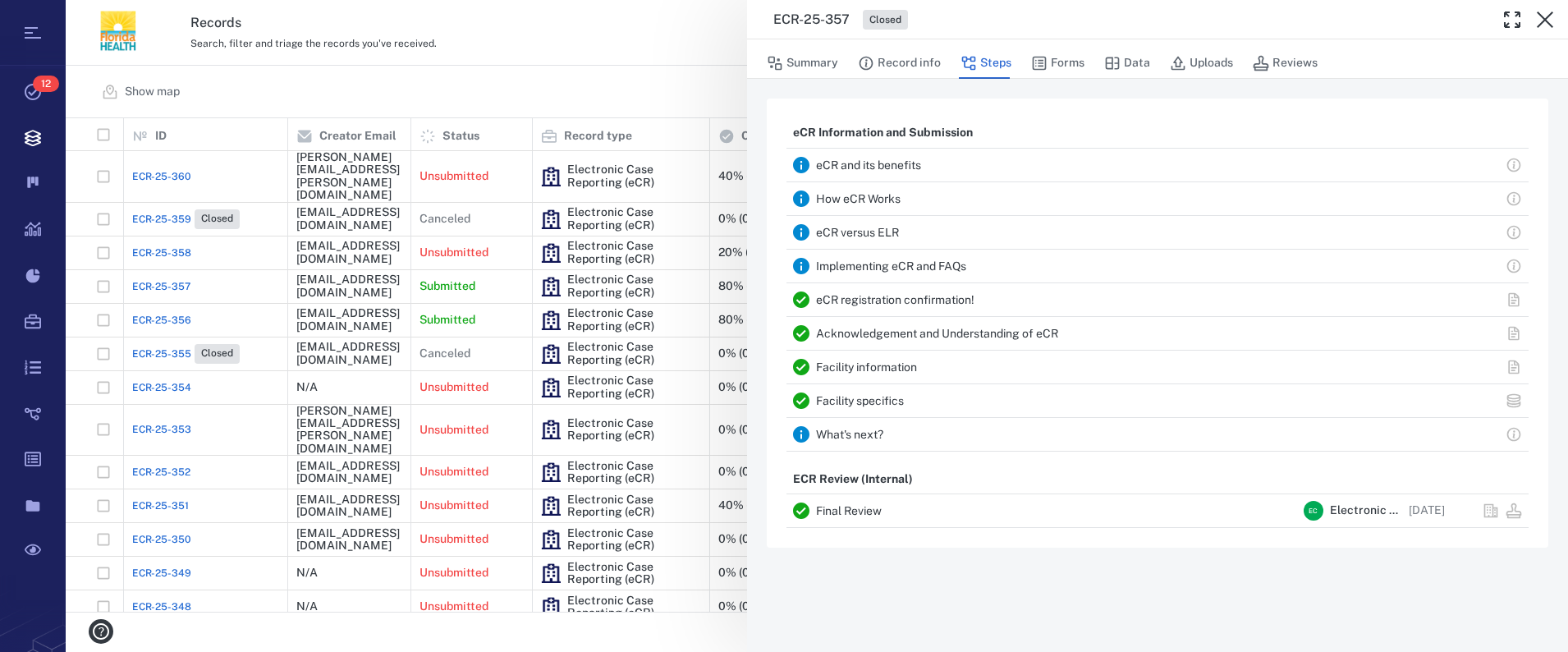 click on "Facility specifics" at bounding box center (860, 401) 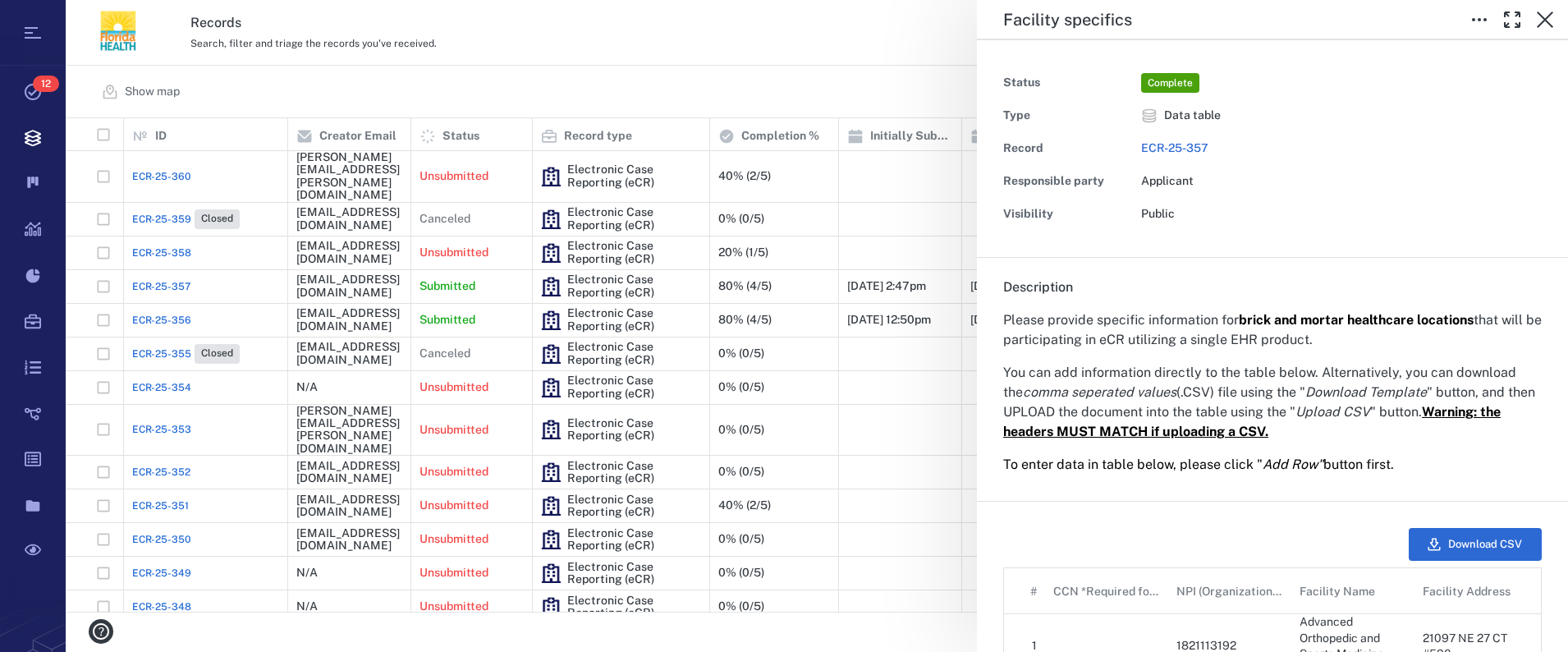 scroll, scrollTop: 16, scrollLeft: 16, axis: both 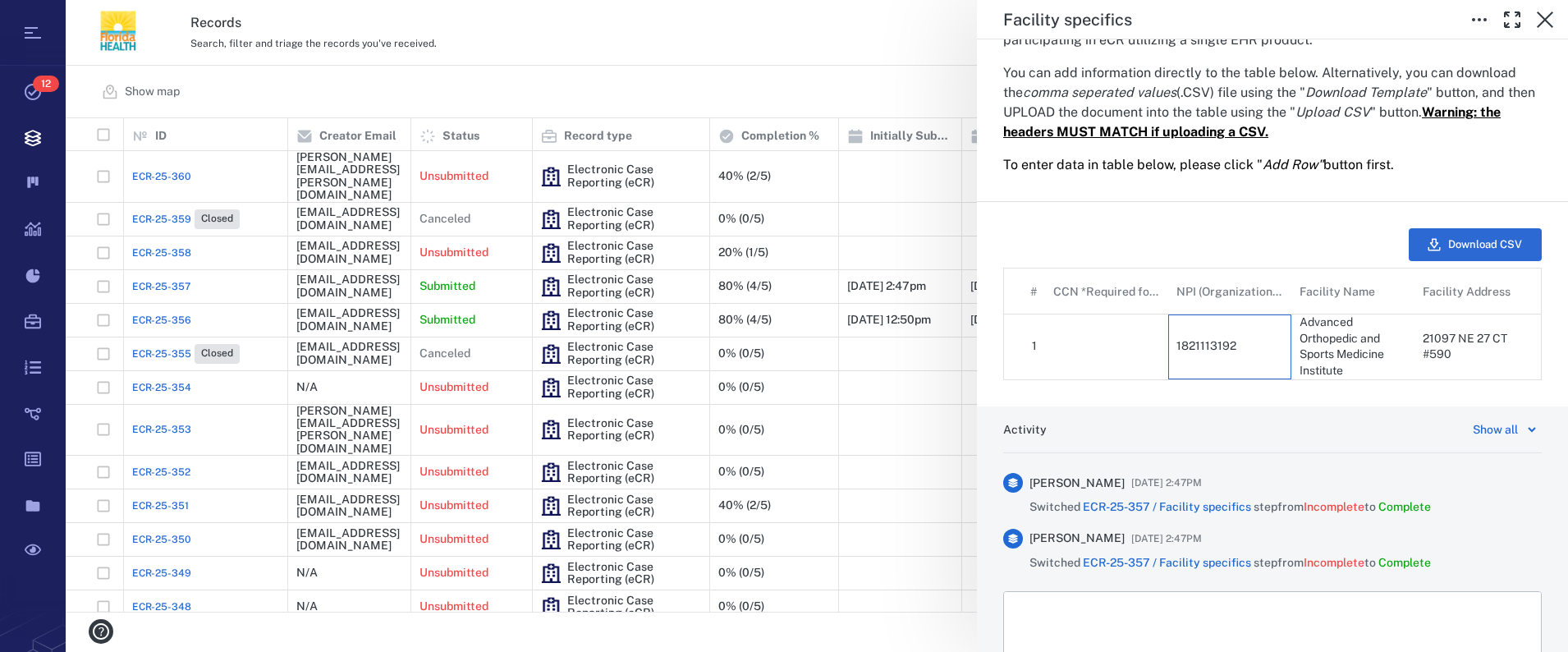 click on "1821113192" at bounding box center (1230, 347) 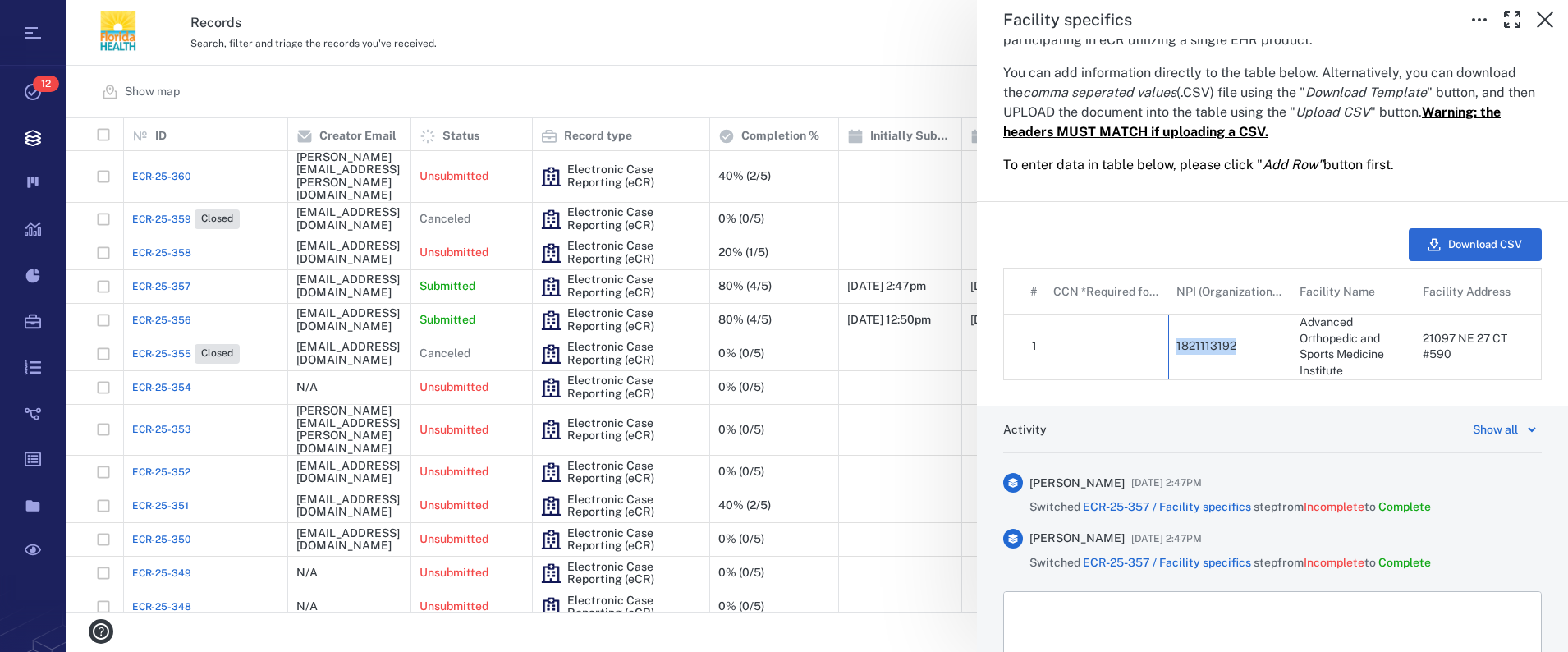 click on "1821113192" at bounding box center [1230, 347] 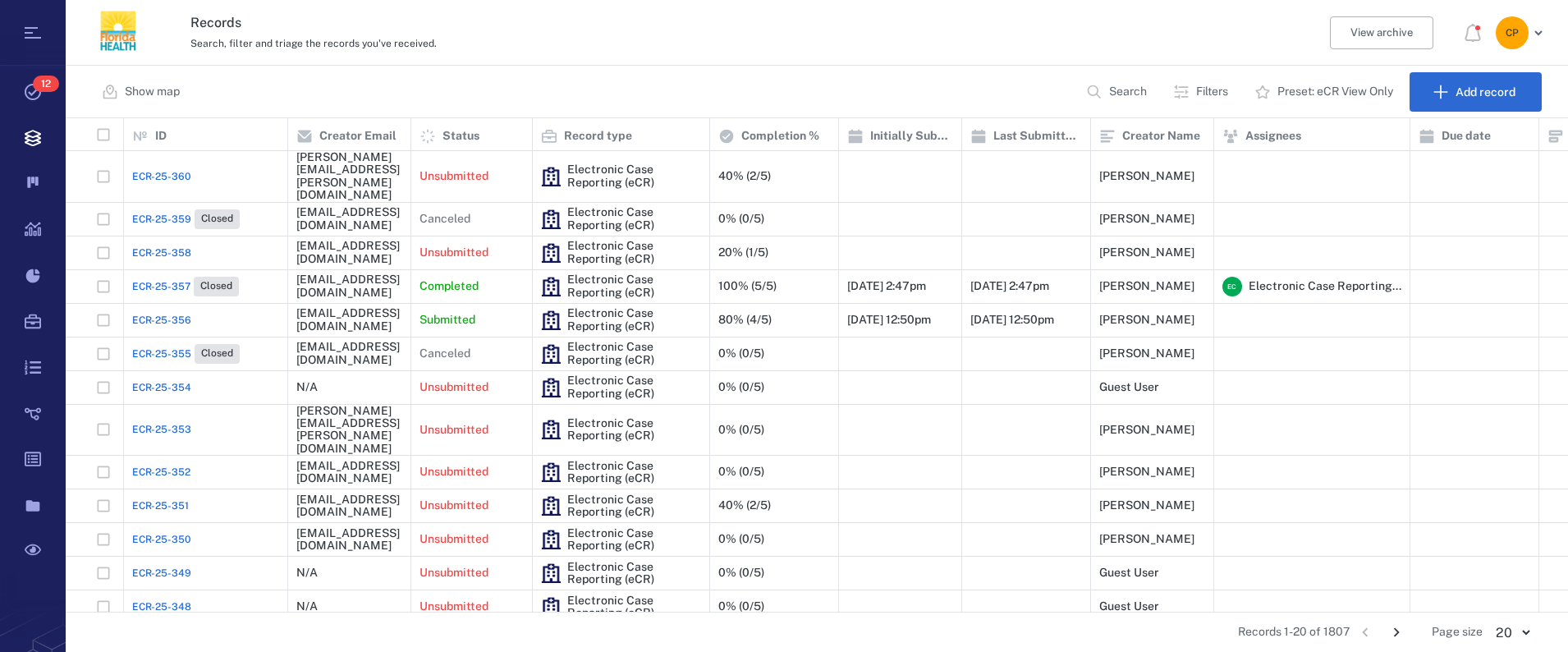 scroll, scrollTop: 0, scrollLeft: 0, axis: both 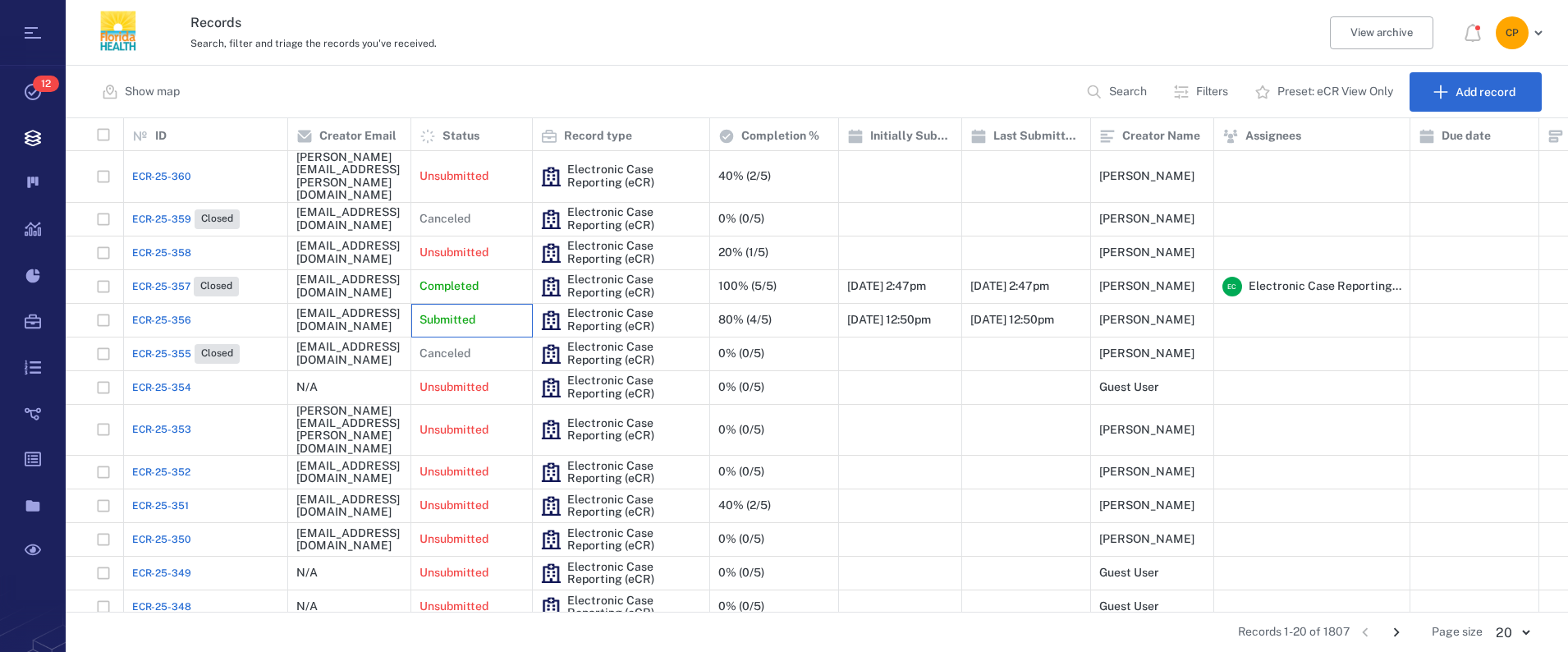 click on "Submitted" at bounding box center (471, 320) 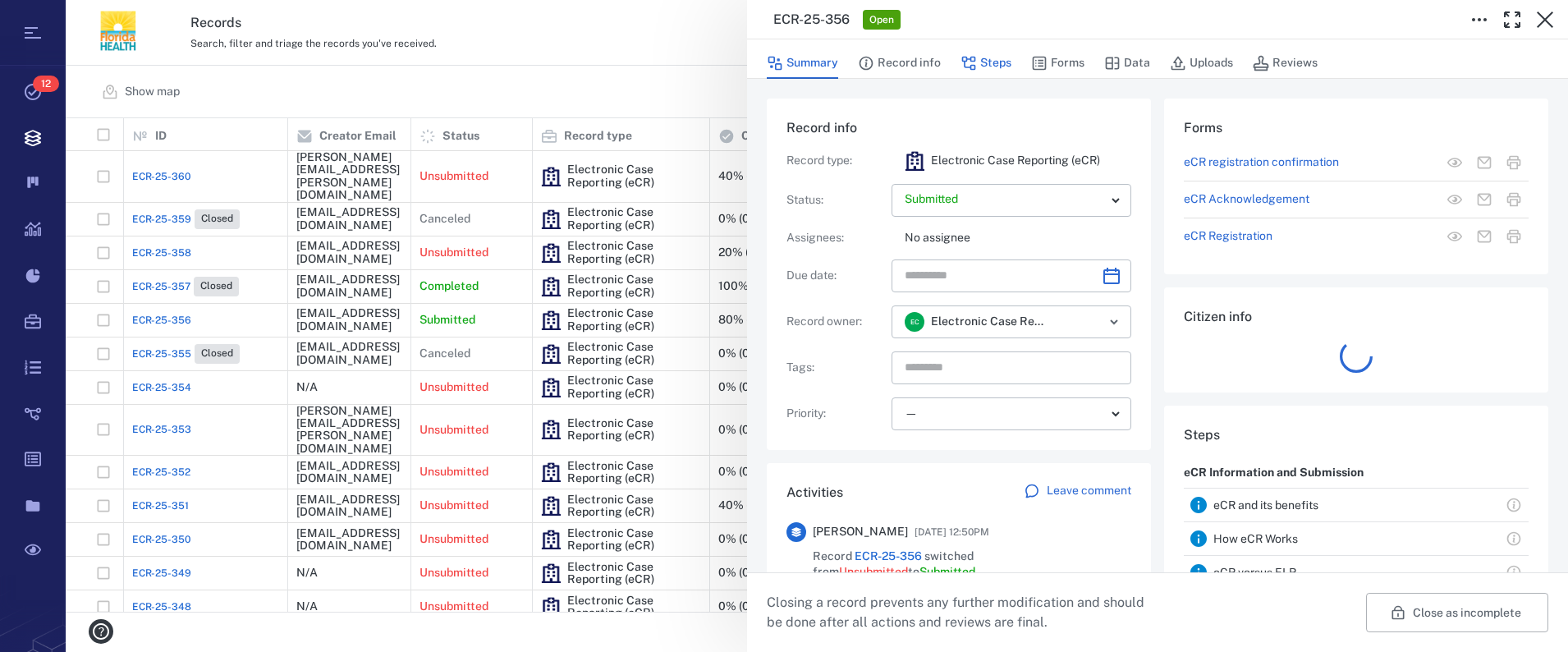 click on "Steps" at bounding box center [986, 63] 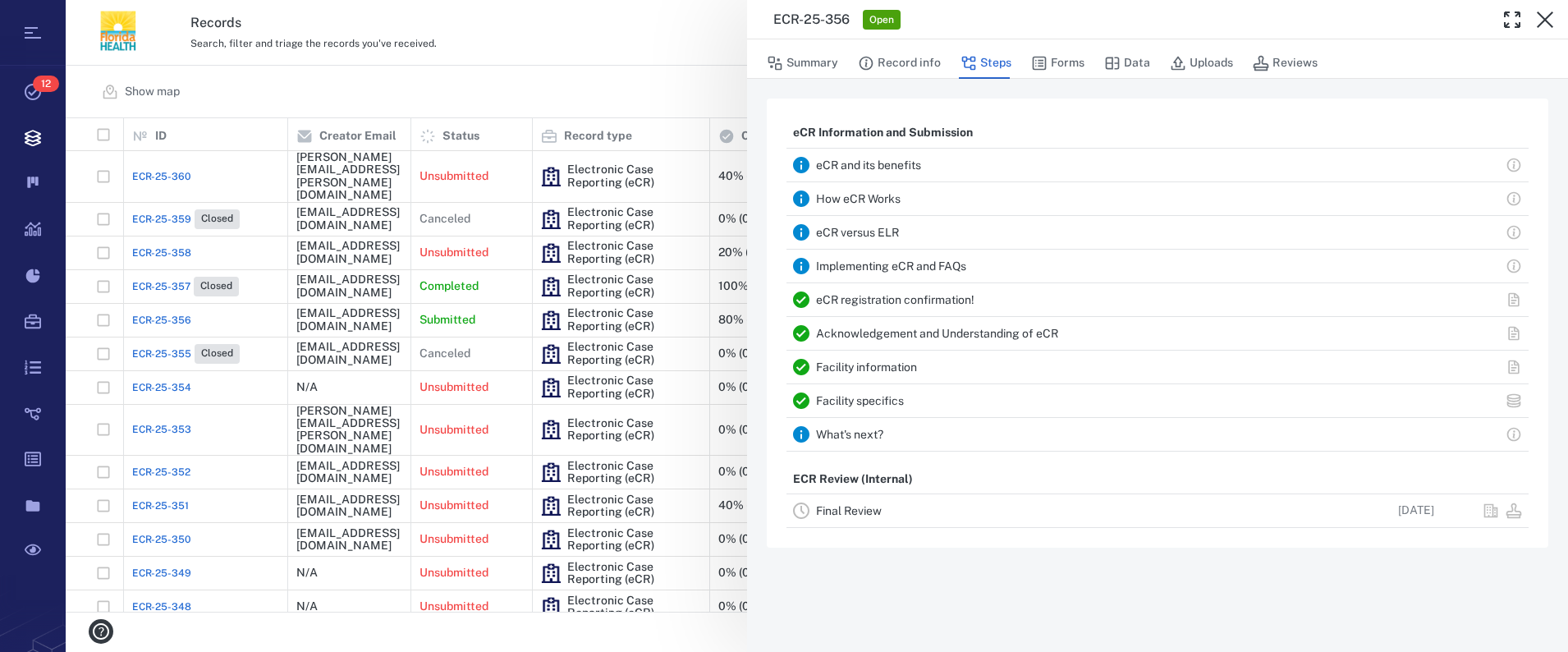click on "Facility information" at bounding box center (866, 367) 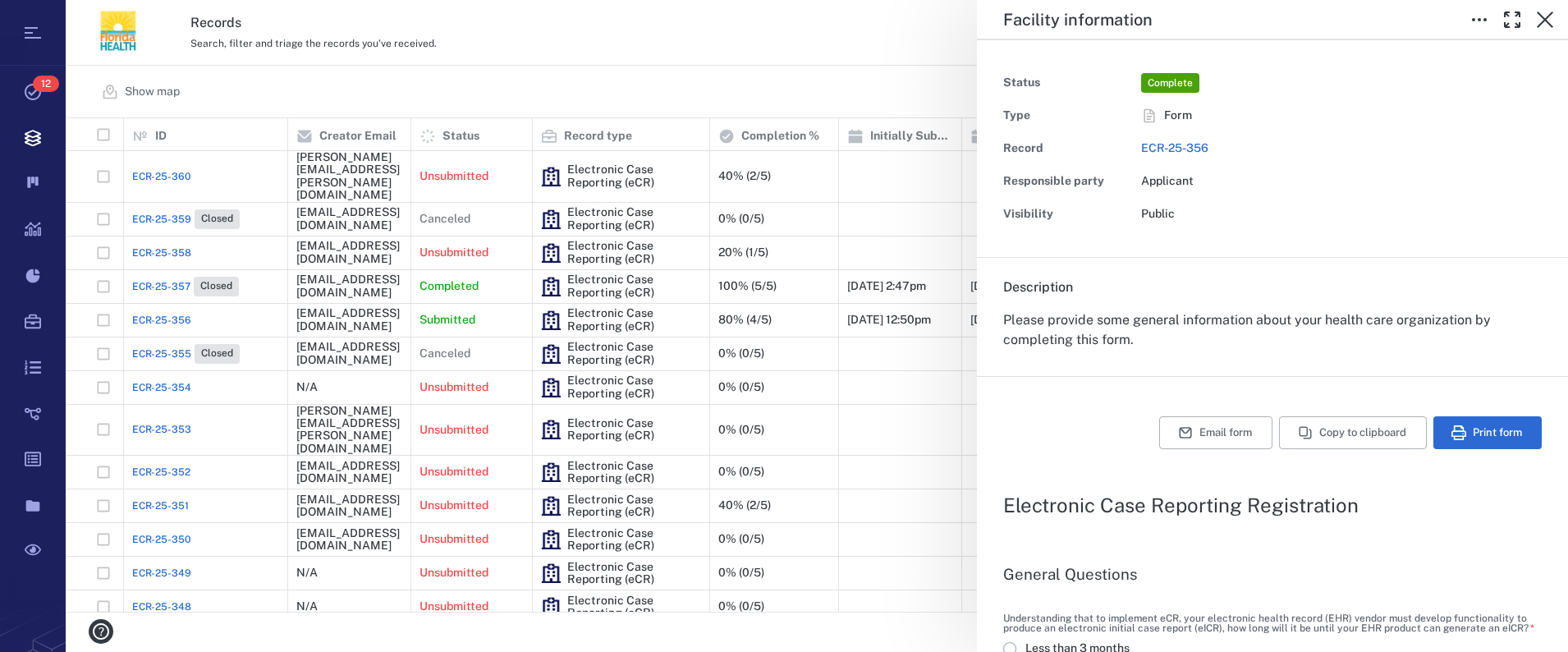 scroll, scrollTop: 0, scrollLeft: 0, axis: both 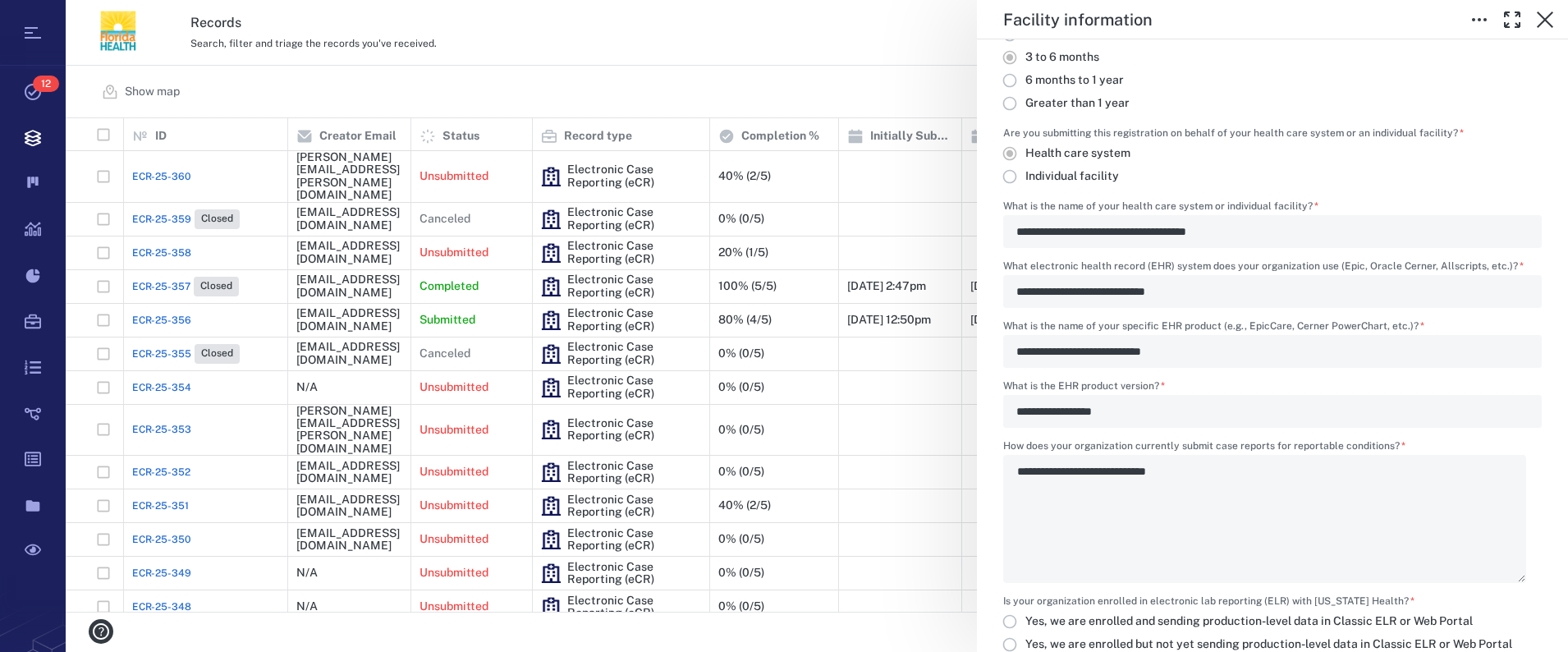 click on "**********" at bounding box center [817, 326] 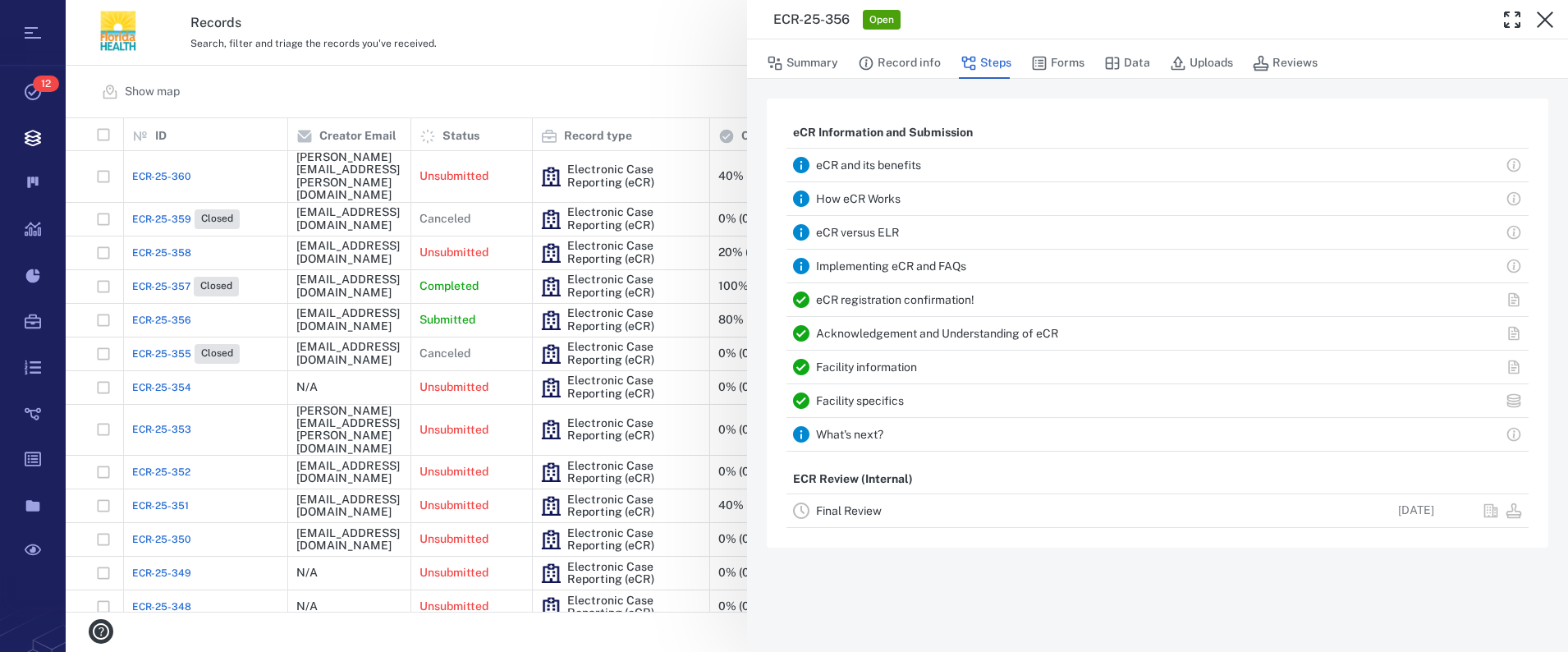 click on "ECR-25-356 Open Summary Record info Steps Forms Data Uploads Reviews eCR Information and Submission eCR and its benefits How eCR Works eCR versus ELR Implementing eCR and FAQs eCR registration confirmation! Acknowledgement and Understanding of eCR Facility information Facility specifics What's next? ECR Review (Internal) Final Review [DATE]" at bounding box center (817, 326) 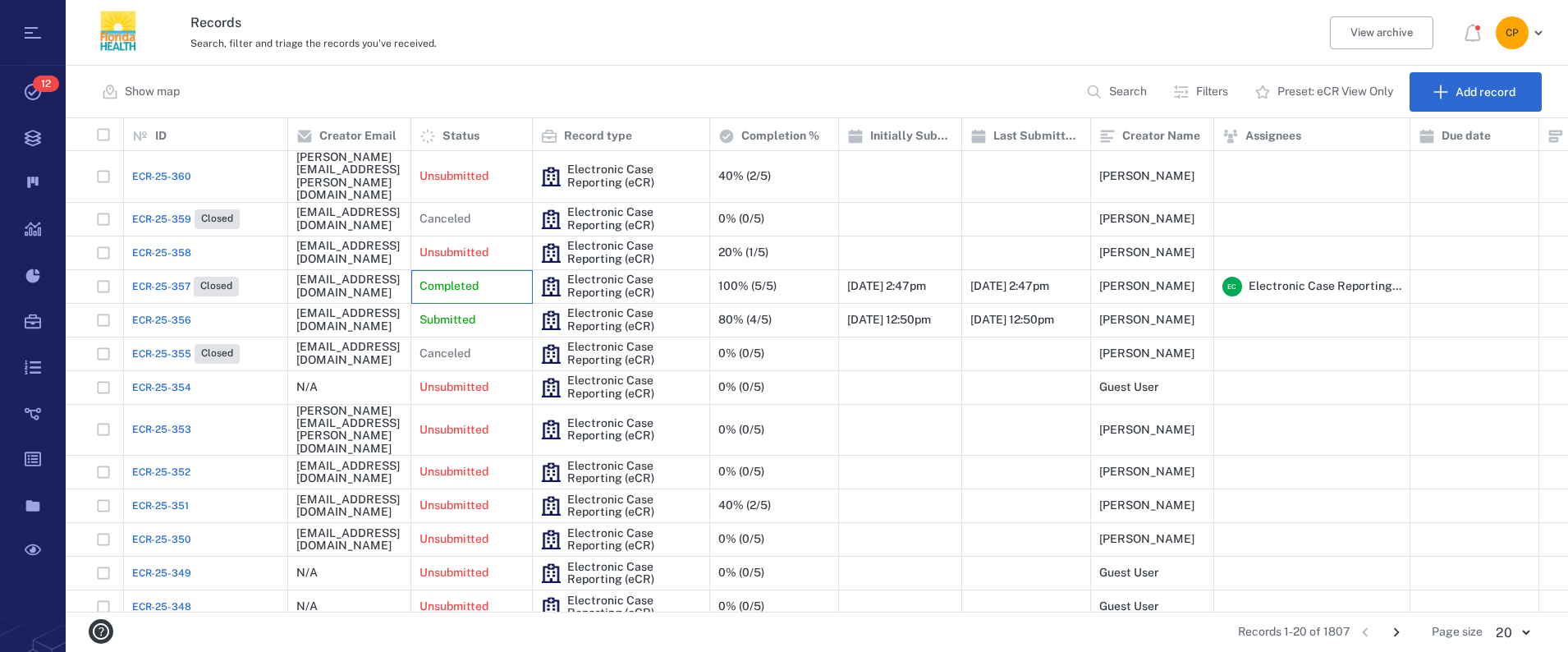 click on "Completed" at bounding box center [449, 287] 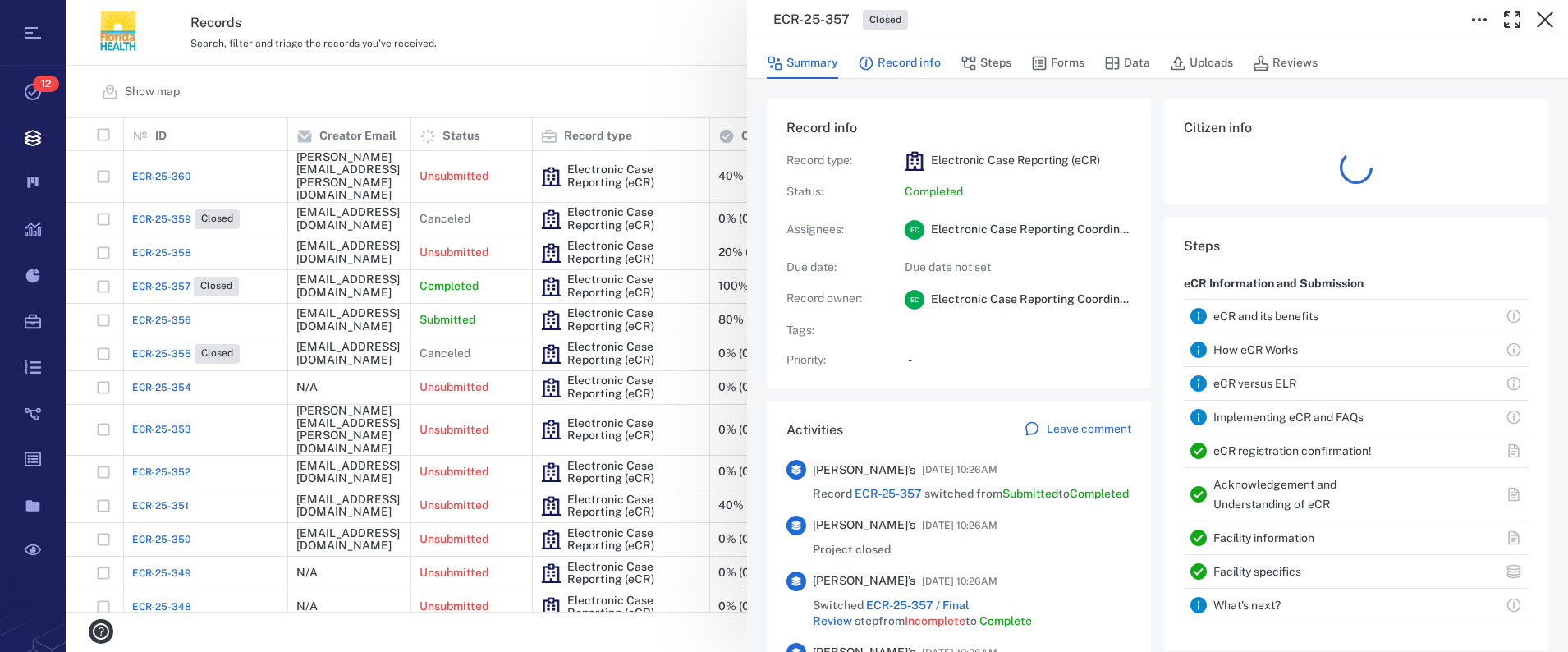 click on "Record info" at bounding box center [899, 63] 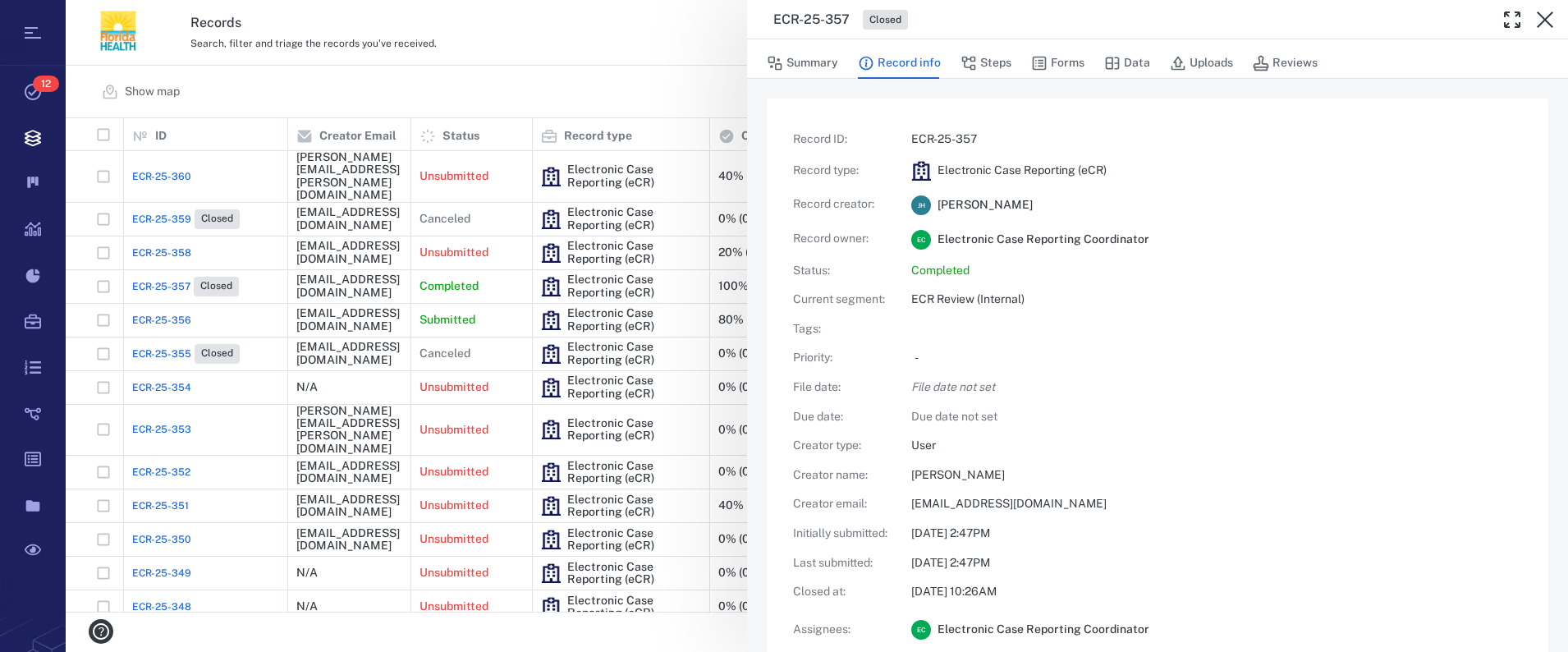 scroll, scrollTop: 0, scrollLeft: 0, axis: both 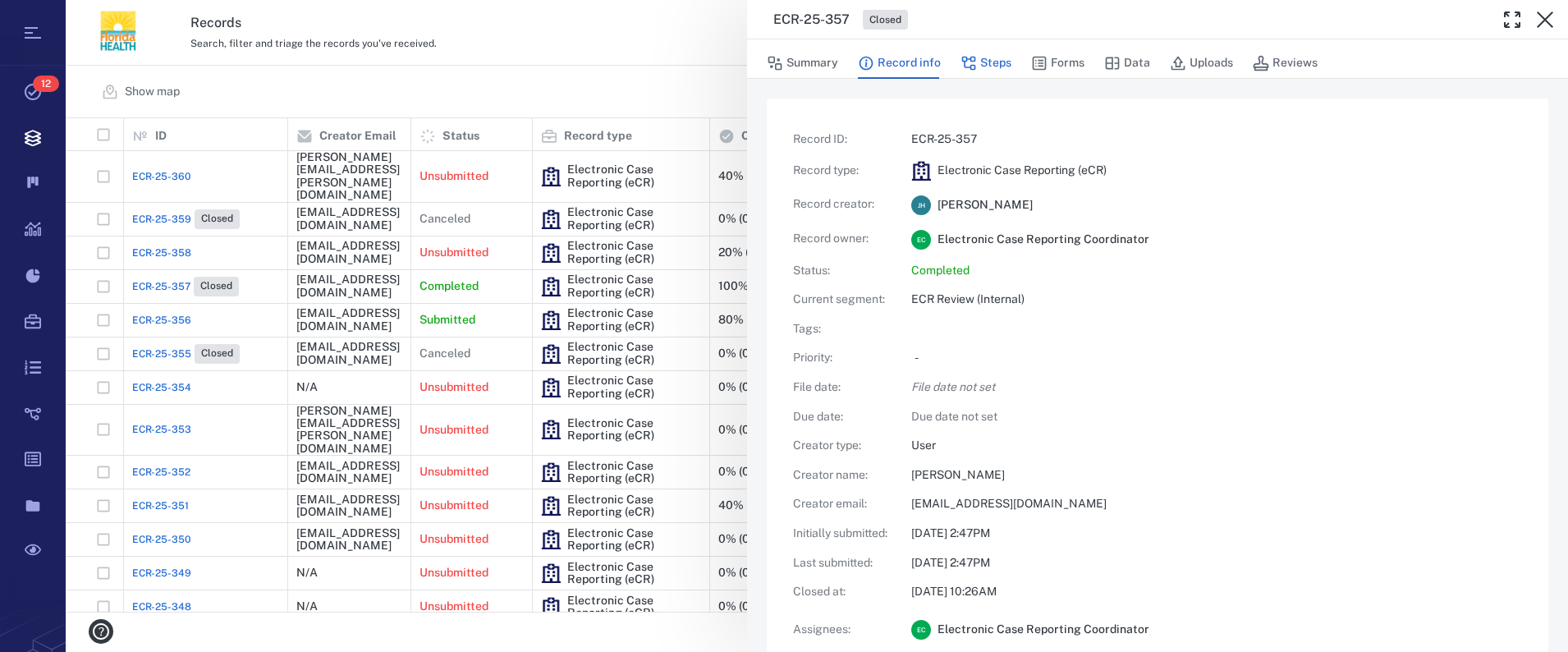 drag, startPoint x: 1015, startPoint y: 57, endPoint x: 993, endPoint y: 59, distance: 22.090722 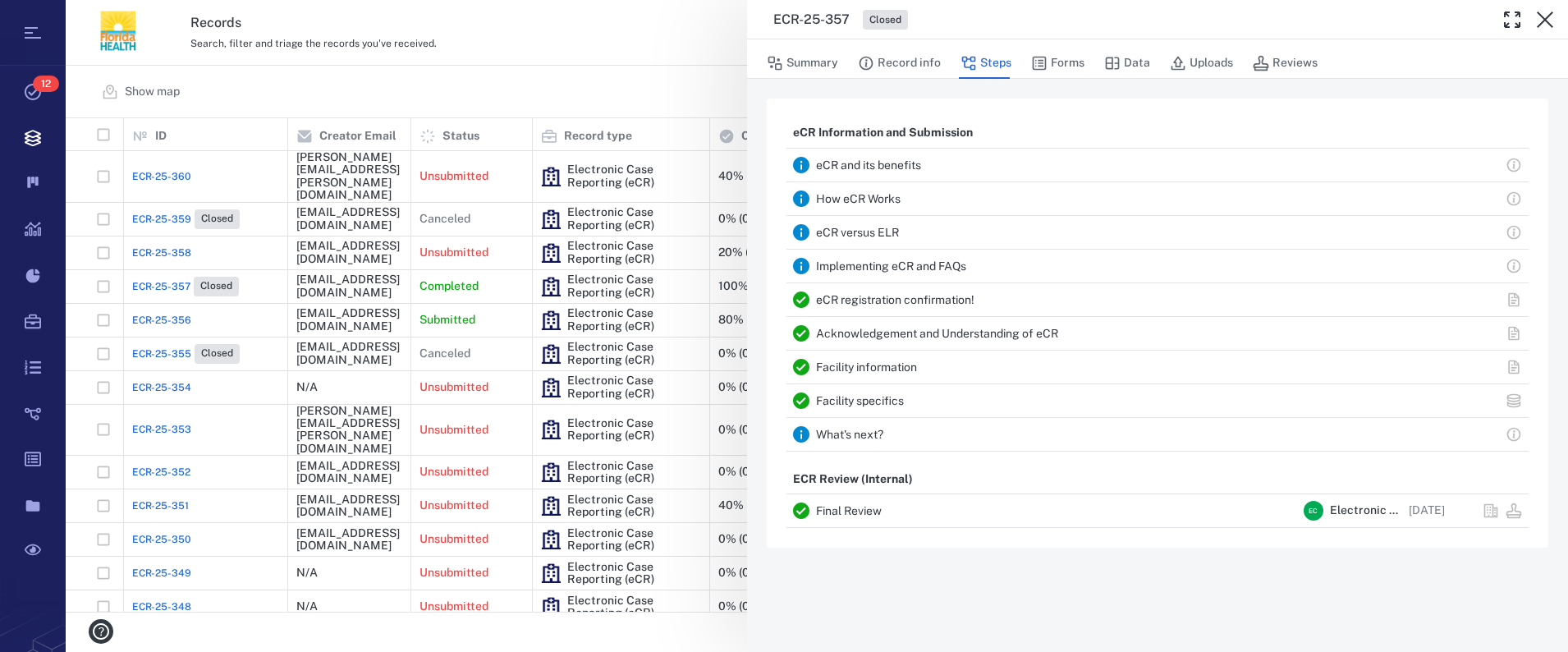 click on "Facility information" at bounding box center [866, 367] 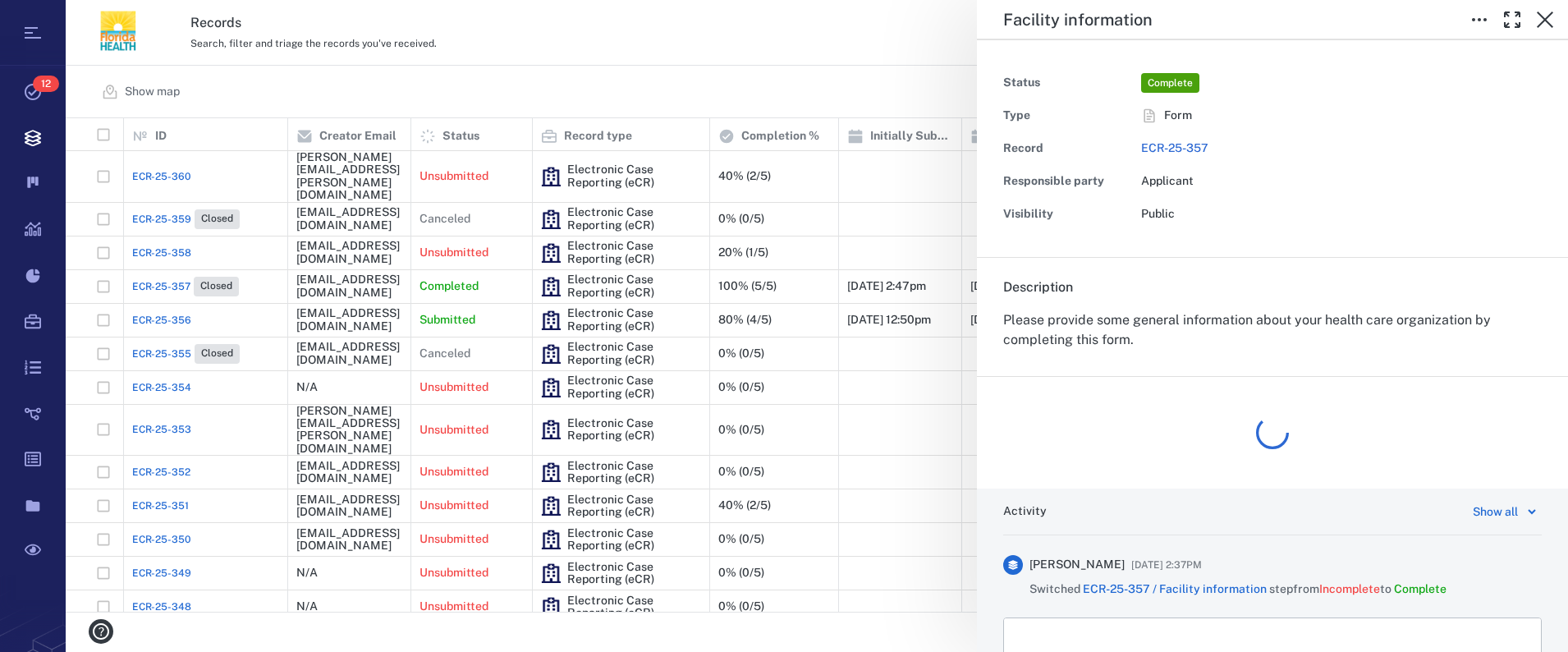 scroll, scrollTop: 0, scrollLeft: 0, axis: both 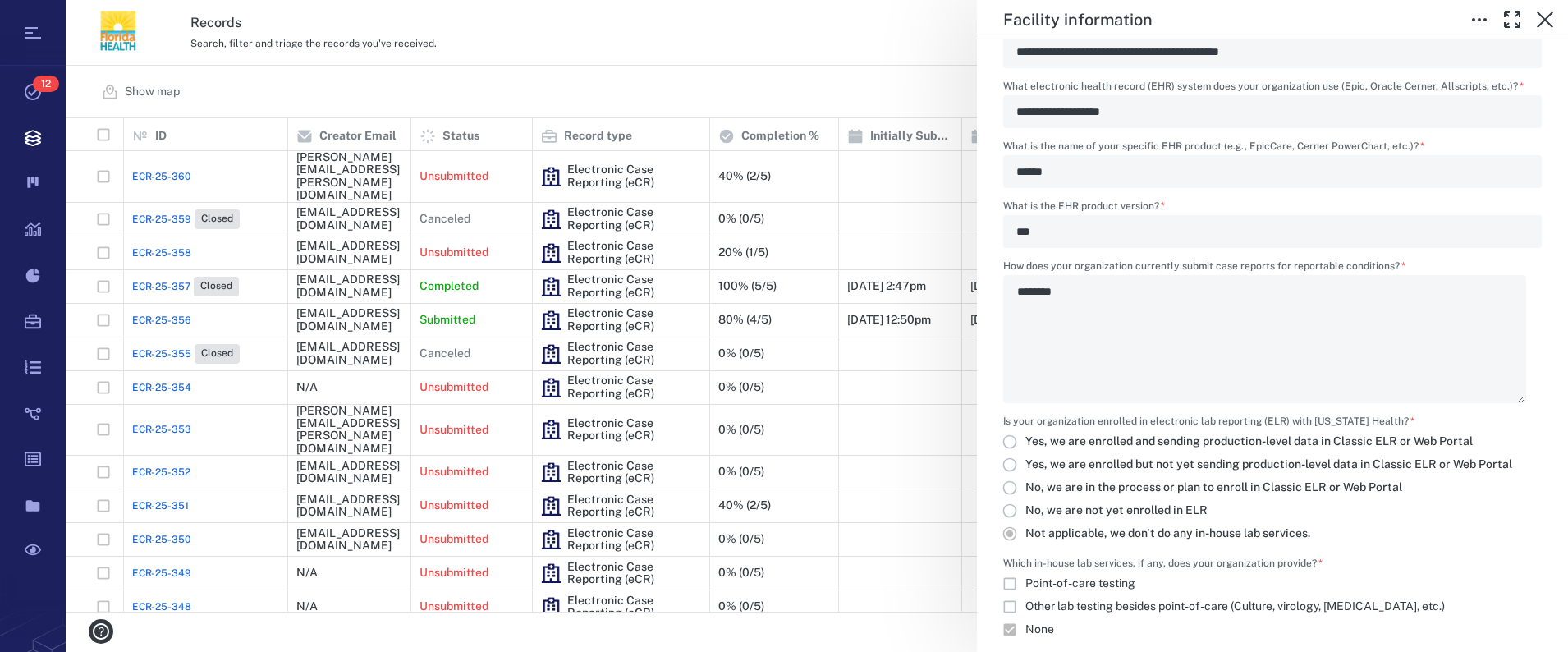 click on "**********" at bounding box center (817, 326) 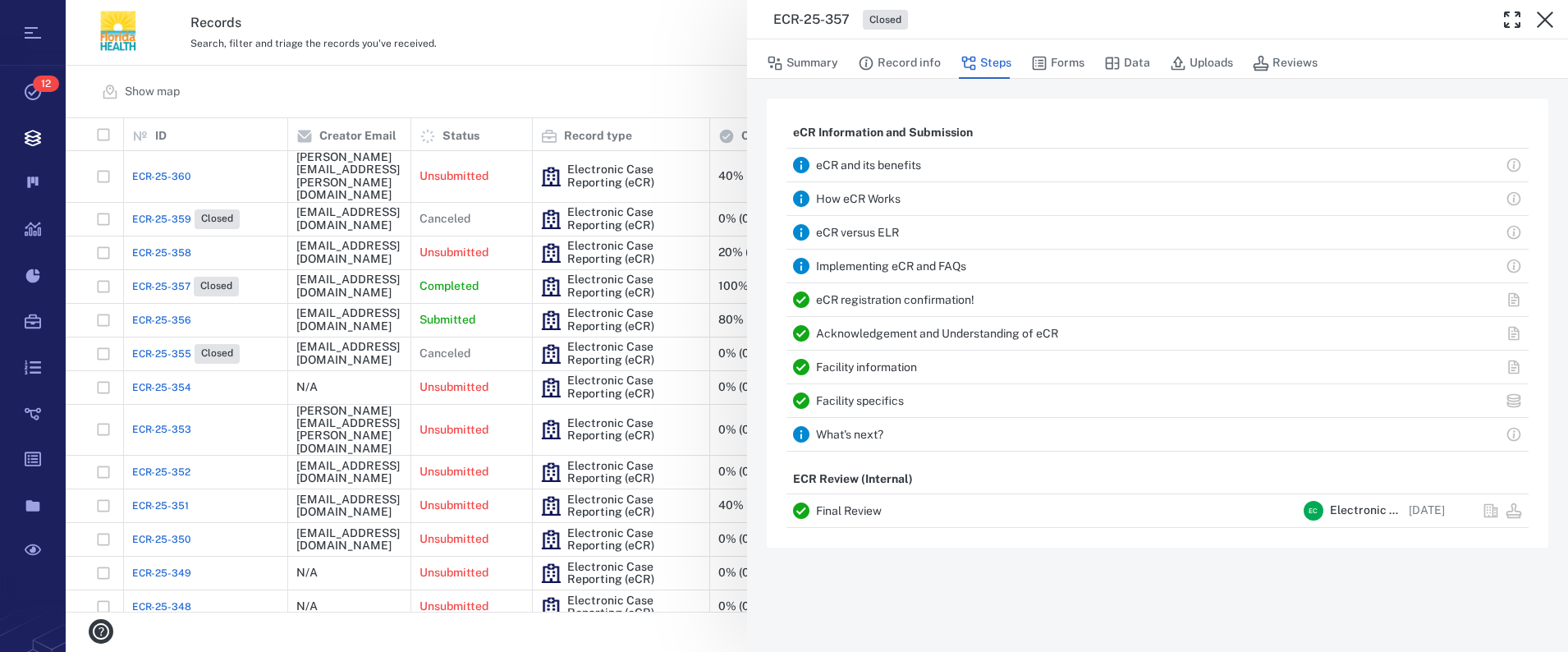 click on "ECR-25-357 Closed Summary Record info Steps Forms Data Uploads Reviews eCR Information and Submission eCR and its benefits How eCR Works eCR versus ELR Implementing eCR and FAQs eCR registration confirmation! Acknowledgement and Understanding of eCR Facility information Facility specifics What's next? ECR Review (Internal) Final Review E C Electronic Case Reporting Coordinator [DATE]" at bounding box center [817, 326] 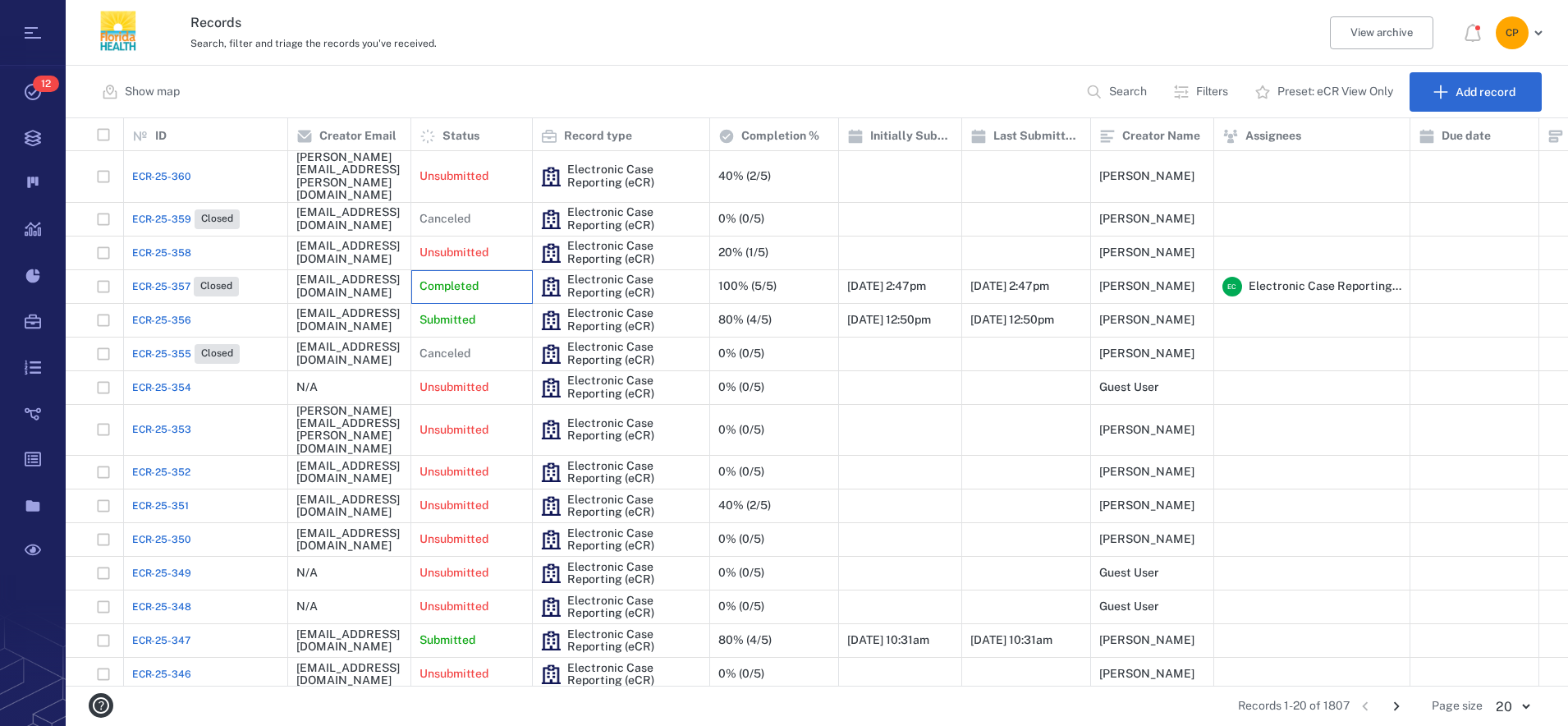 scroll, scrollTop: 16, scrollLeft: 16, axis: both 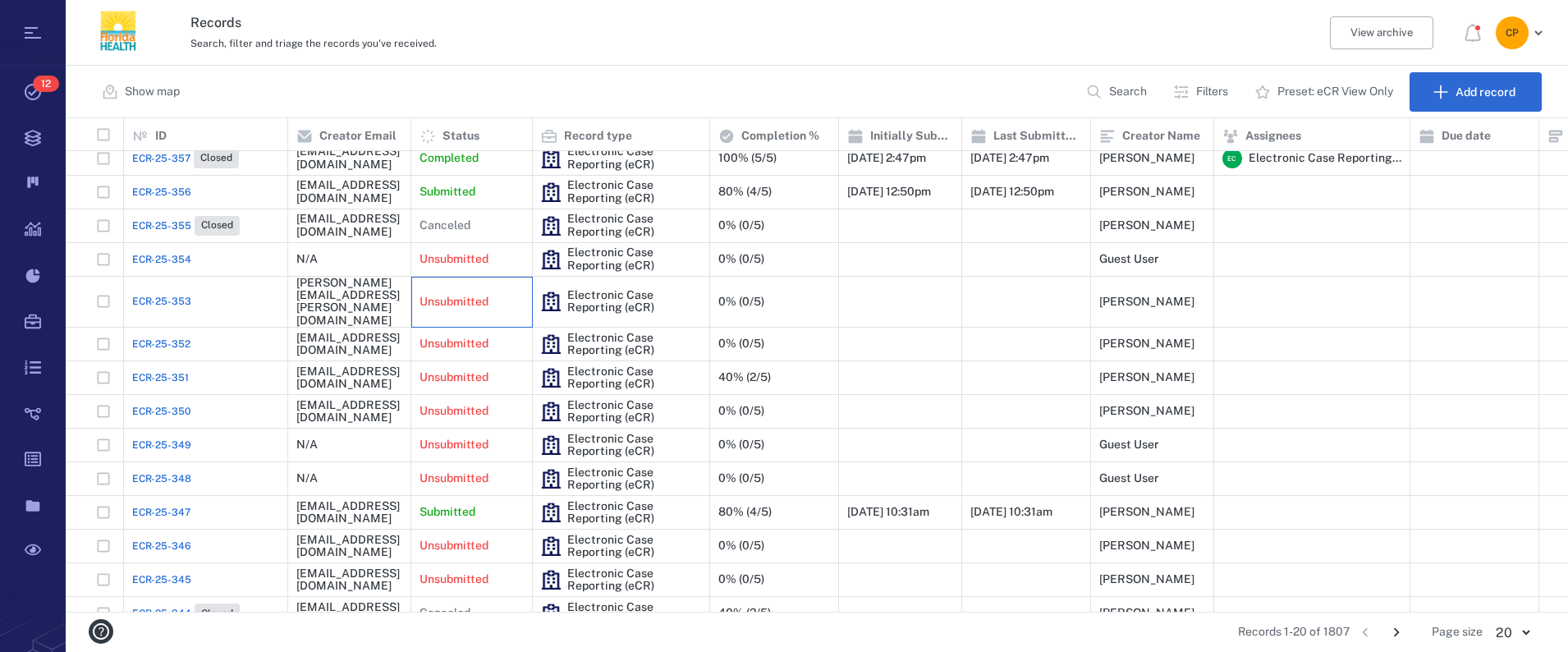 click on "Unsubmitted" at bounding box center (454, 302) 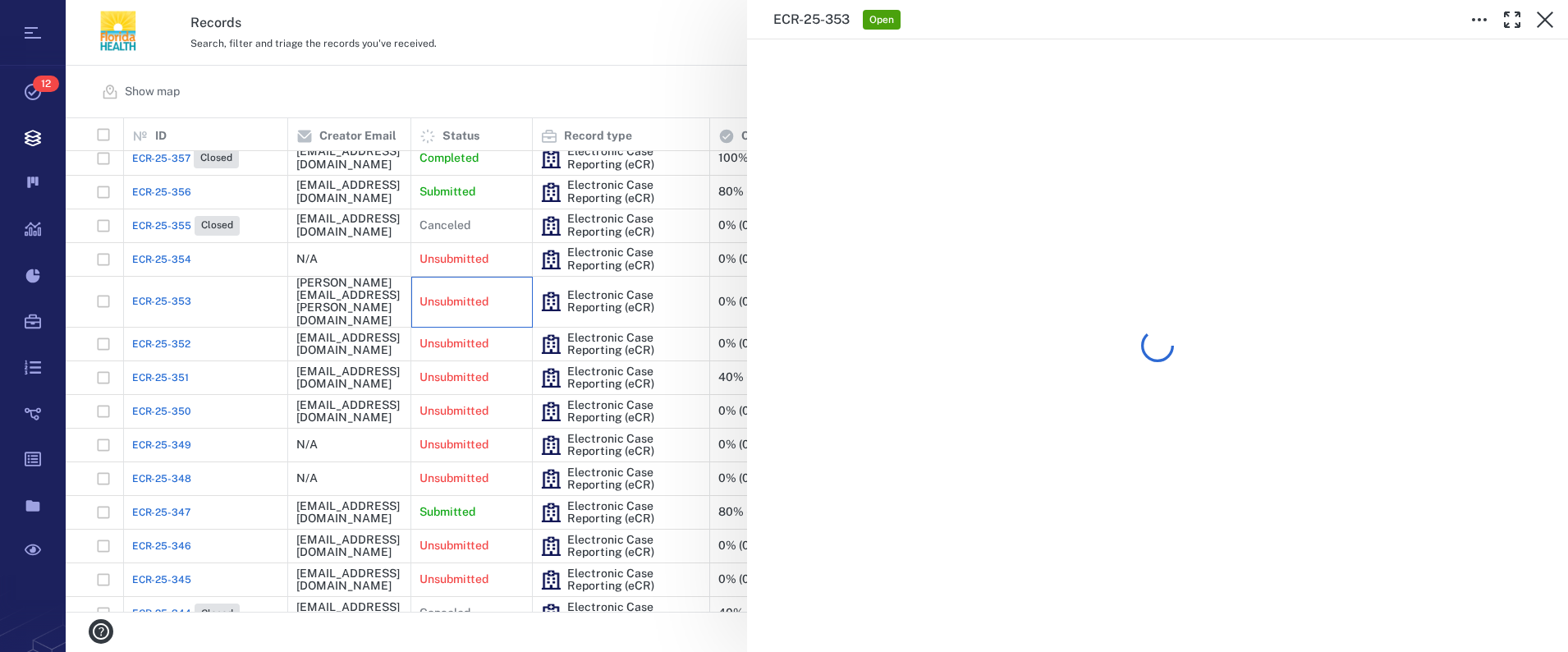 scroll, scrollTop: 94, scrollLeft: 0, axis: vertical 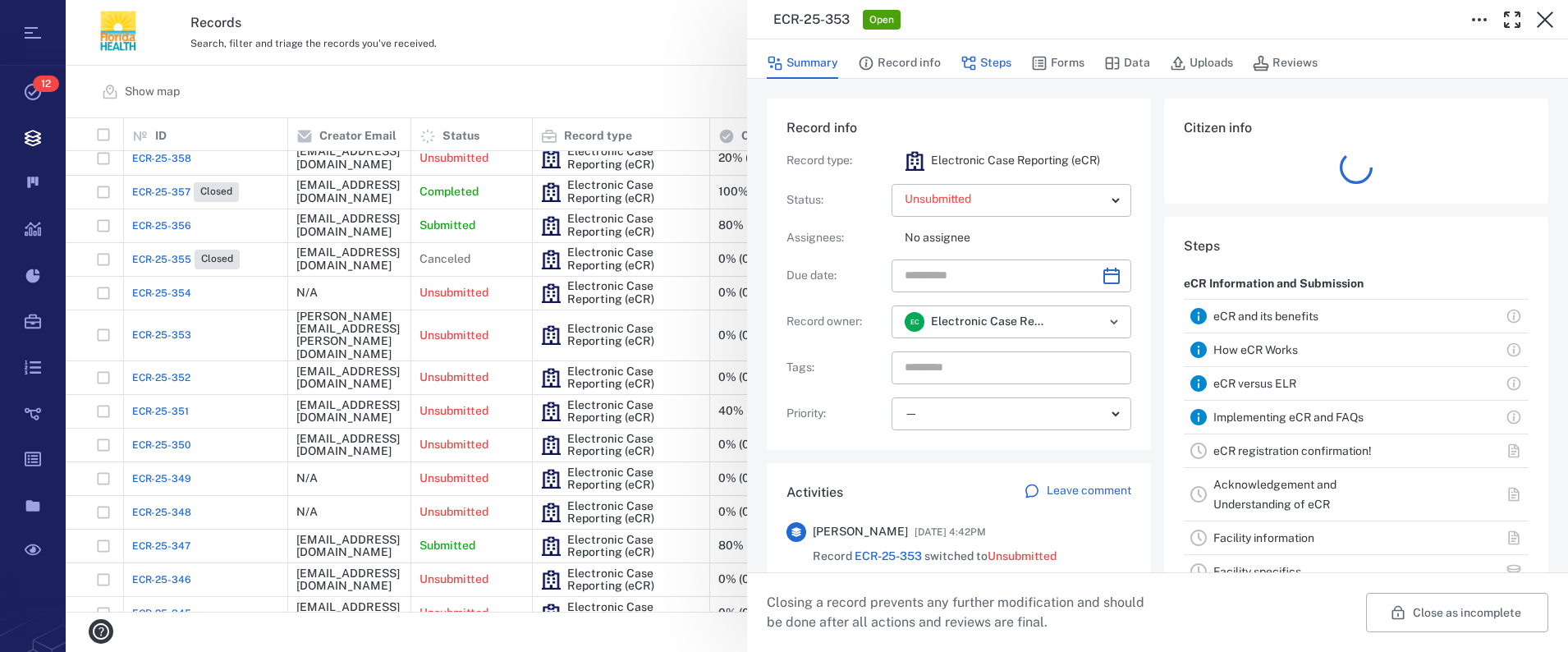 click 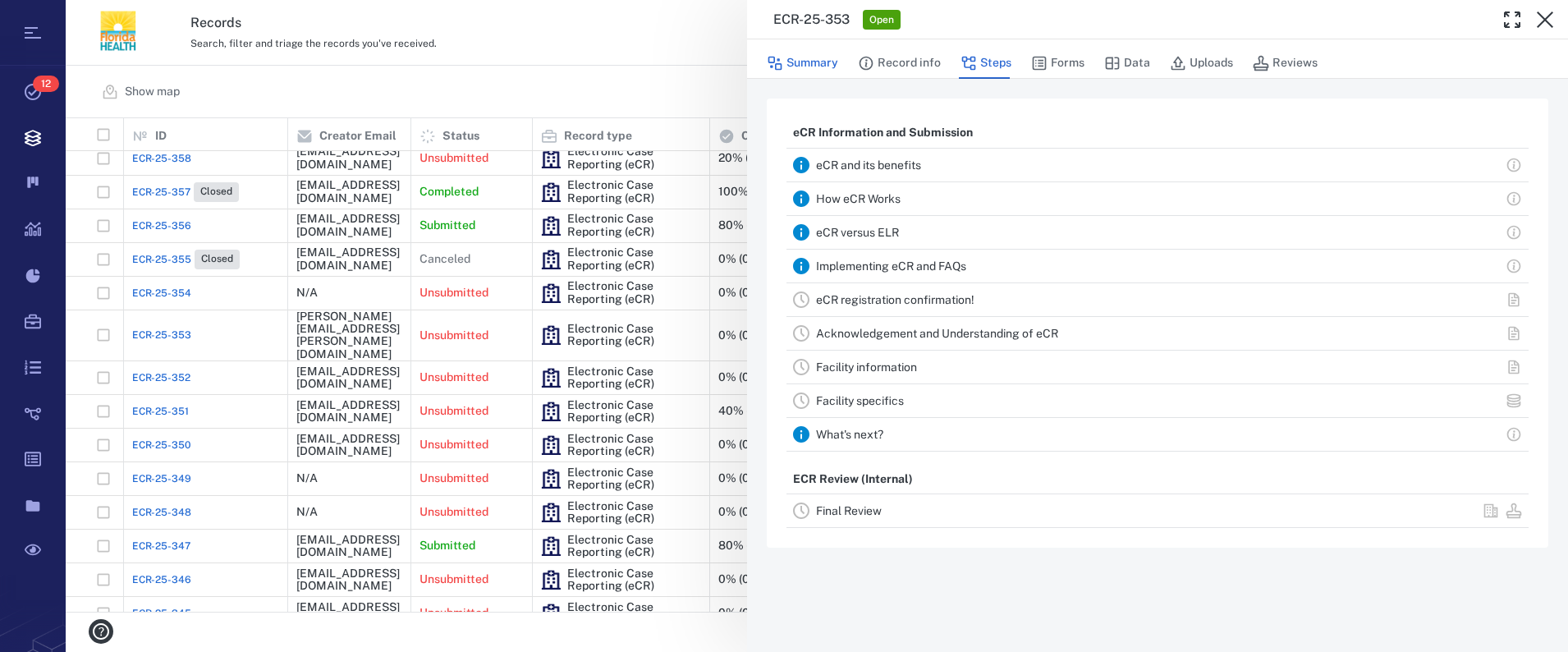 click on "Summary" at bounding box center [802, 63] 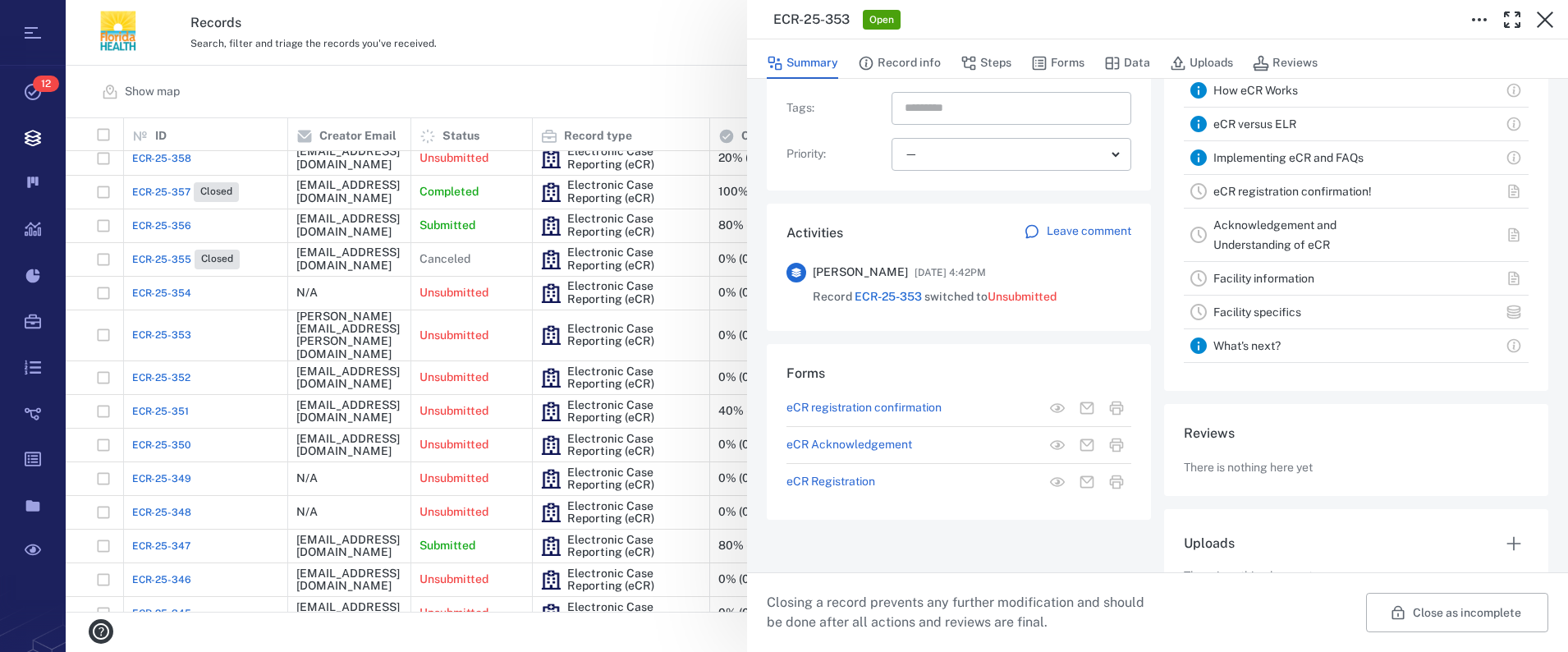 scroll, scrollTop: 261, scrollLeft: 0, axis: vertical 